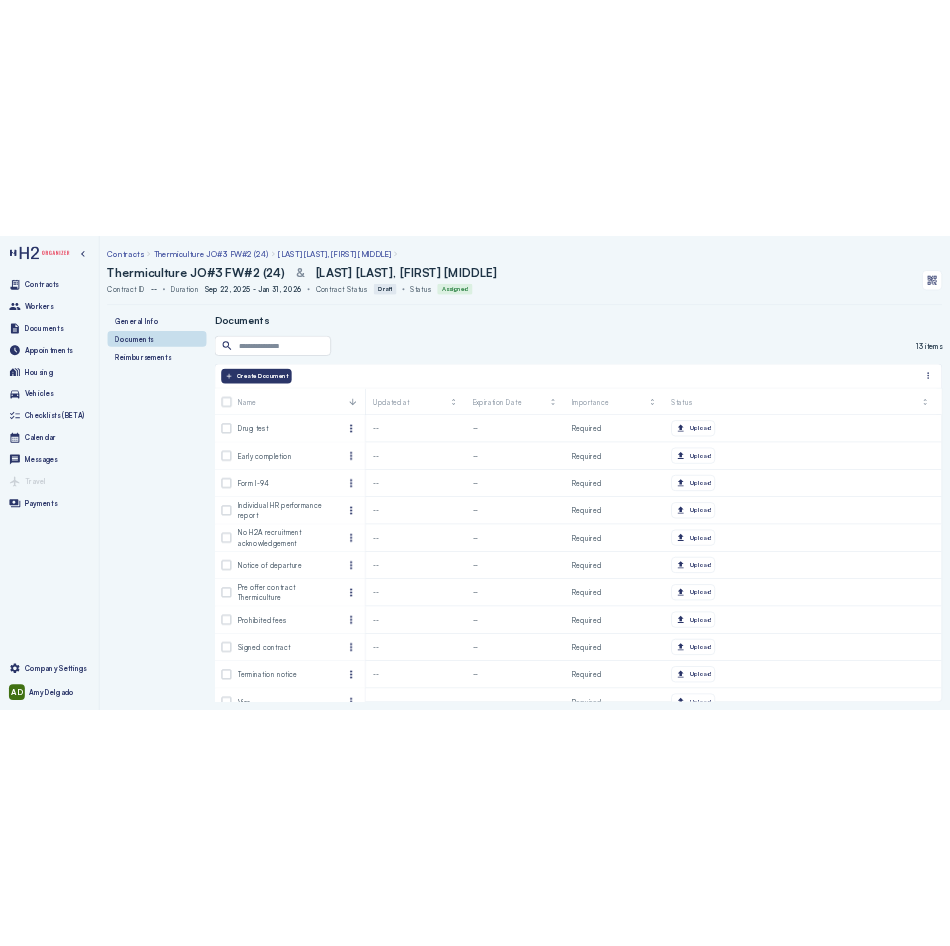 scroll, scrollTop: 0, scrollLeft: 0, axis: both 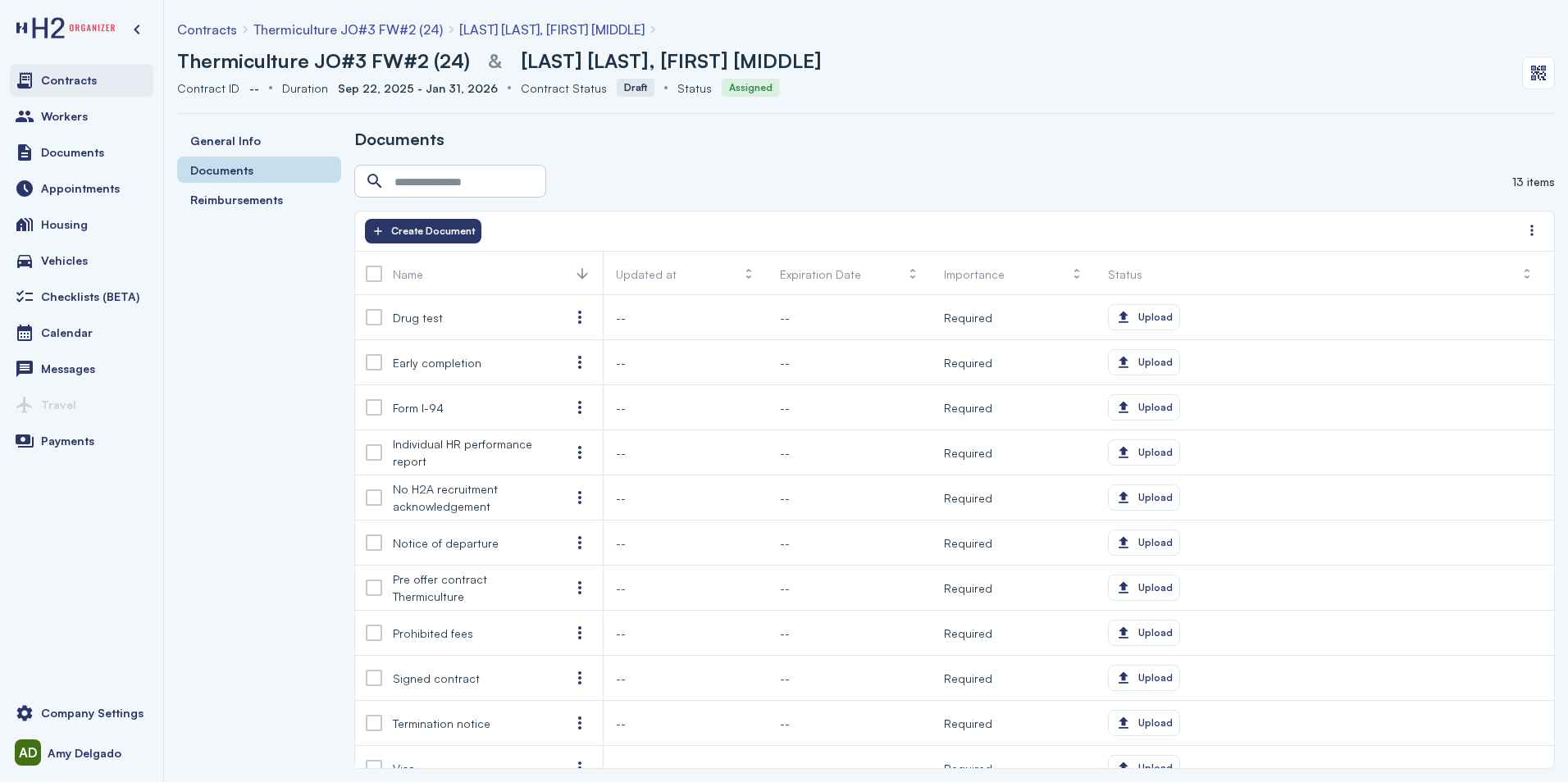 click on "Contracts" at bounding box center (81, 80) 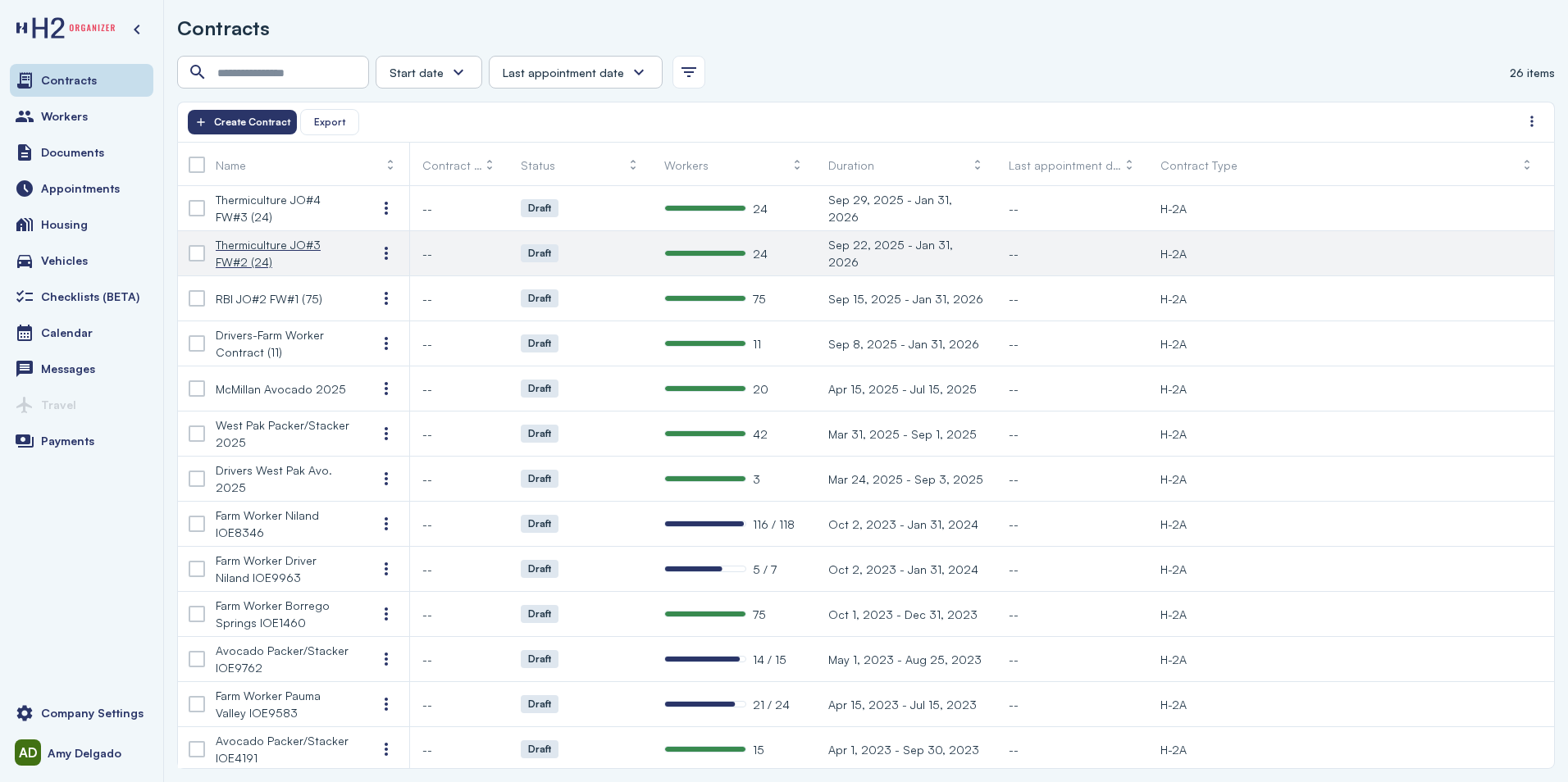 click on "Thermiculture JO#3 FW#2  (24)" at bounding box center [283, 253] 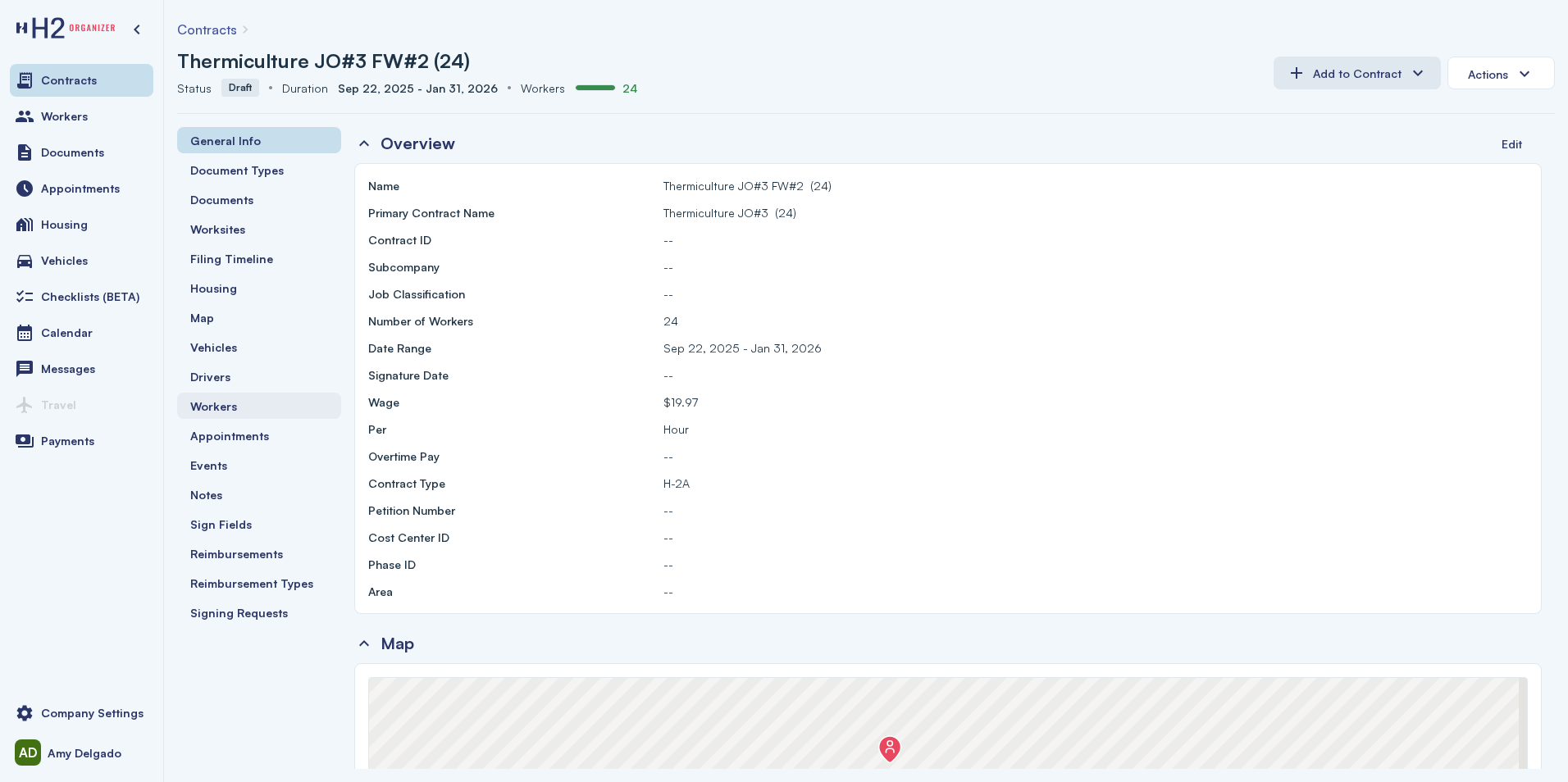 click on "Workers" at bounding box center [213, 406] 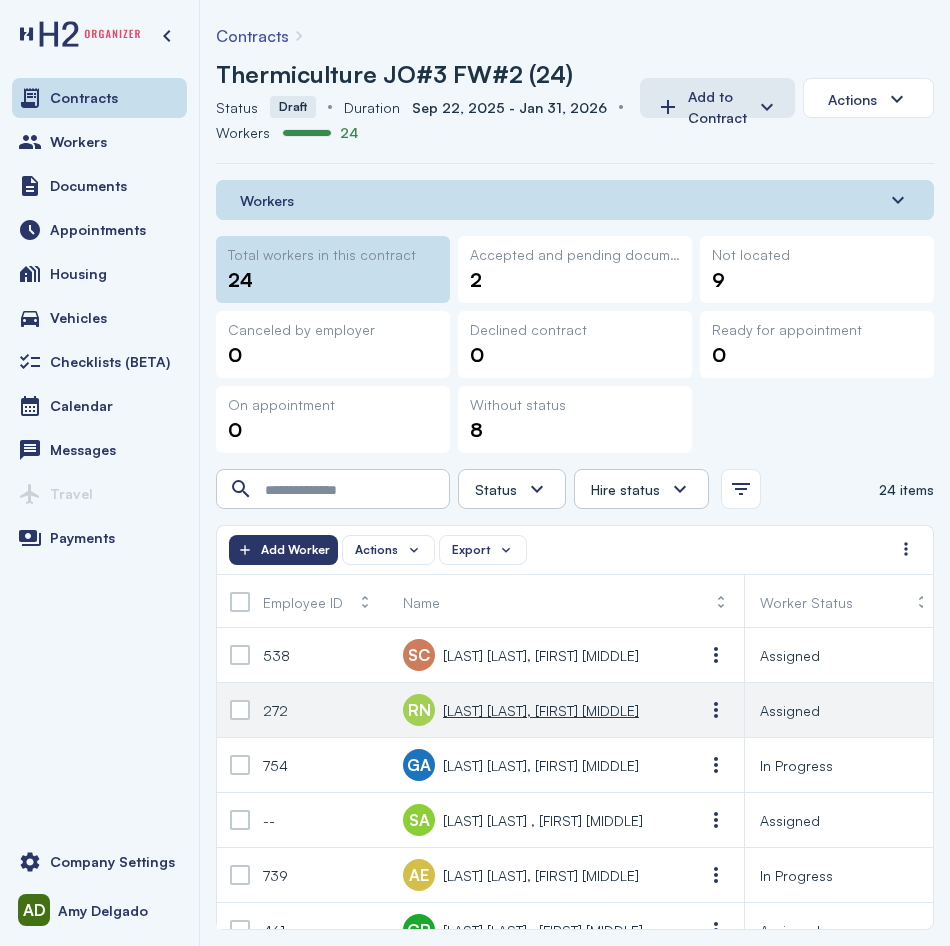 click on "Ramos Ahumada, Jairo Noe" at bounding box center [541, 710] 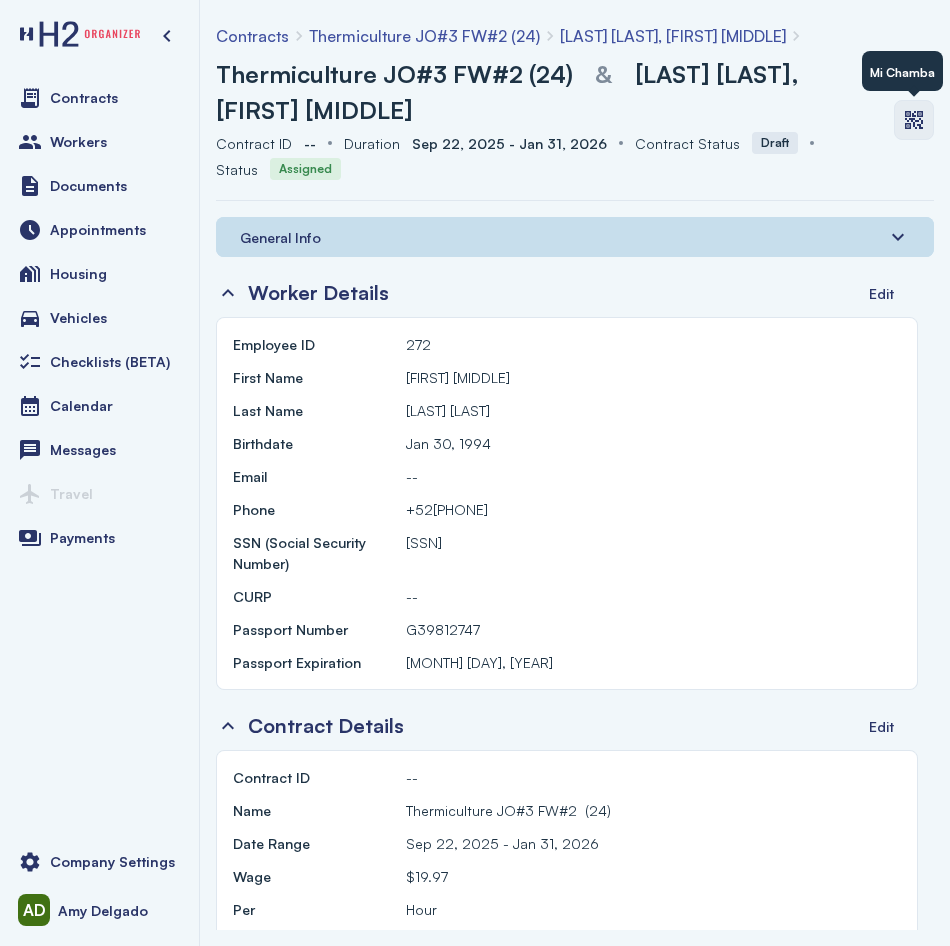 click at bounding box center [914, 120] 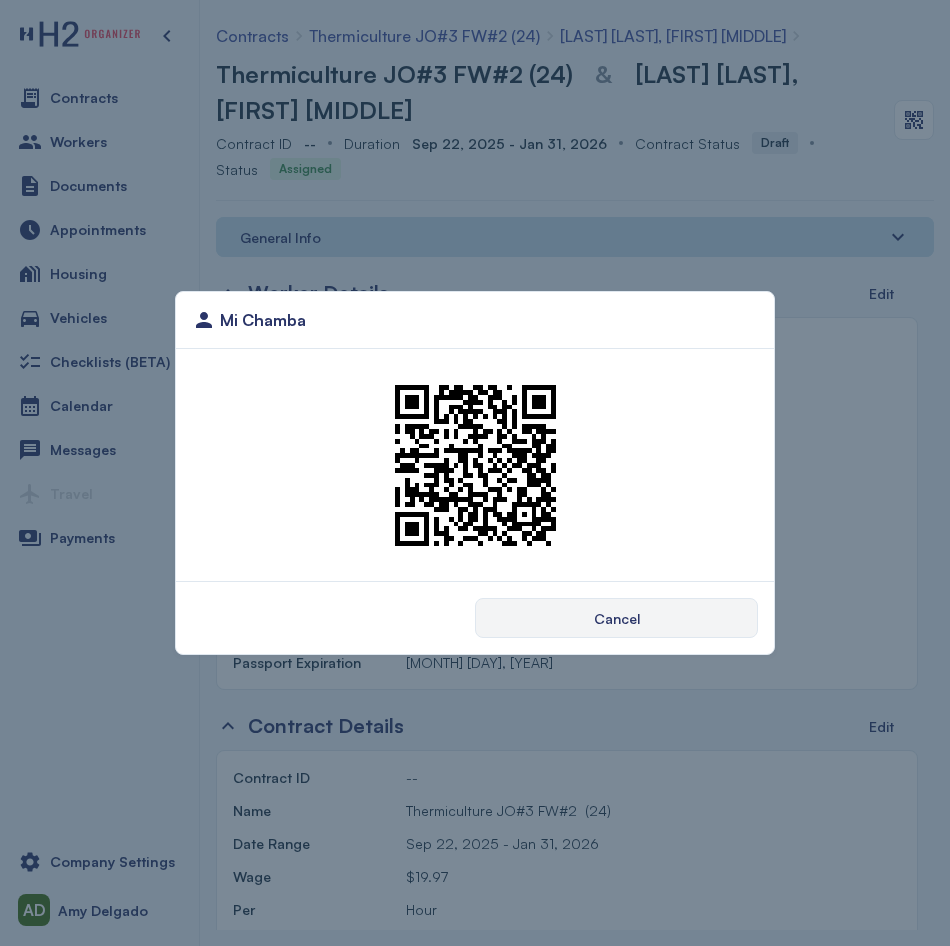 click on "Cancel" at bounding box center [616, 618] 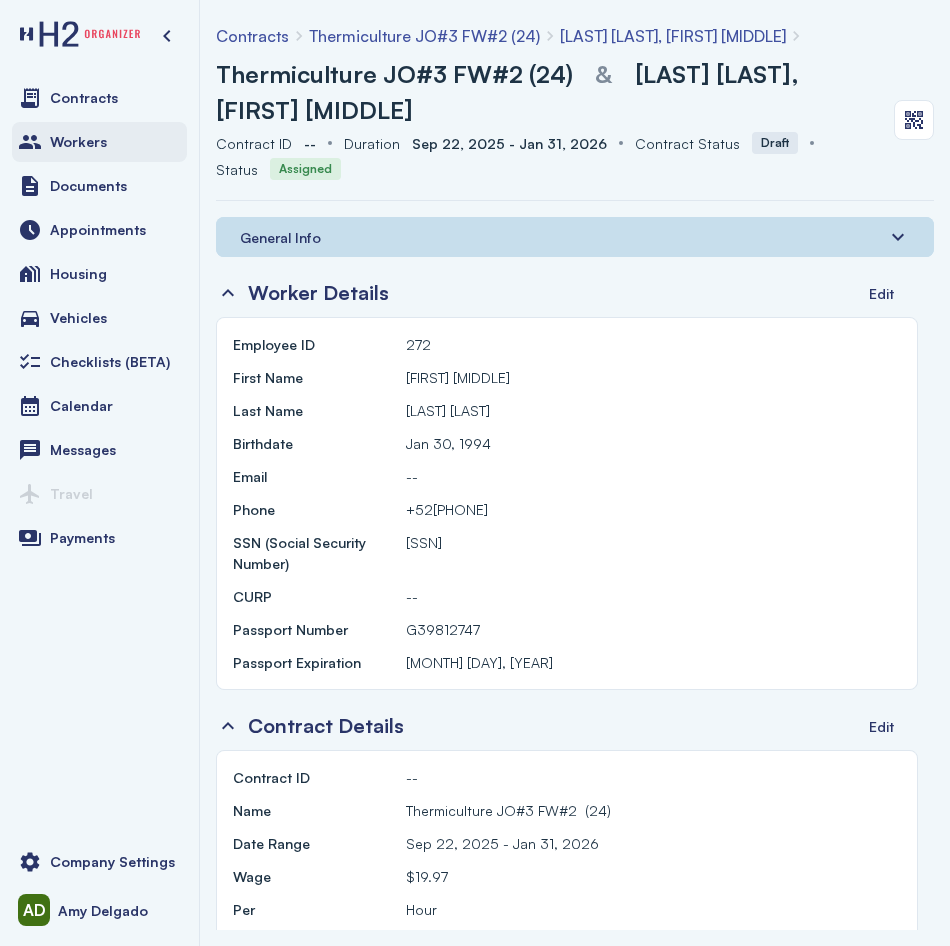 click on "Workers" at bounding box center (78, 142) 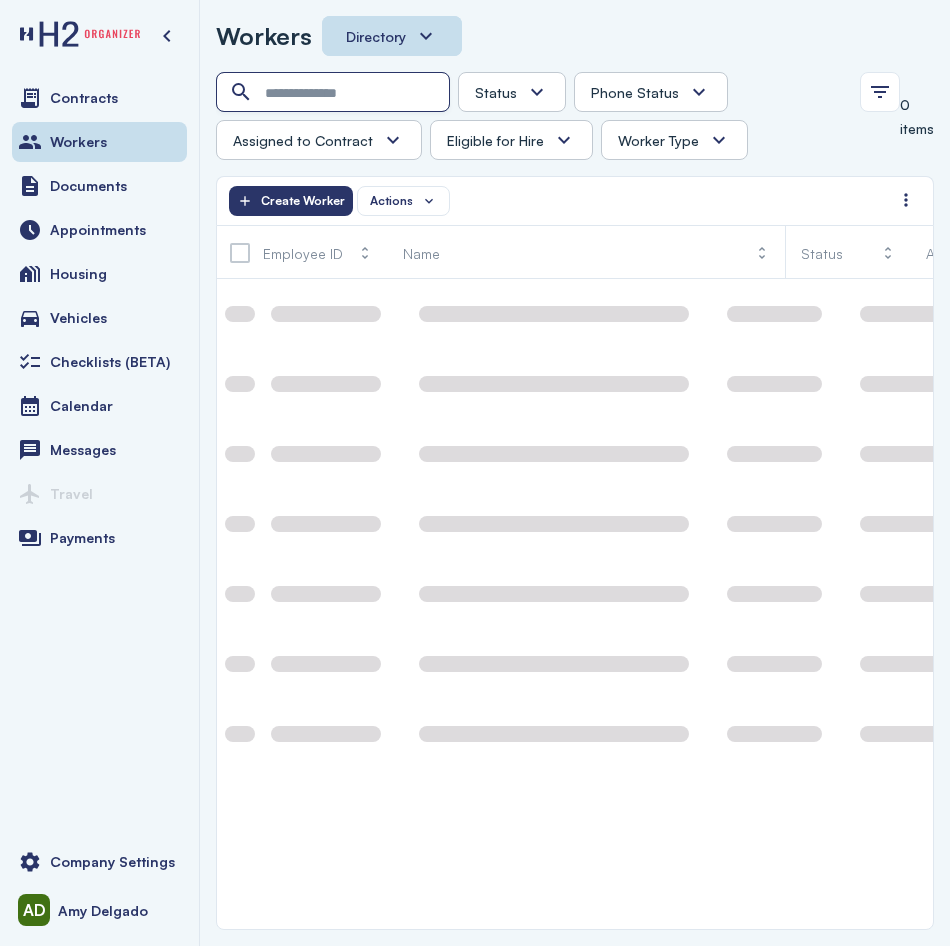 click at bounding box center (335, 93) 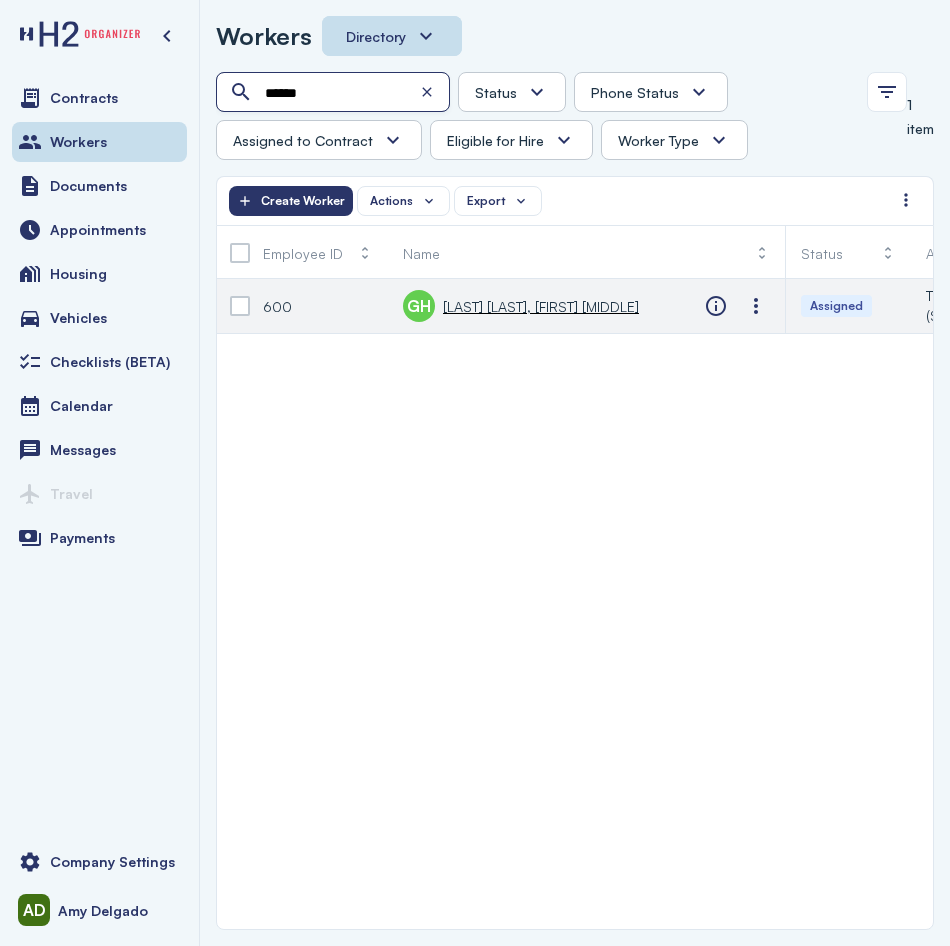 type on "******" 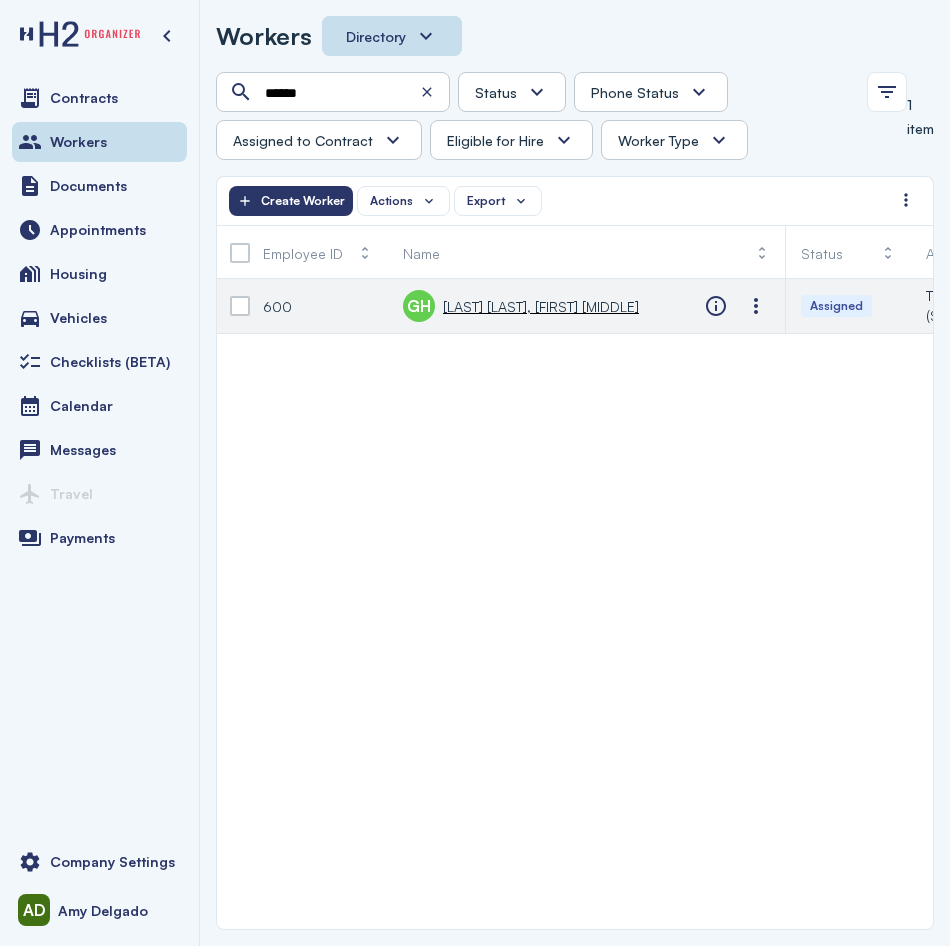 click on "GH       Garcia Solis, Hermilo" at bounding box center [521, 306] 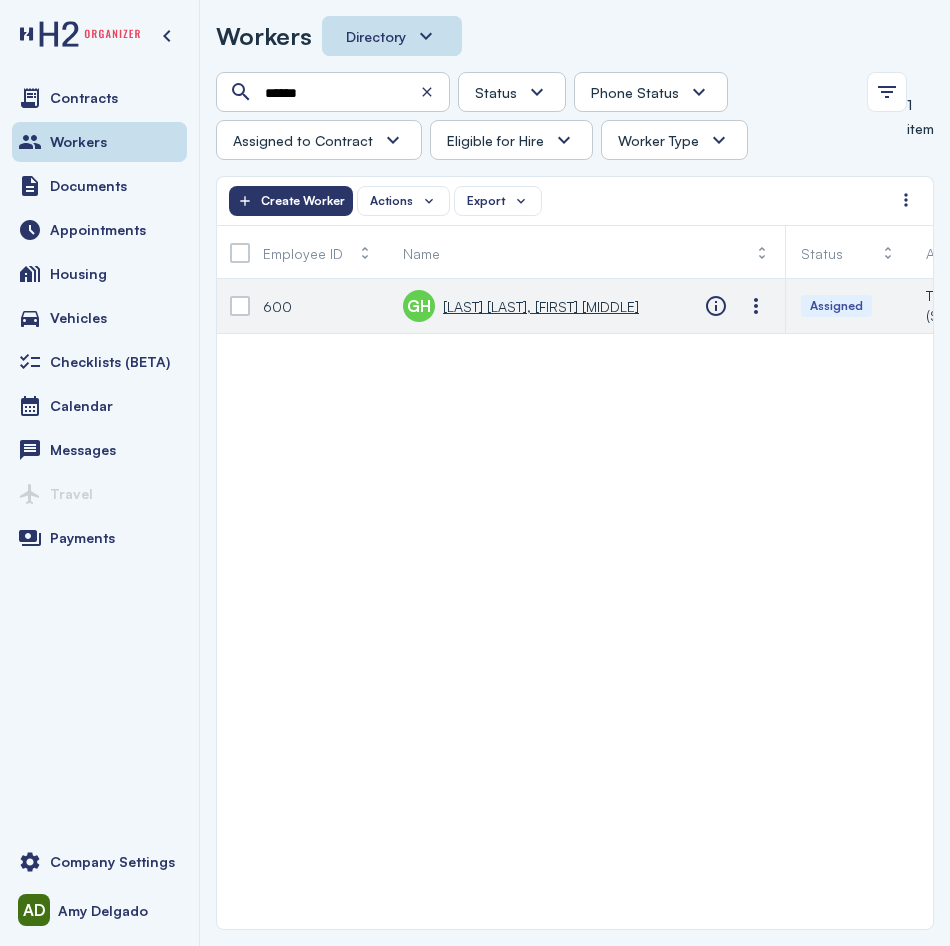 click on "Garcia Solis, Hermilo" at bounding box center (541, 306) 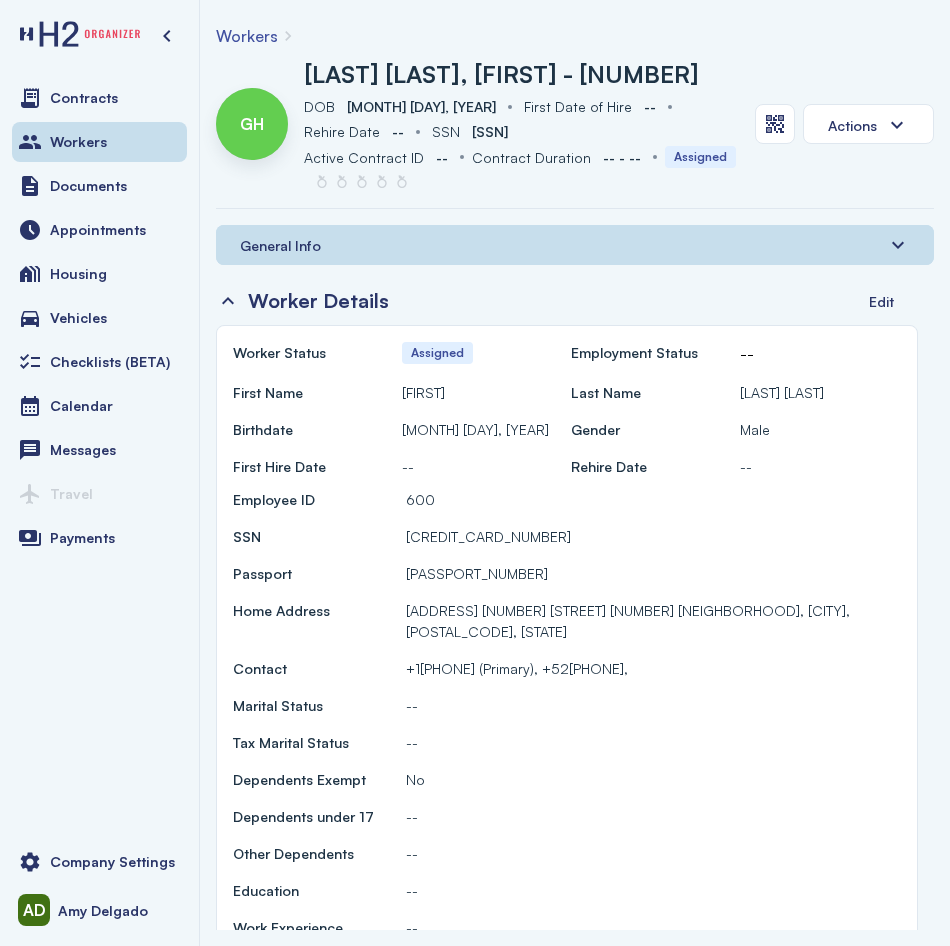 click on "General Info" at bounding box center (280, 245) 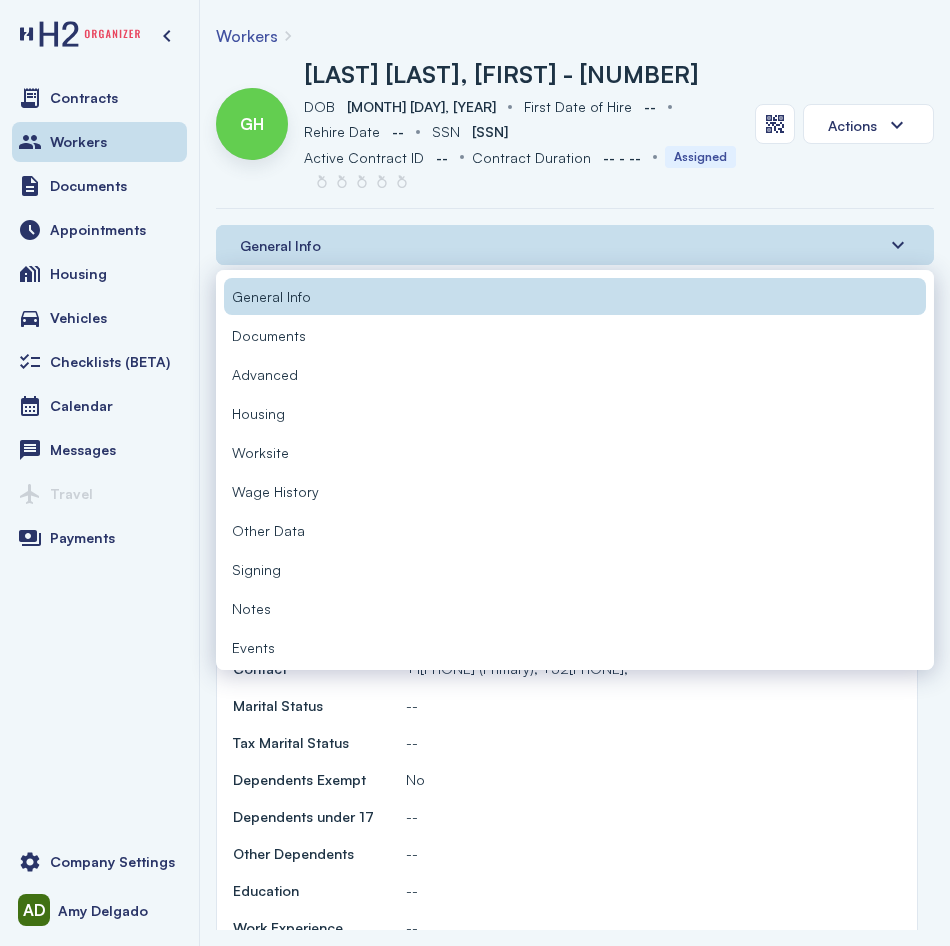 click on "Documents" at bounding box center [575, 335] 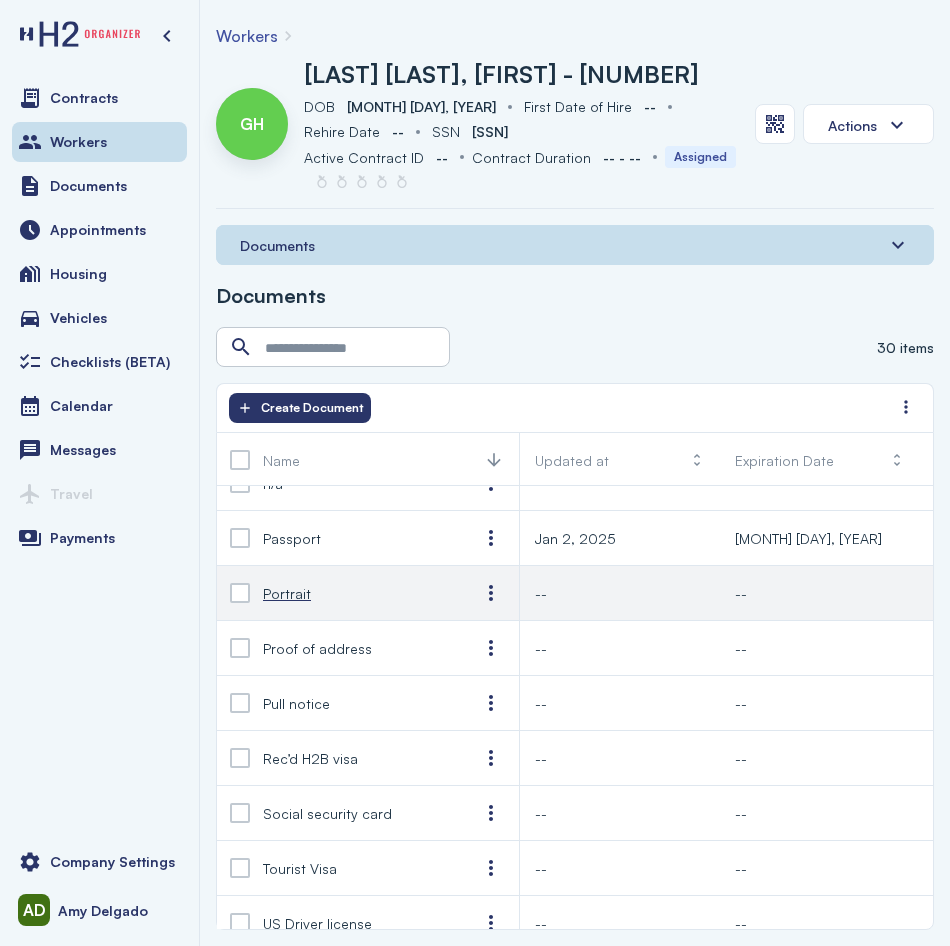 scroll, scrollTop: 1196, scrollLeft: 0, axis: vertical 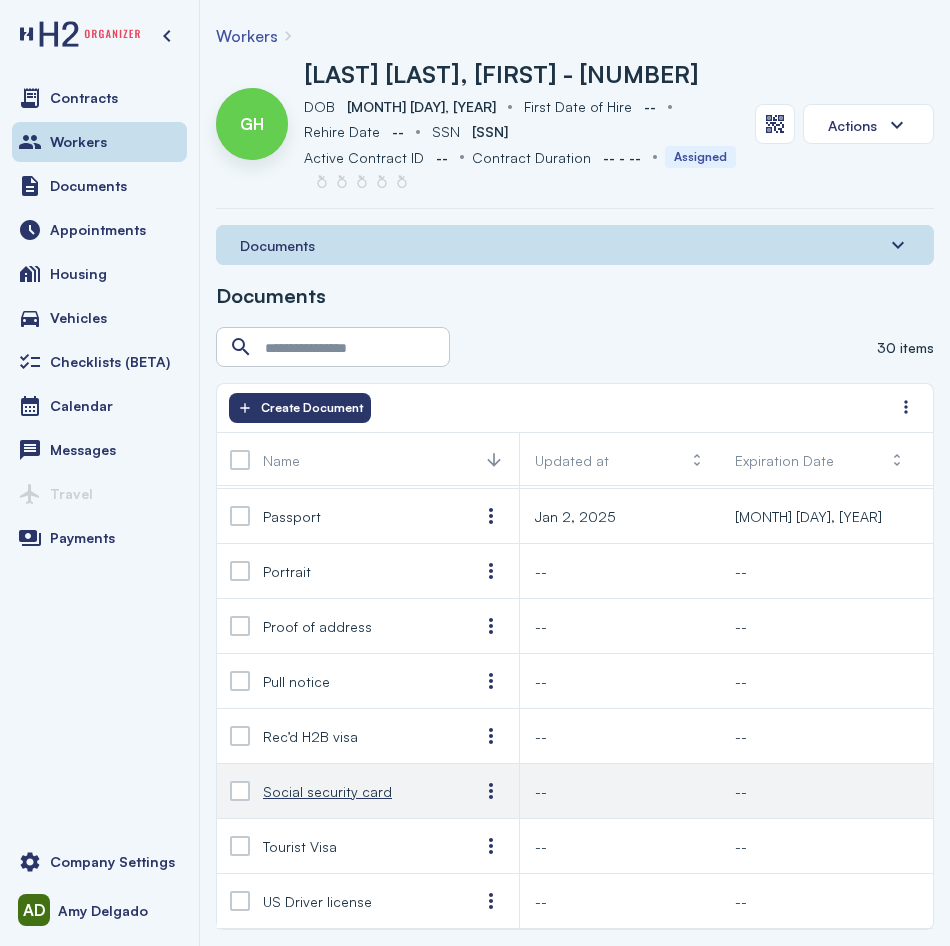 click on "Social security card" at bounding box center [327, 791] 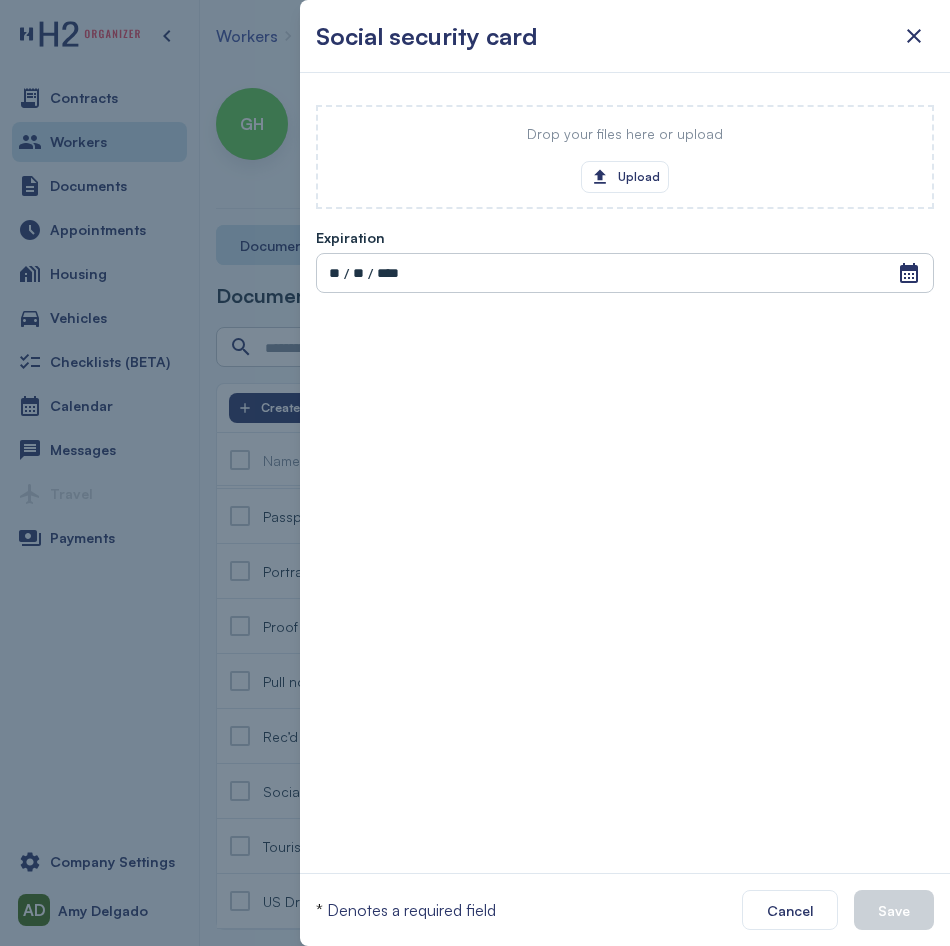 drag, startPoint x: 90, startPoint y: 791, endPoint x: 109, endPoint y: 775, distance: 24.839485 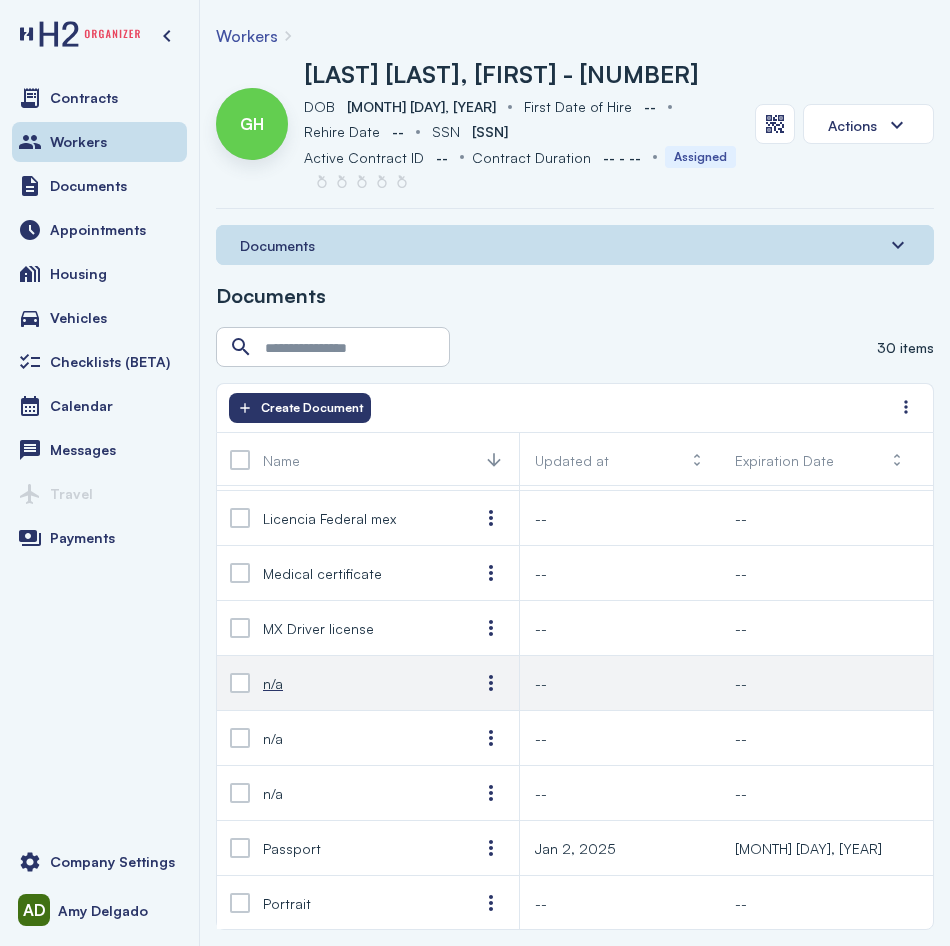 scroll, scrollTop: 896, scrollLeft: 0, axis: vertical 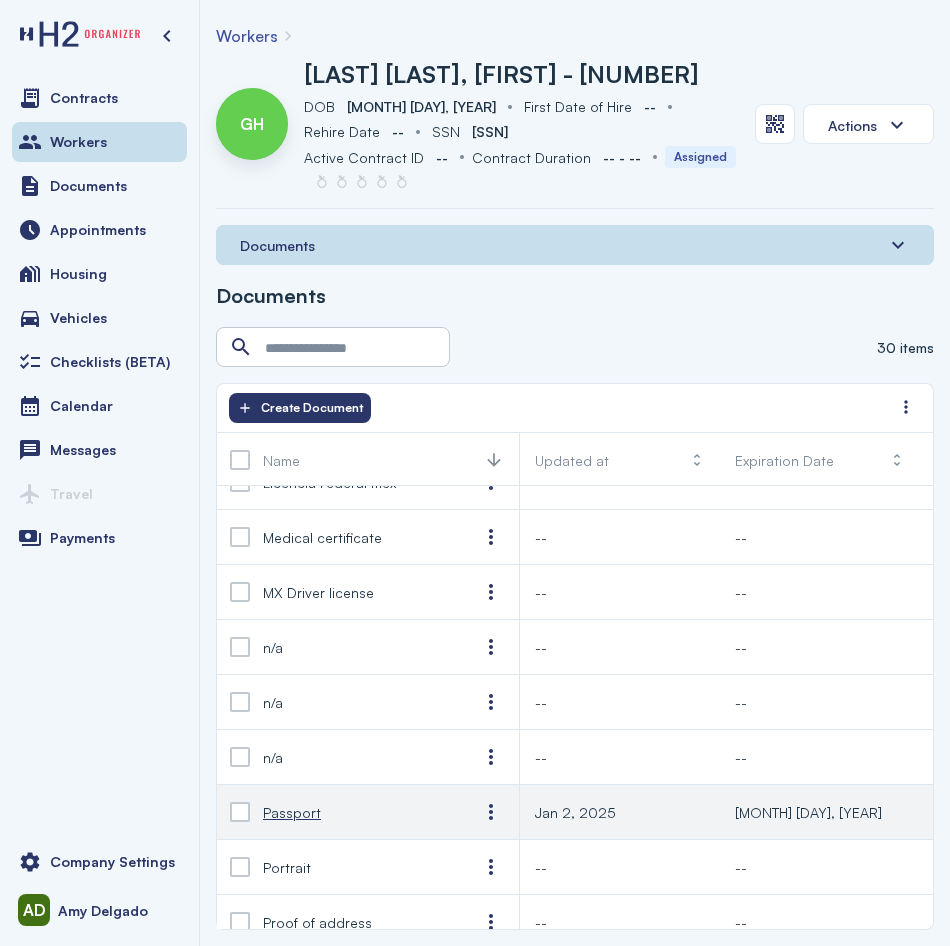 click on "Passport" at bounding box center (355, 812) 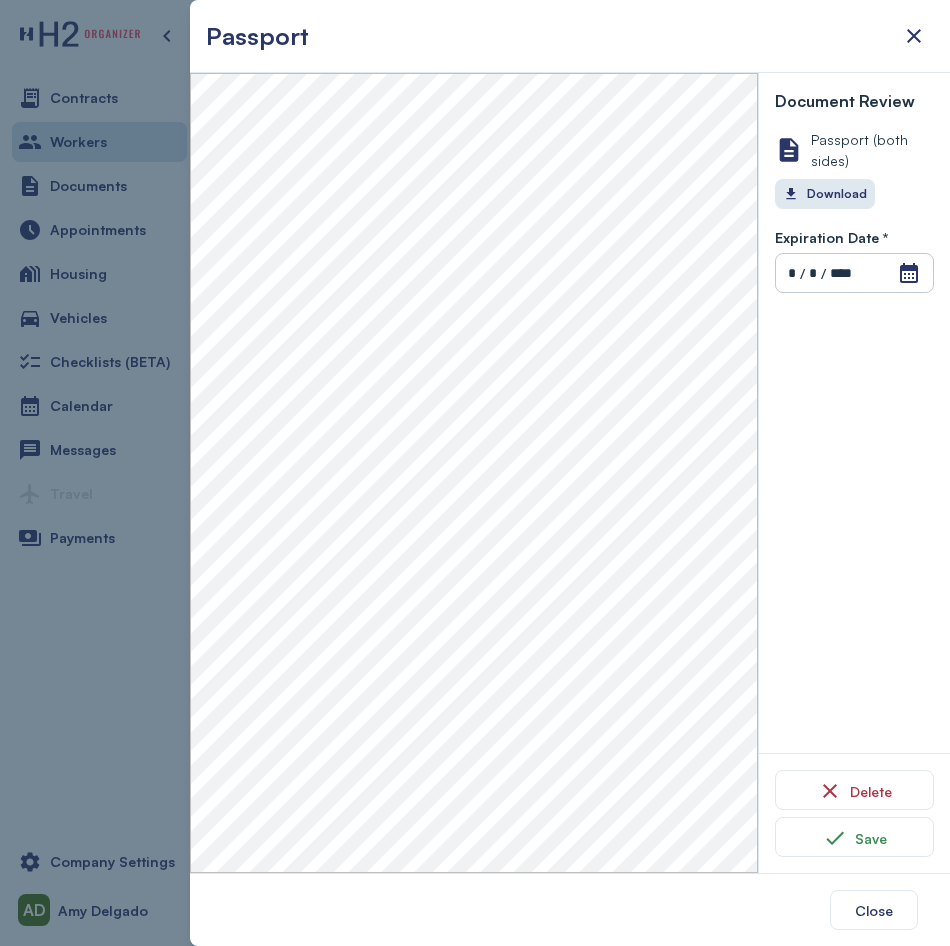 click at bounding box center [475, 473] 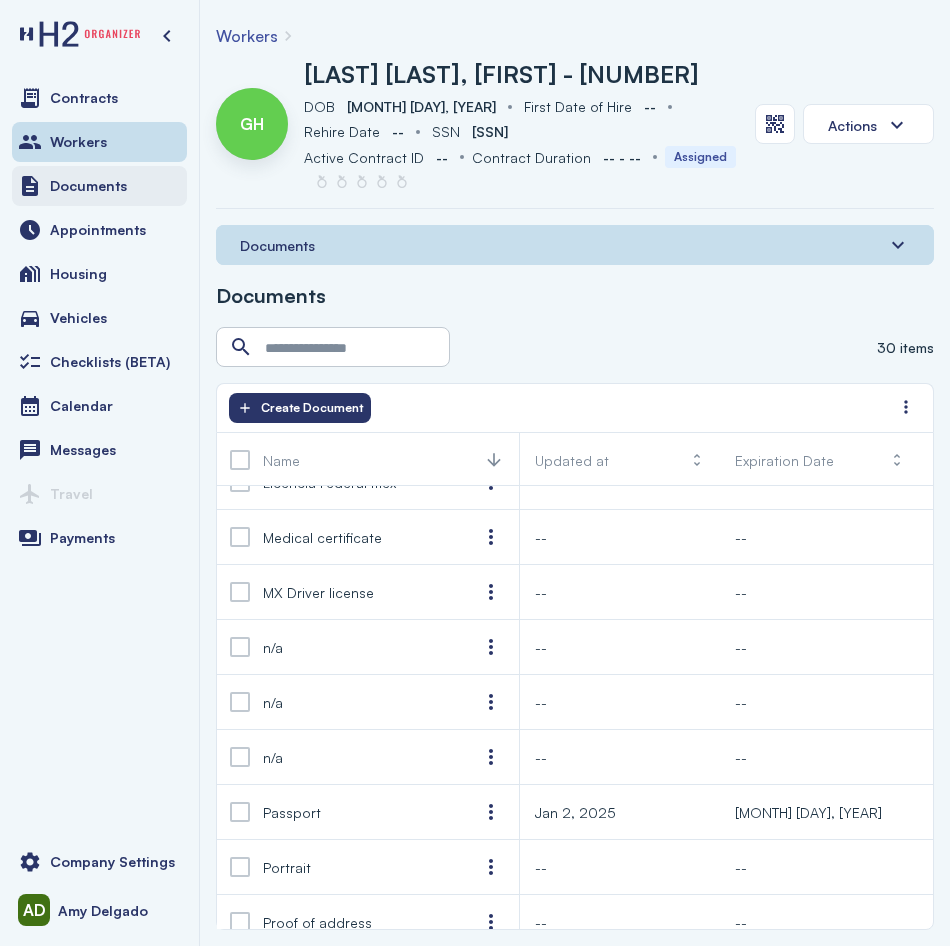 click on "Documents" at bounding box center [99, 186] 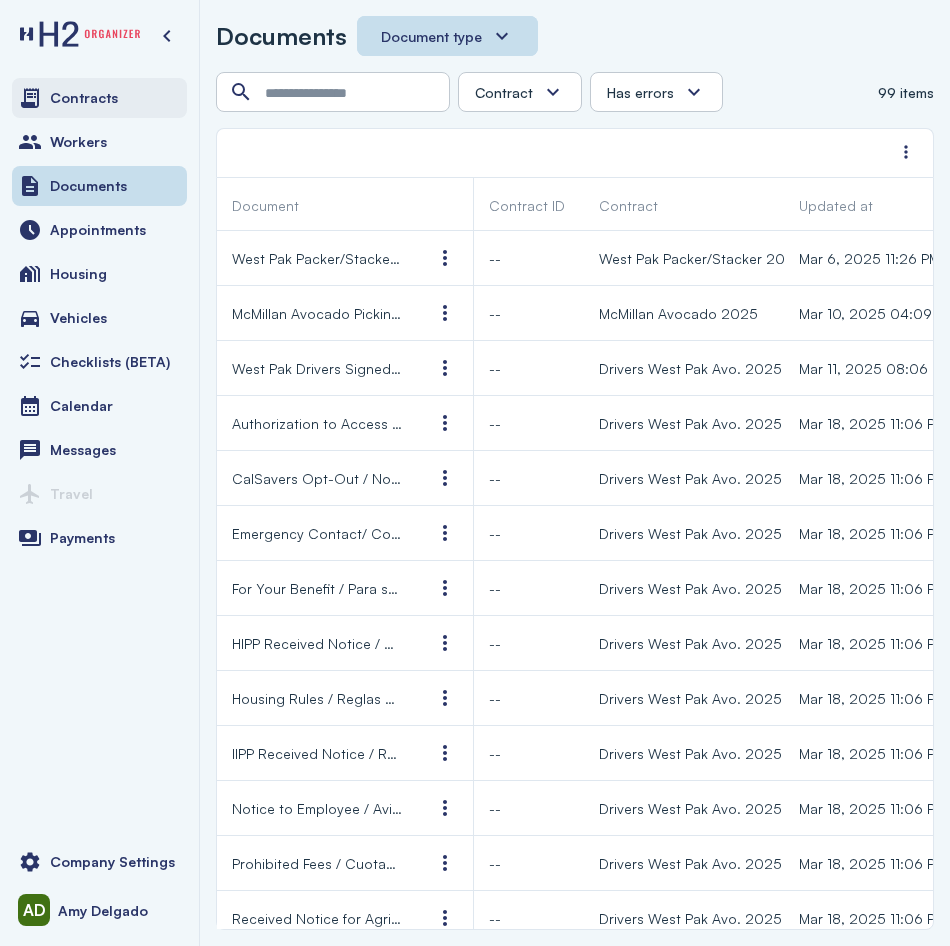 click on "Contracts" at bounding box center [99, 98] 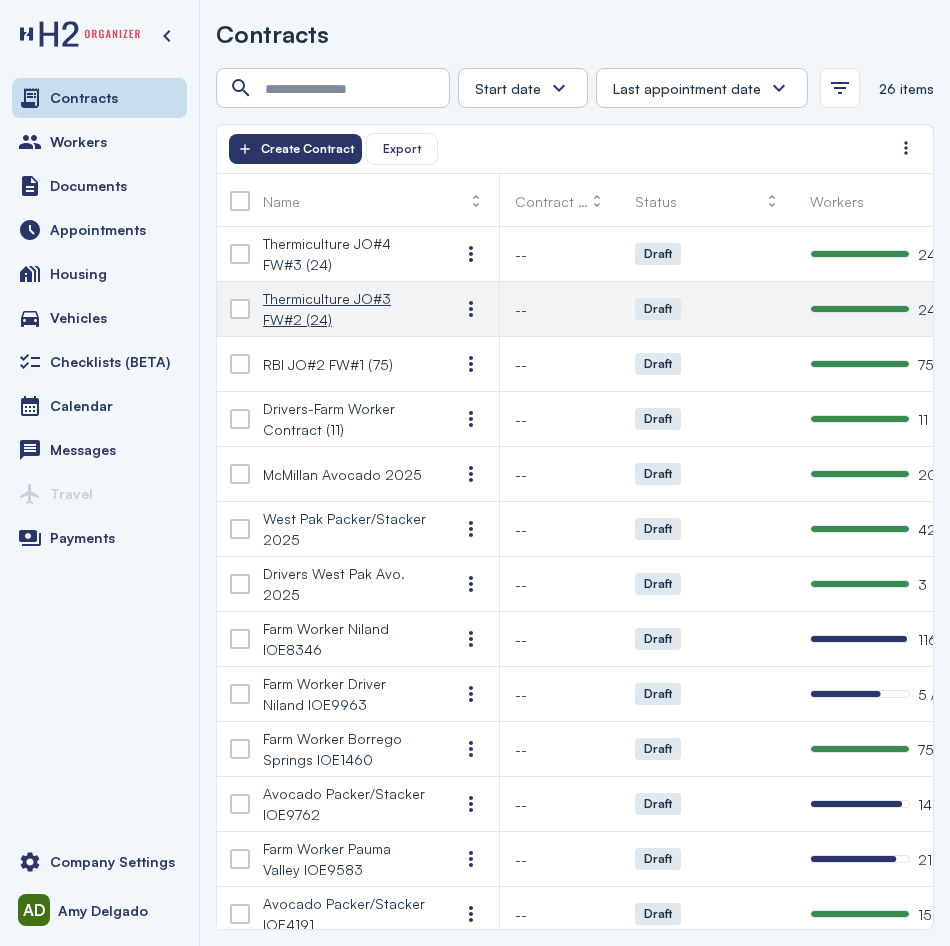 click on "Thermiculture JO#3 FW#2  (24)" at bounding box center (345, 309) 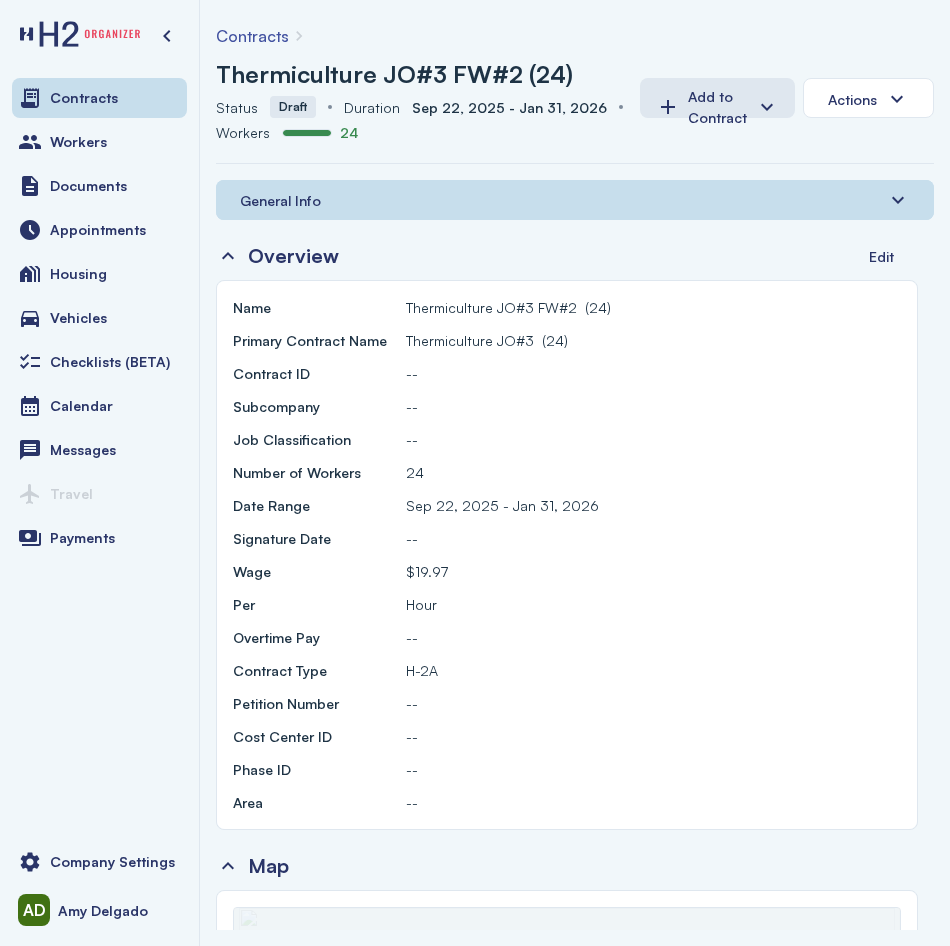 click on "General Info" at bounding box center [280, 200] 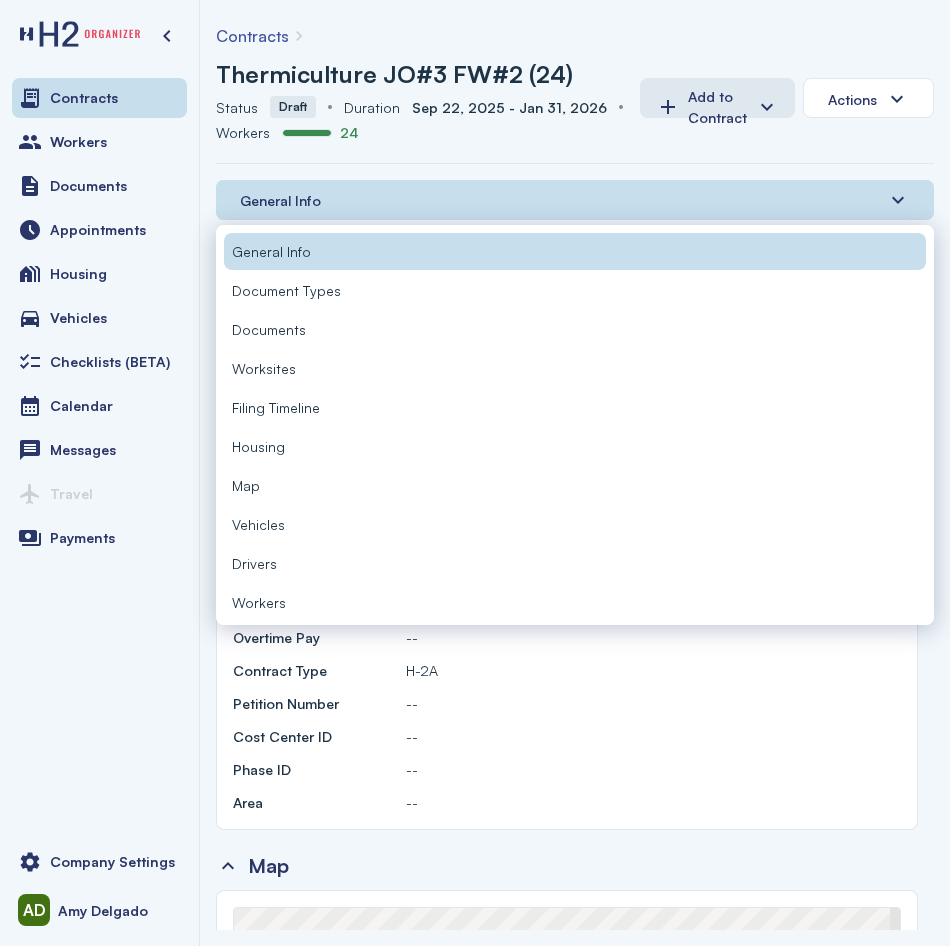click on "Workers" at bounding box center (259, 602) 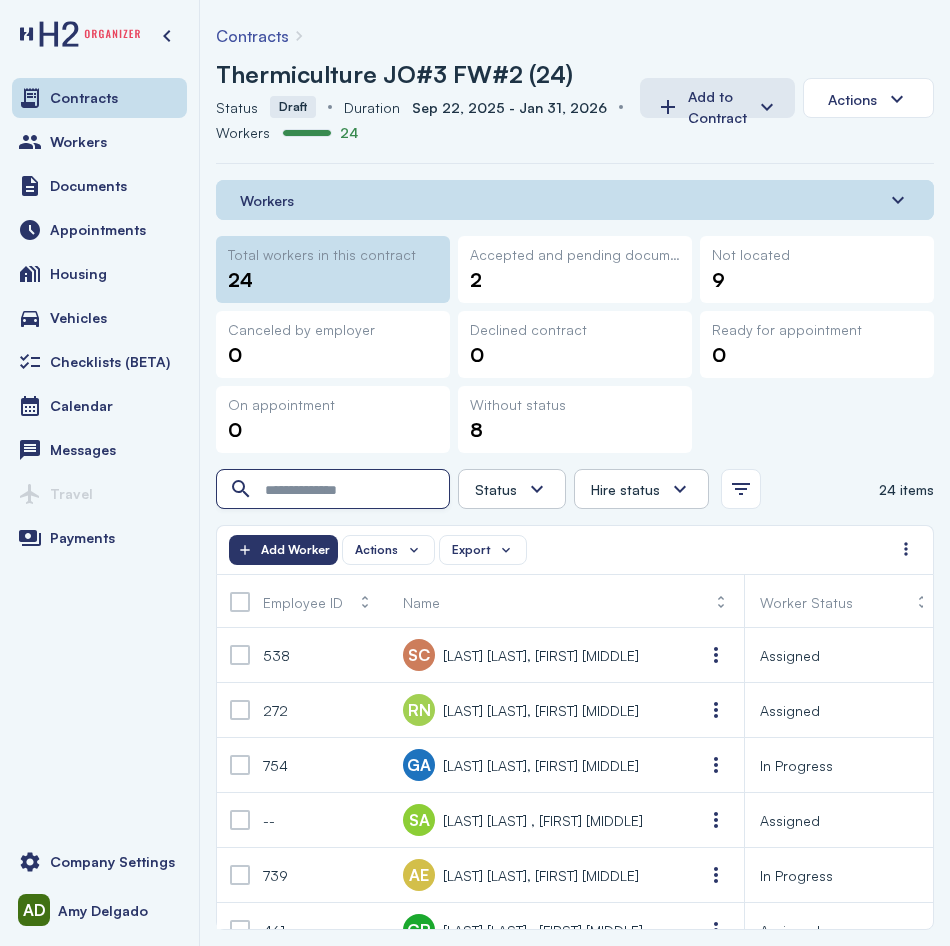 click at bounding box center [335, 490] 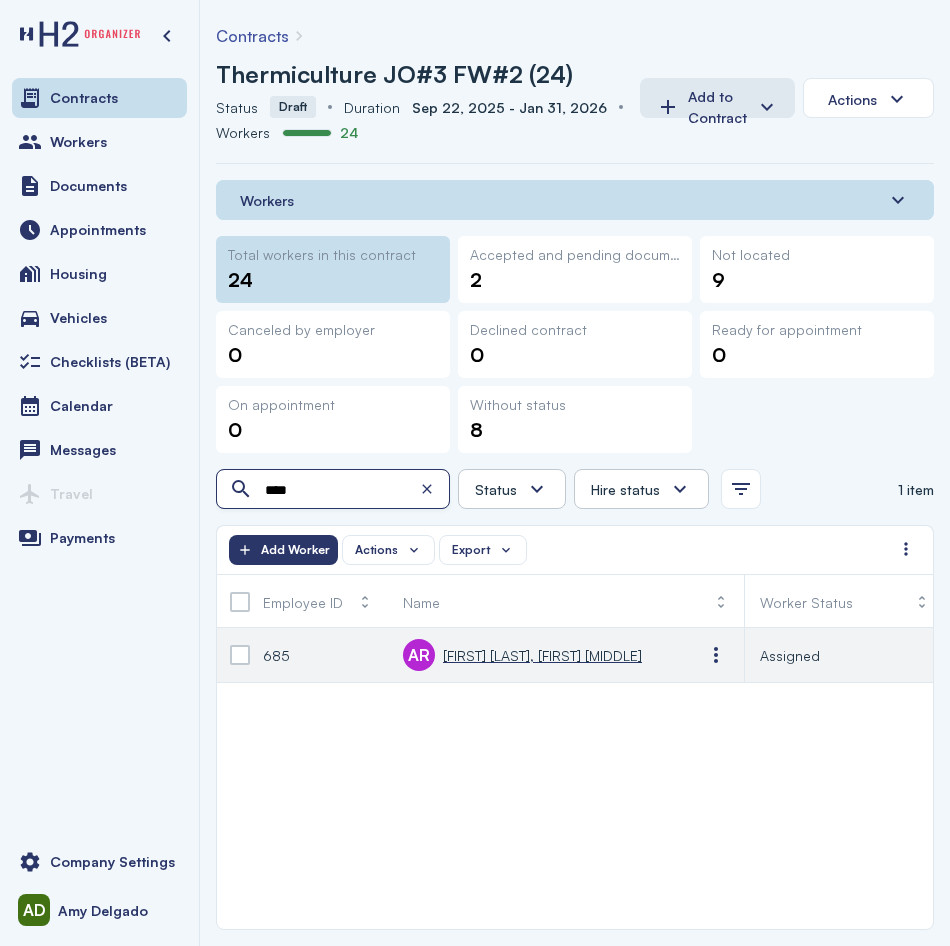 type on "****" 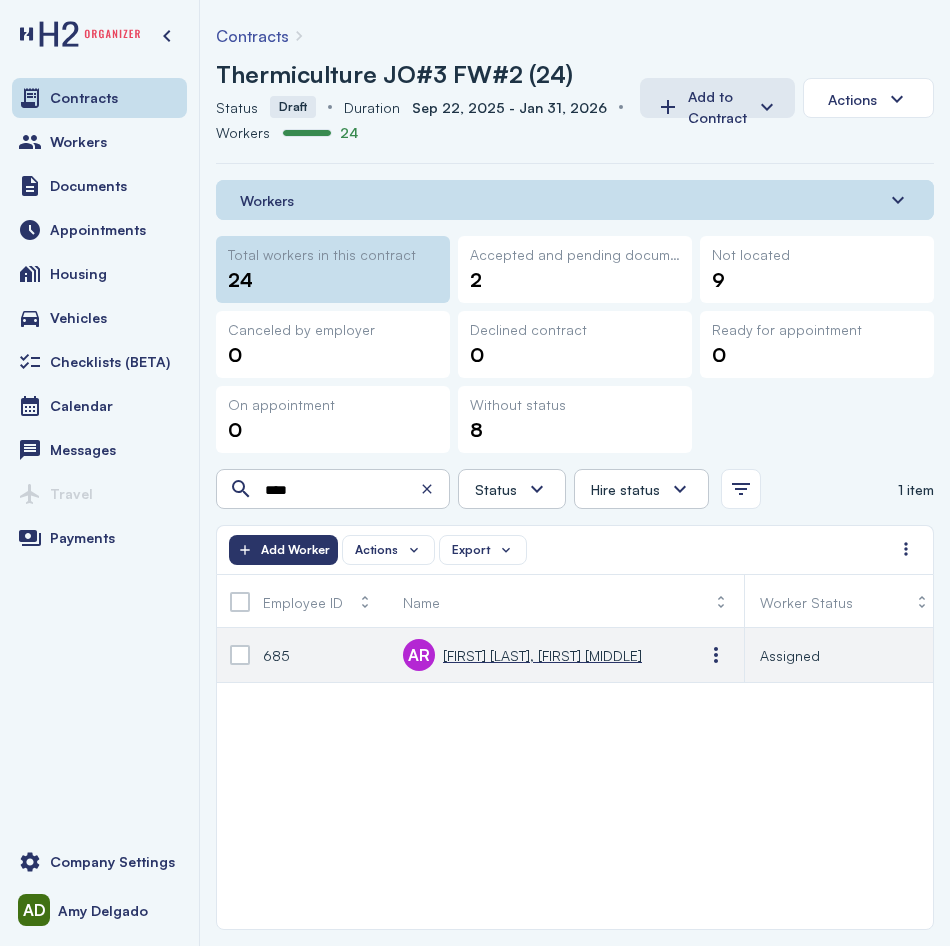 click on "[LAST] [FIRST], [FIRST] [FIRST]" at bounding box center [542, 655] 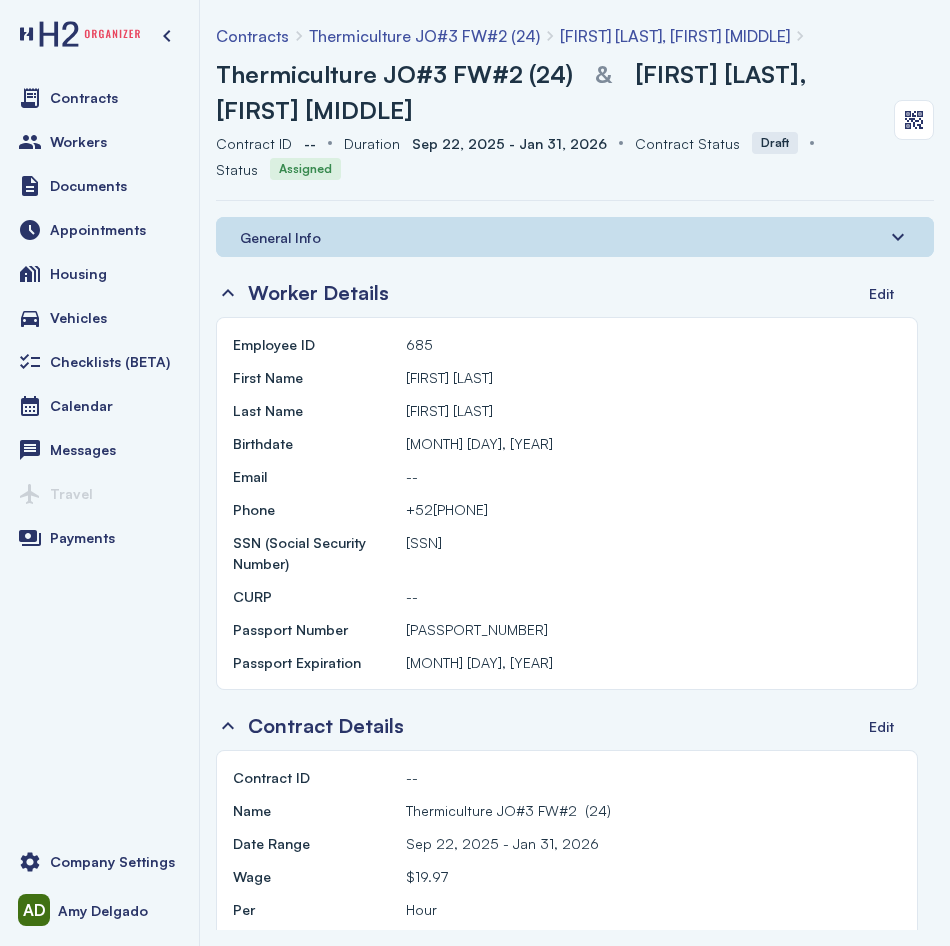 click on "General Info" at bounding box center (575, 237) 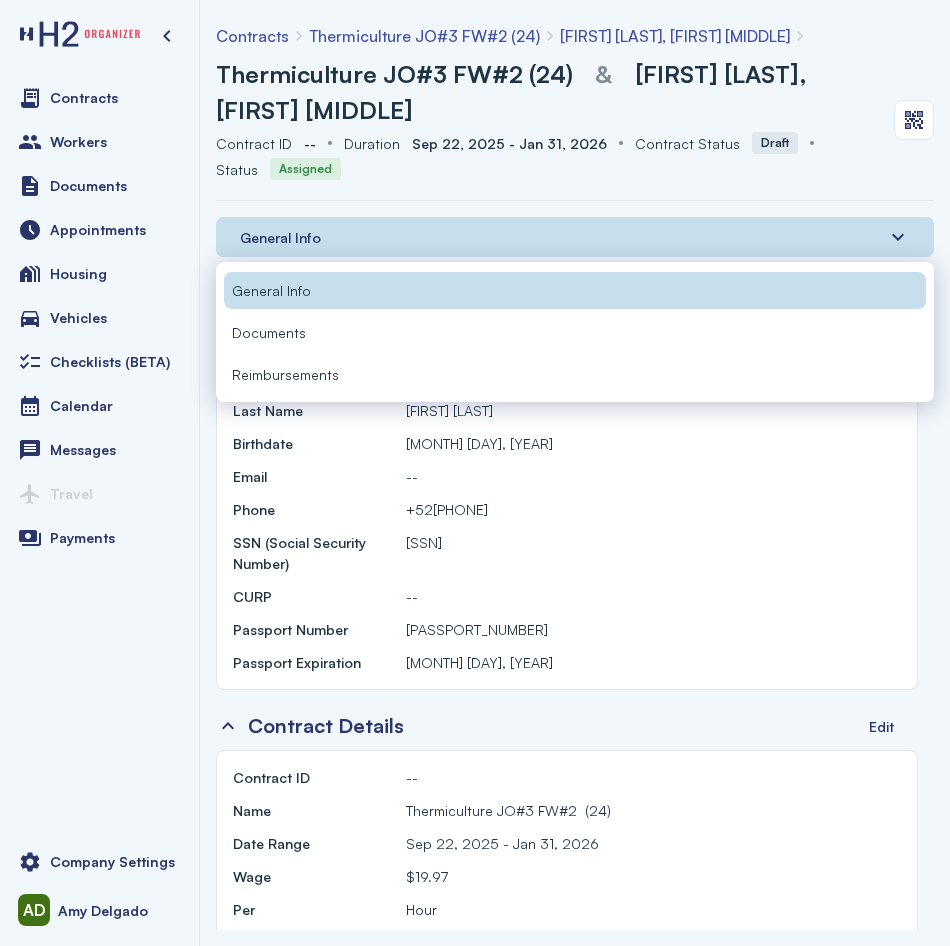 click on "Documents" at bounding box center (575, 332) 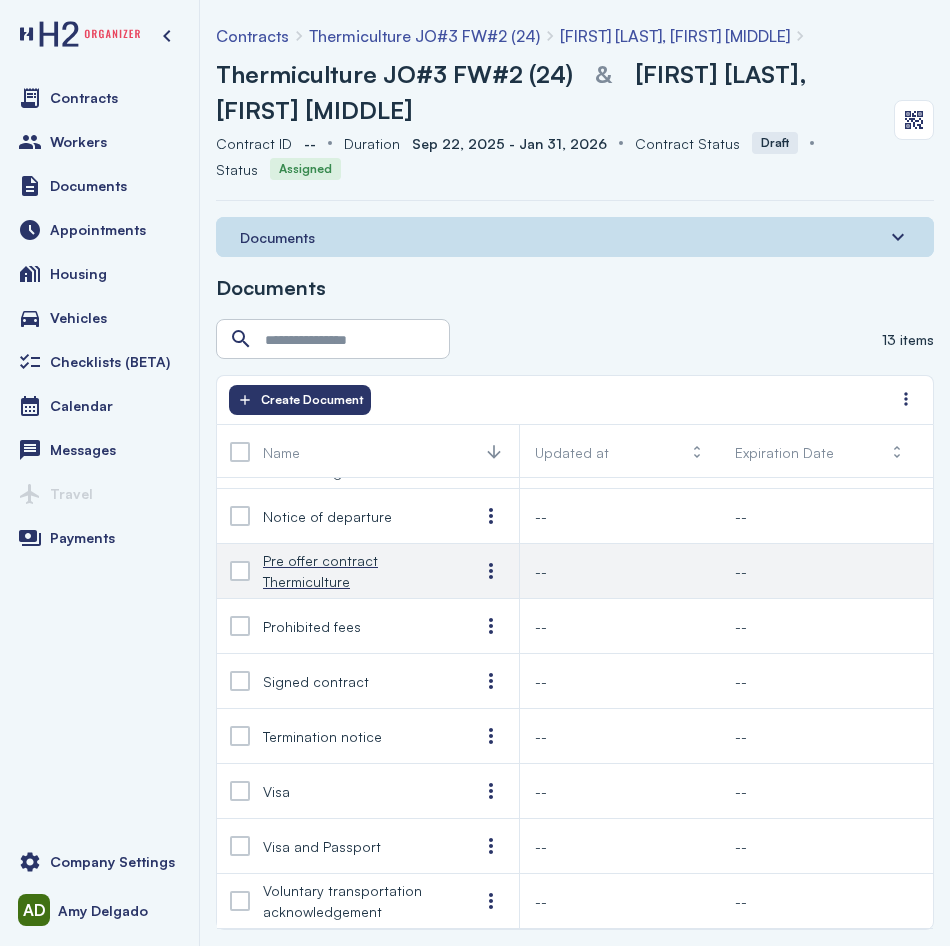 scroll, scrollTop: 170, scrollLeft: 0, axis: vertical 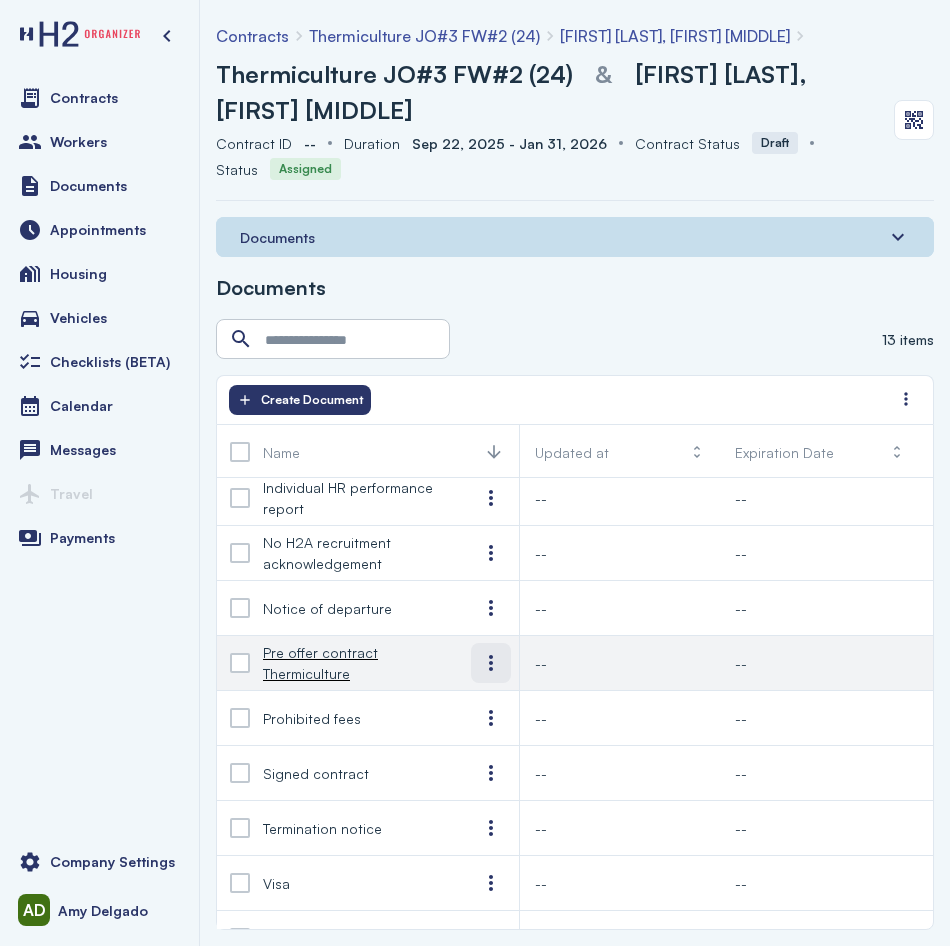 click at bounding box center [491, 663] 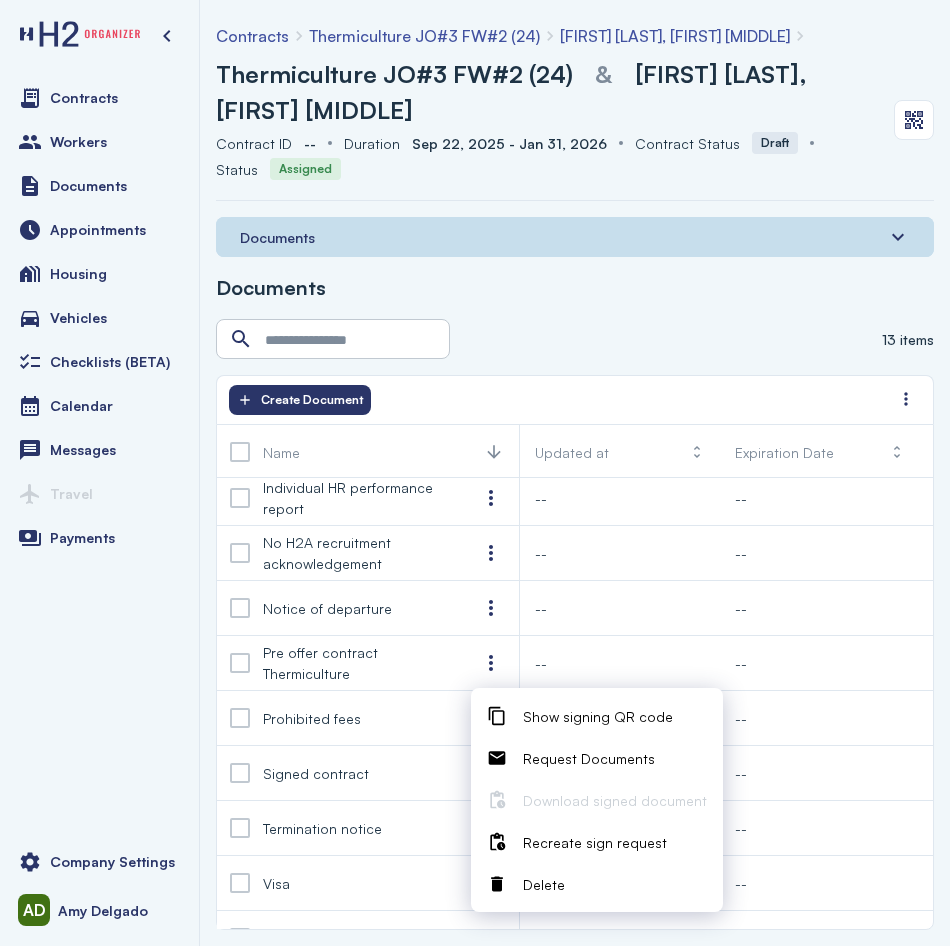 click on "Delete" at bounding box center (544, 884) 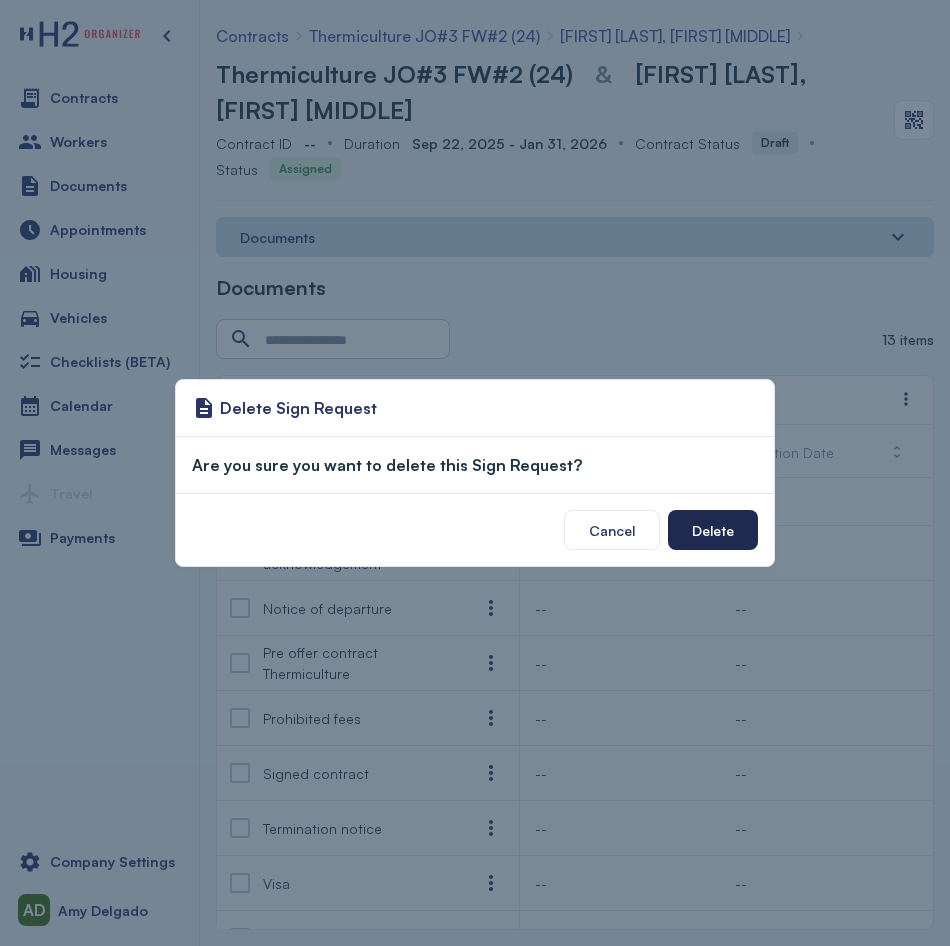click on "Delete" at bounding box center [713, 530] 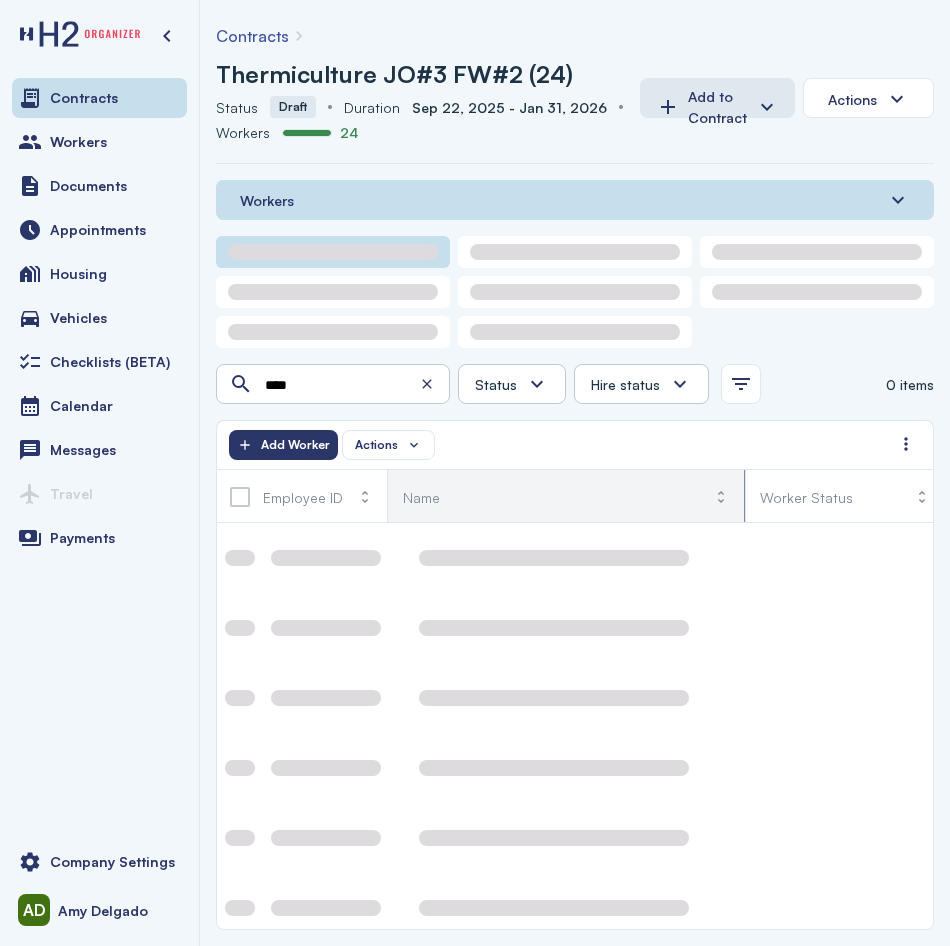 scroll, scrollTop: 0, scrollLeft: 0, axis: both 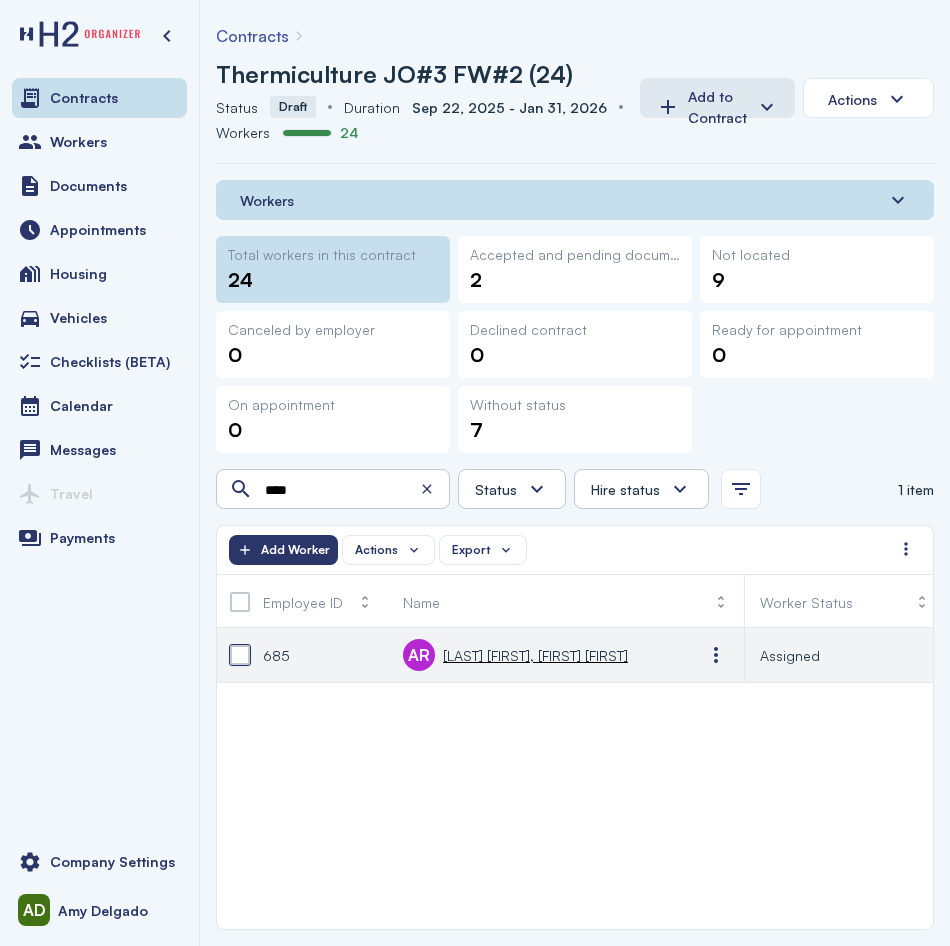 click at bounding box center [240, 655] 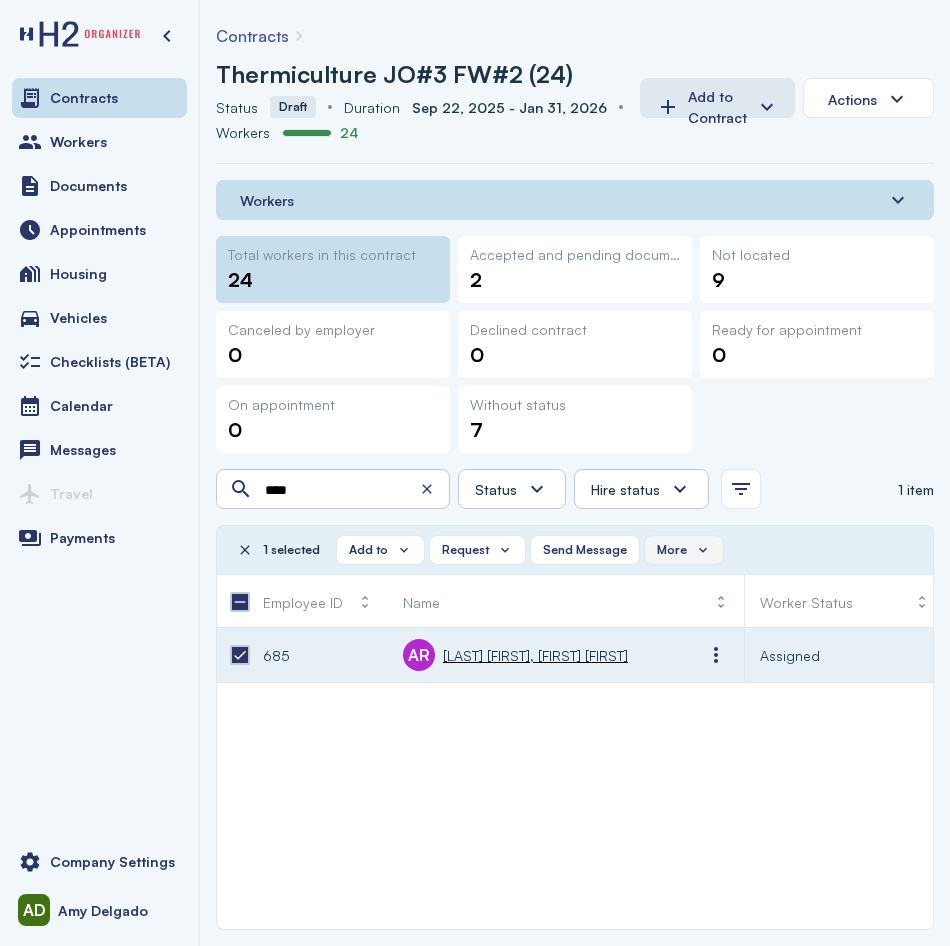 click on "More" at bounding box center [672, 550] 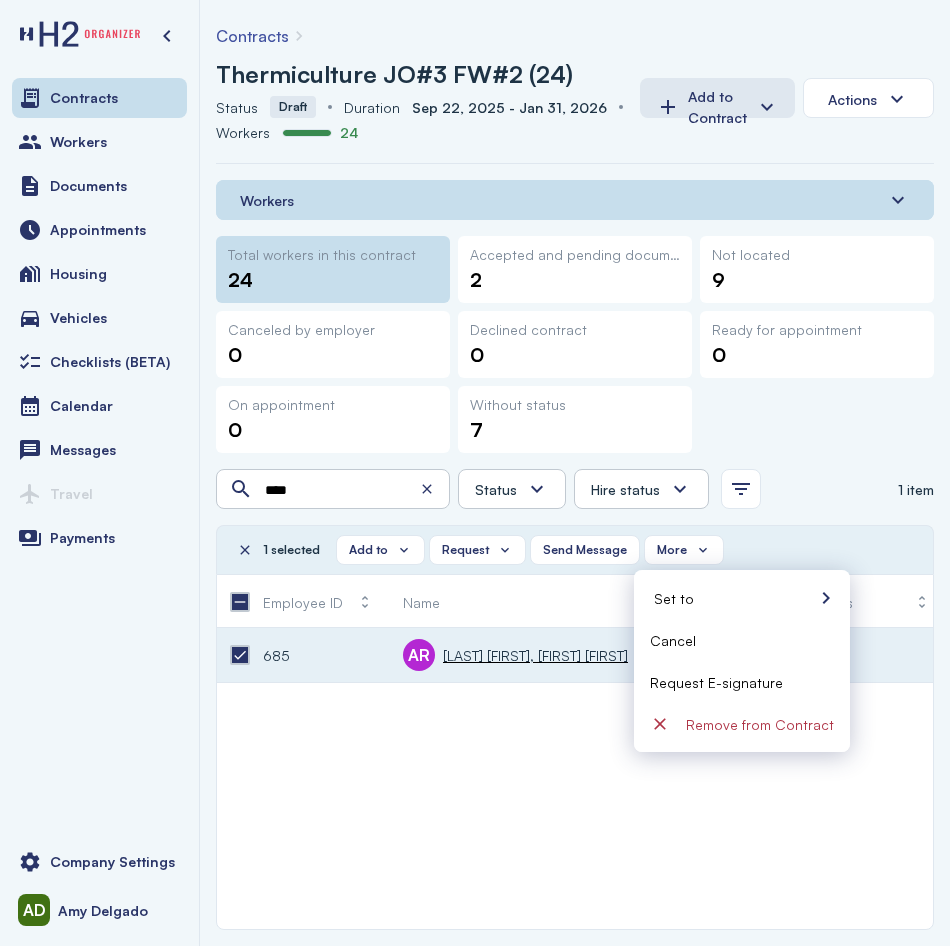 click on "Request E-signature" at bounding box center (716, 682) 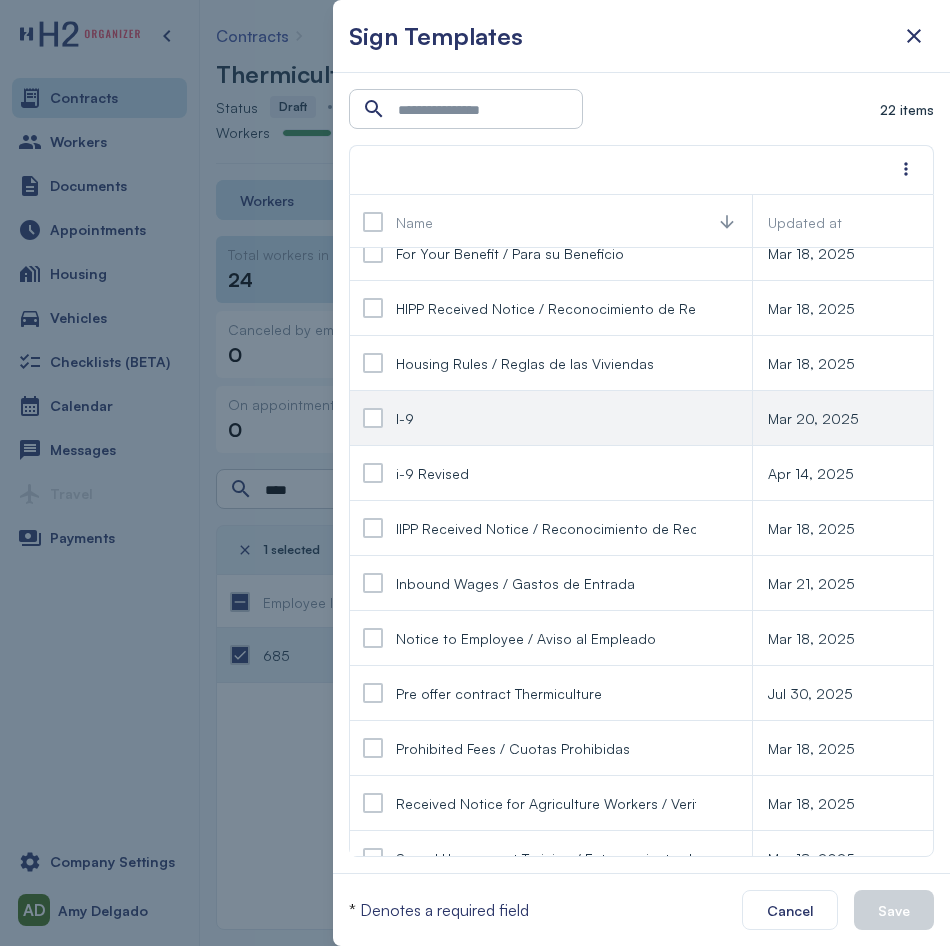 scroll, scrollTop: 300, scrollLeft: 0, axis: vertical 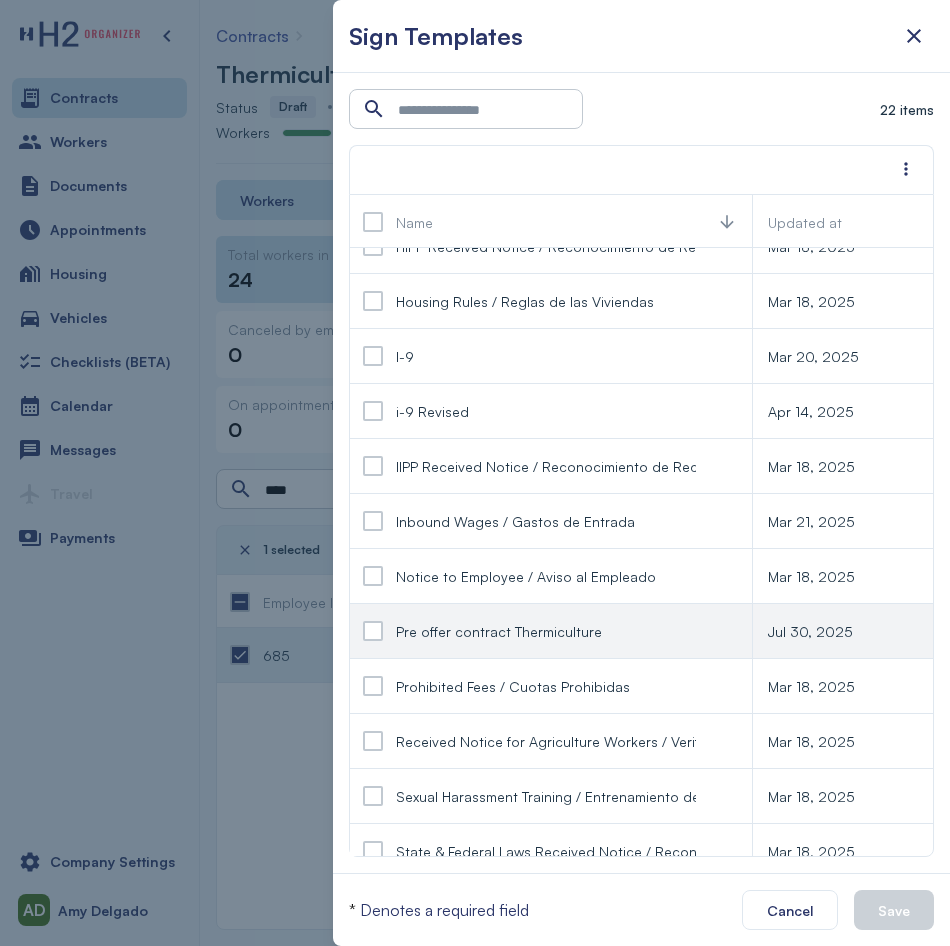 click at bounding box center (373, 631) 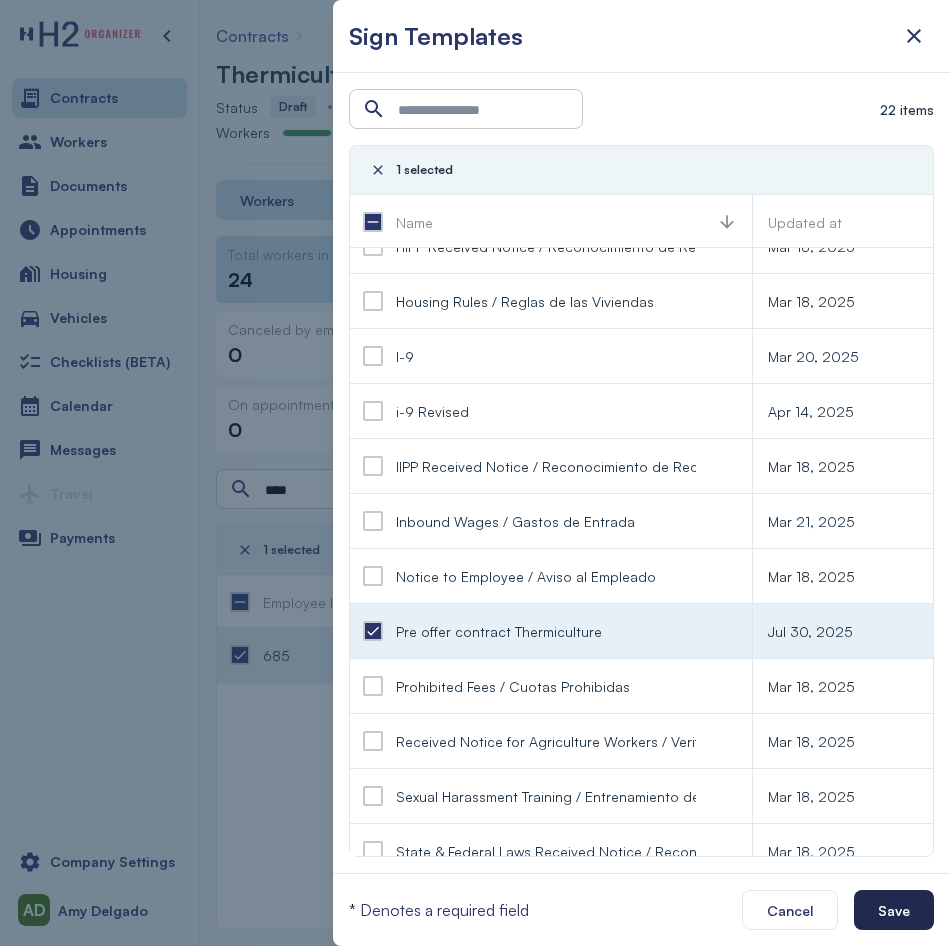 click on "Save" at bounding box center [894, 910] 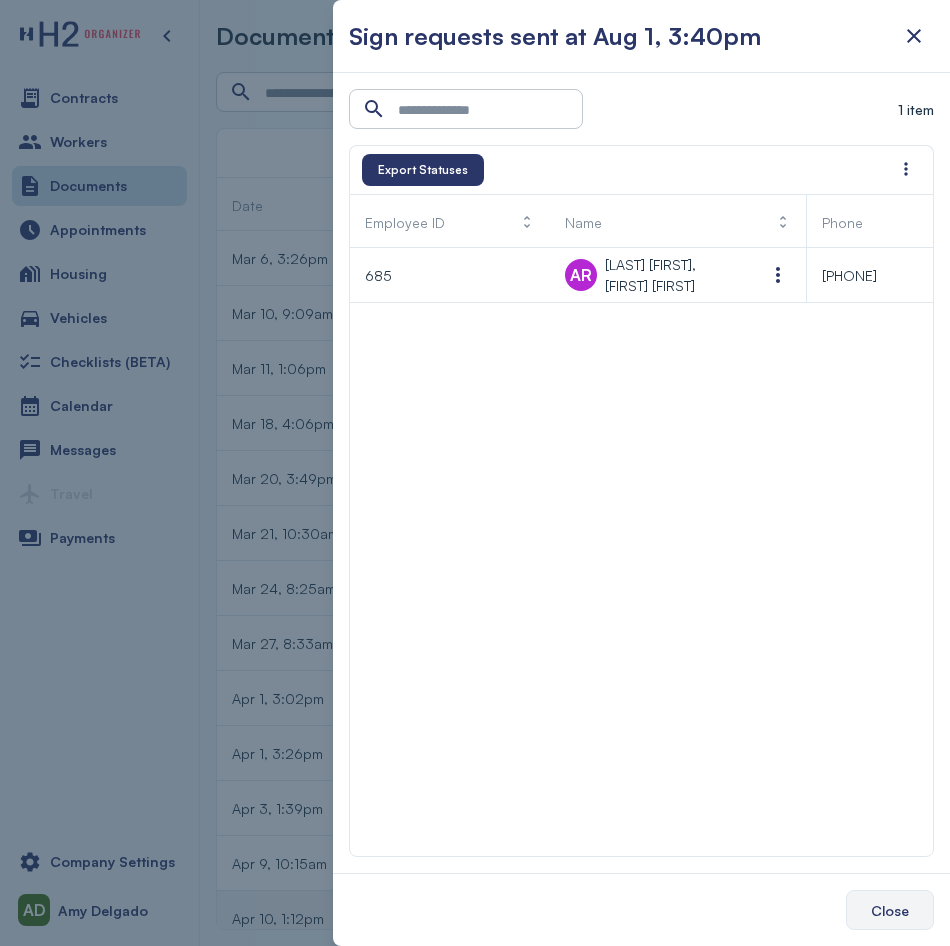 click on "Close" at bounding box center [890, 910] 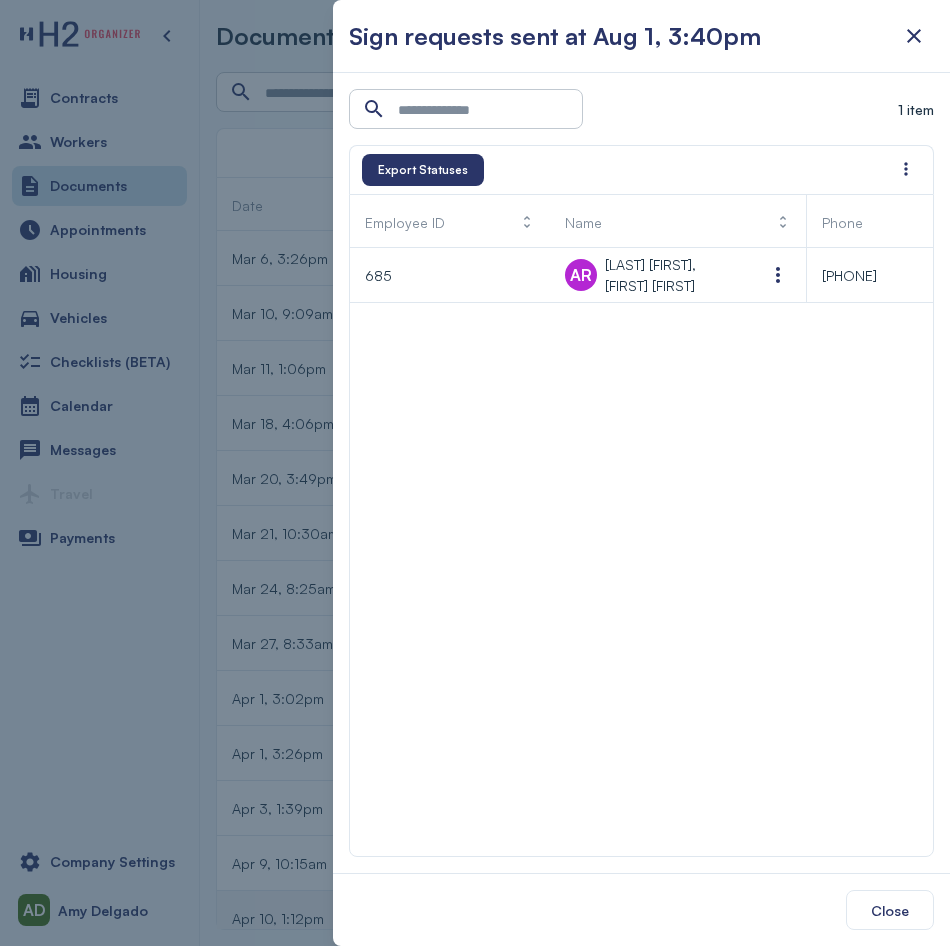 click on "Mar 6, 3:26pm West Pak Packer/Stacker 2025 26 26 -- Mar 10, 9:09am McMillan Avocado 2025 1 1 -- Mar 11, 1:06pm Drivers West Pak Avo. 2025 1 1 -- Mar 18, 4:06pm Drivers West Pak Avo. 2025 17 17 -- Mar 20, 3:49pm Drivers West Pak Avo. 2025 1 1 -- Mar 21, 10:30am Drivers West Pak Avo. 2025 1 1 -- Mar 24, 8:25am West Pak Packer/Stacker 2025 690 673 -- Mar 27, 8:33am West Pak Packer/Stacker 2025 40 40 -- Apr 1, 3:02pm McMillan Avocado 2025 350 350 -- Apr 1, 3:26pm Drivers West Pak Avo. 2025 2 2 -- Apr 3, 1:39pm West Pak Packer/Stacker 2025 41 41 -- Apr 9, 10:15am McMillan Avocado 2025 16 16 -- Apr 10, 1:12pm West Pak Packer/Stacker 2025 18 18 -- Apr 14, 2:24pm West Pak Packer/Stacker 2025 7 7 -- Apr 14, 2:25pm McMillan Avocado 2025 1 1 -- Apr 17, 3:39pm West Pak Packer/Stacker 2025 42 42 --" at bounding box center (595, 1581) 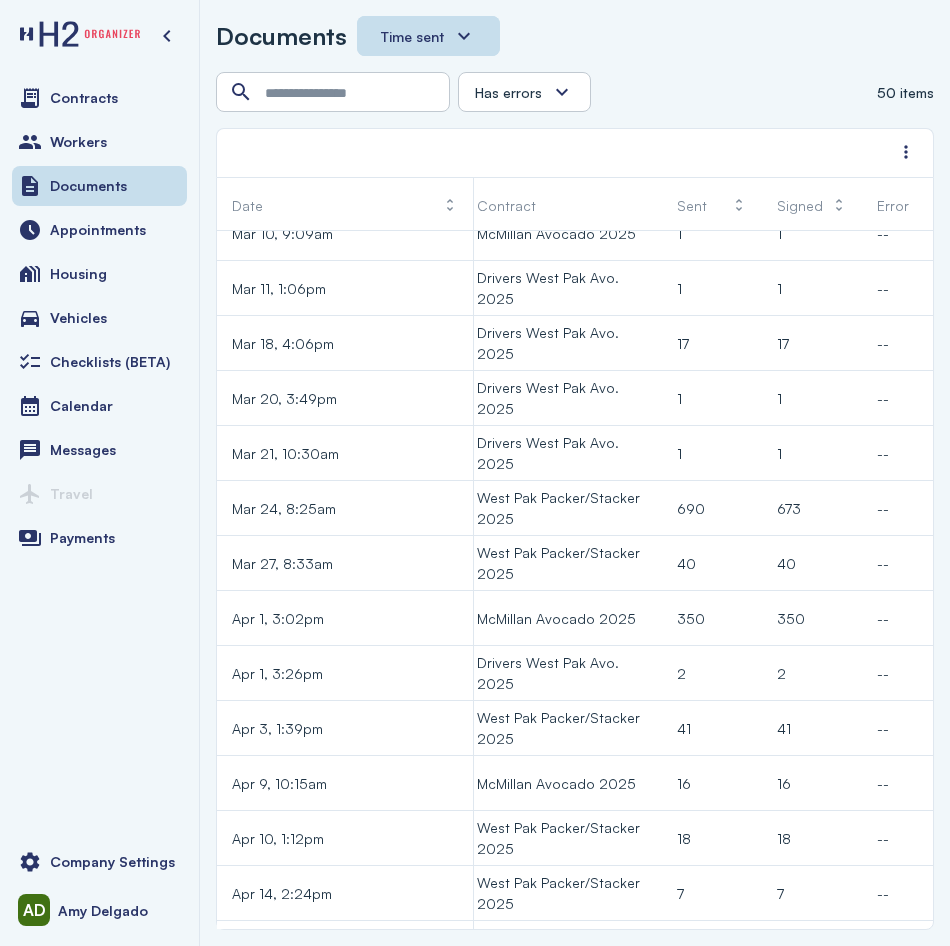 click on "Contracts         Workers         Documents         Appointments         Housing         Vehicles         Checklists (BETA)         Calendar         Messages         Travel         Payments" at bounding box center [99, 451] 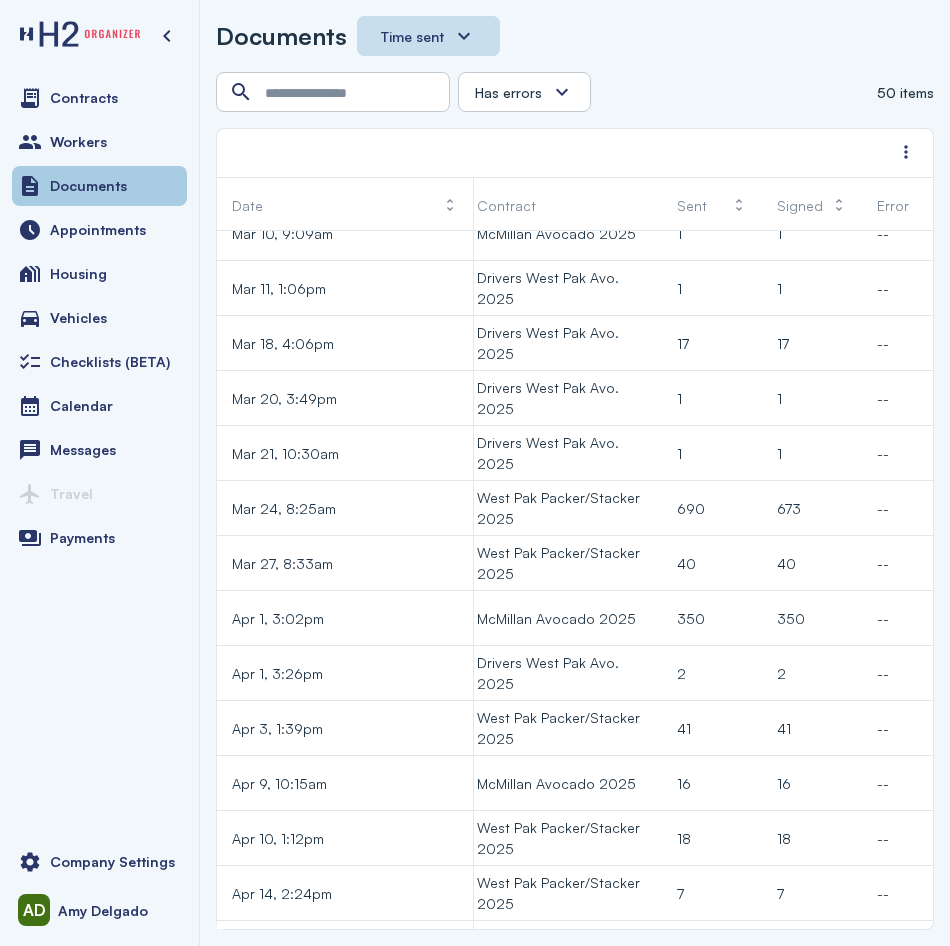 click on "Documents" at bounding box center (99, 186) 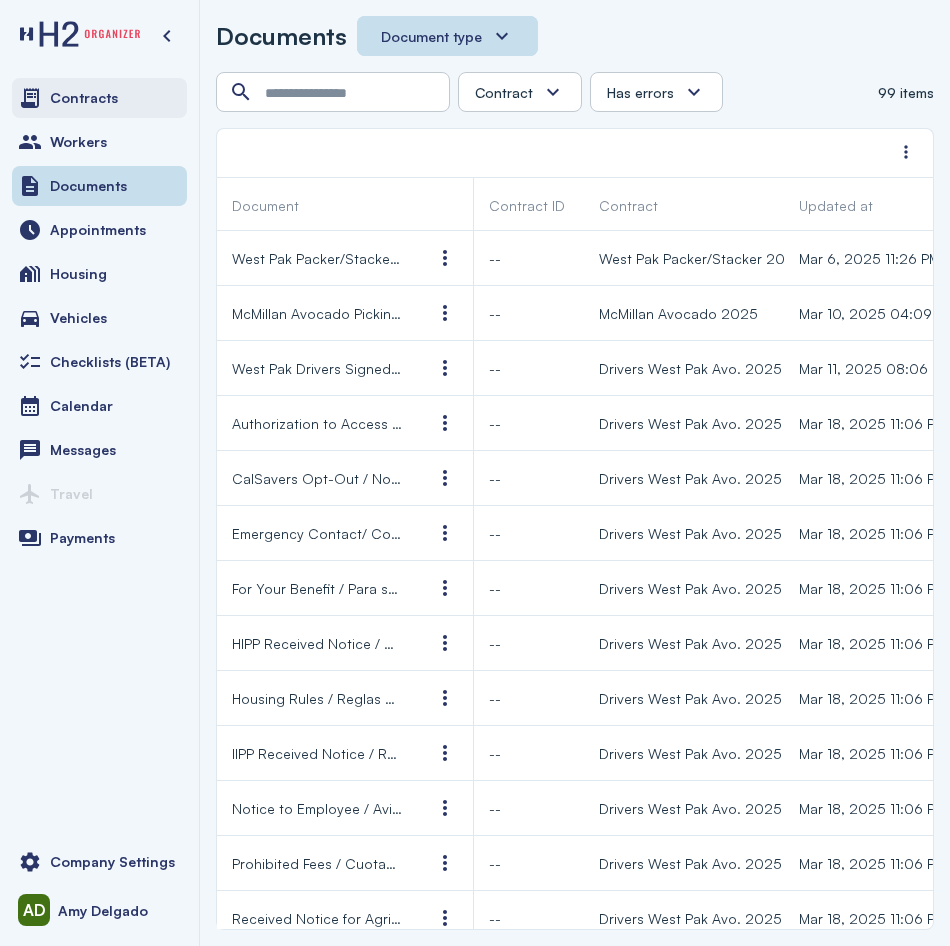 click on "Contracts" at bounding box center [99, 98] 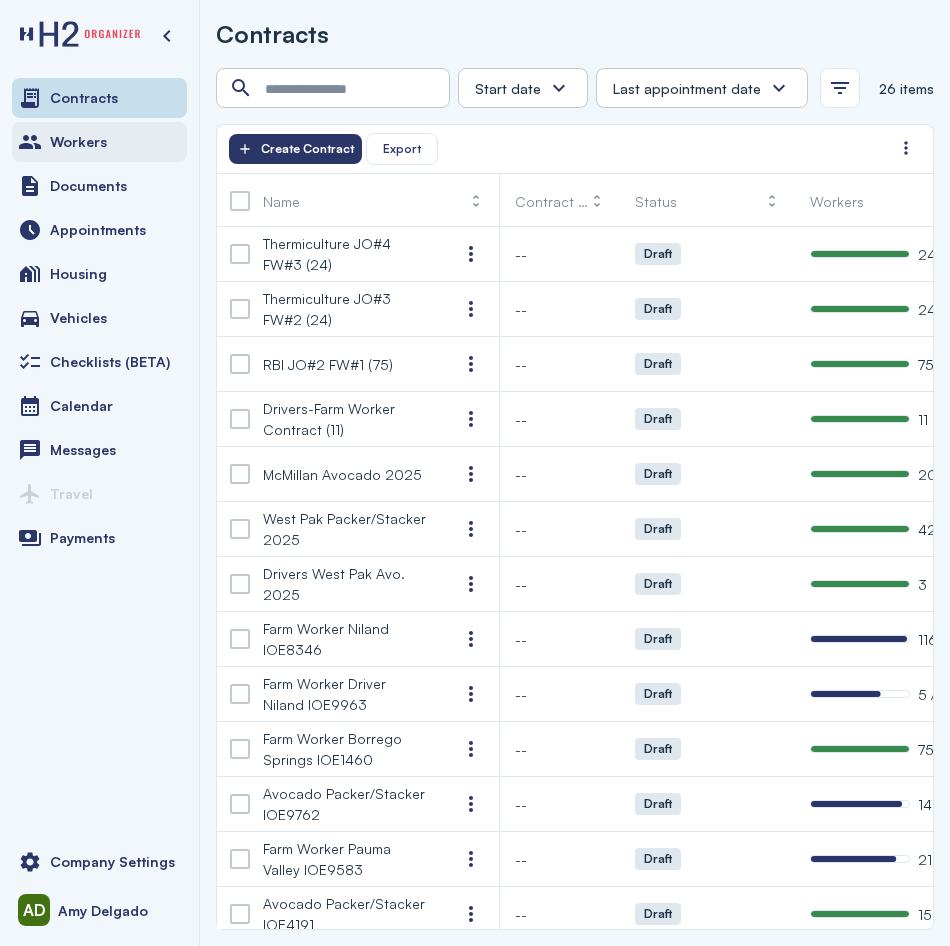click on "Workers" at bounding box center [99, 142] 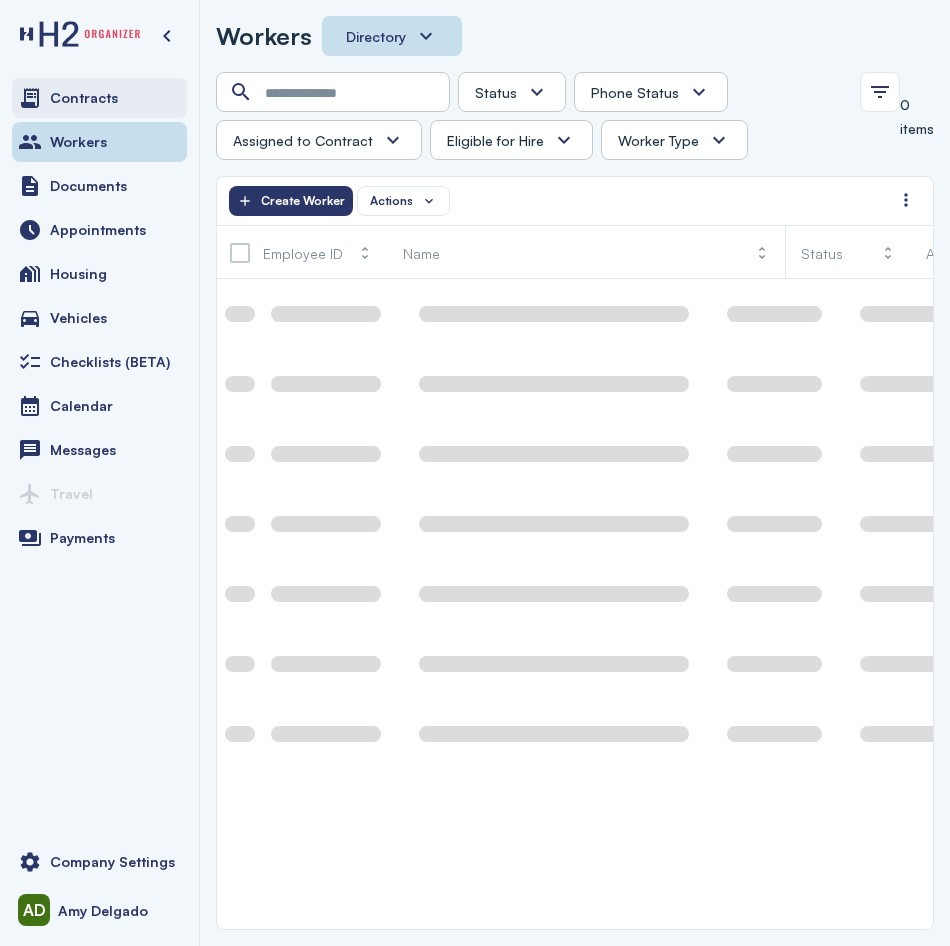 click on "Contracts" at bounding box center (84, 98) 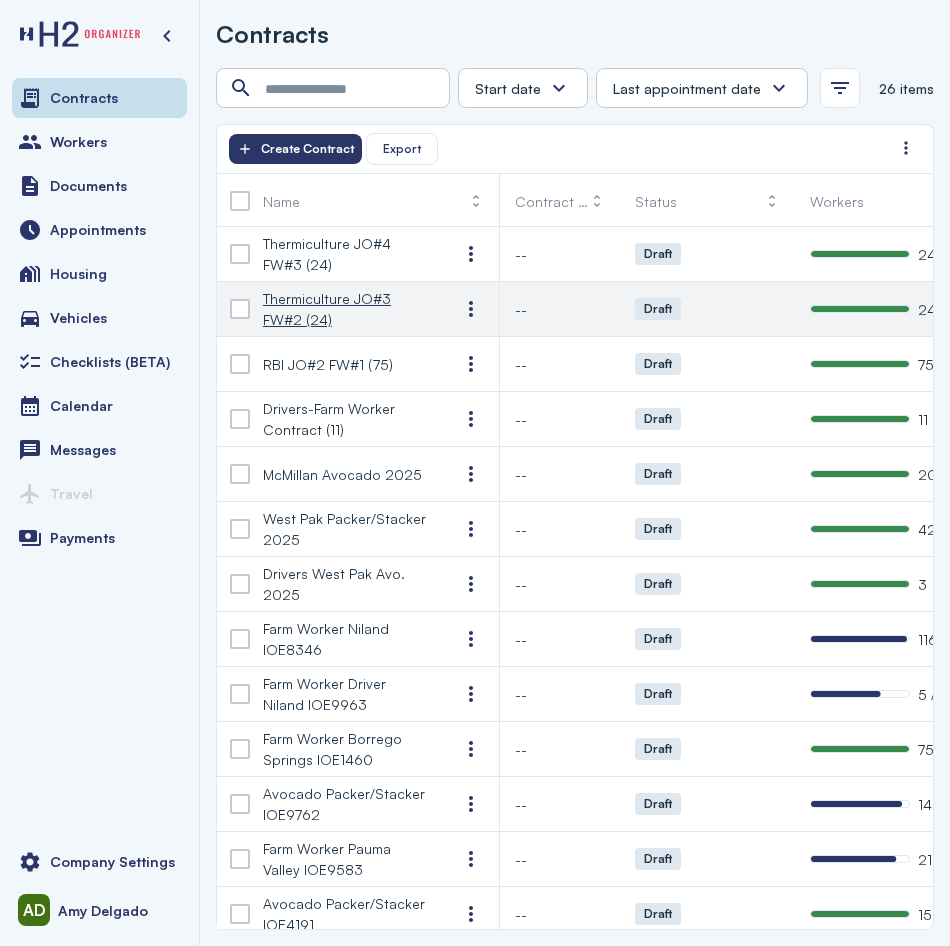 click on "Thermiculture JO#3 FW#2  (24)" at bounding box center (345, 309) 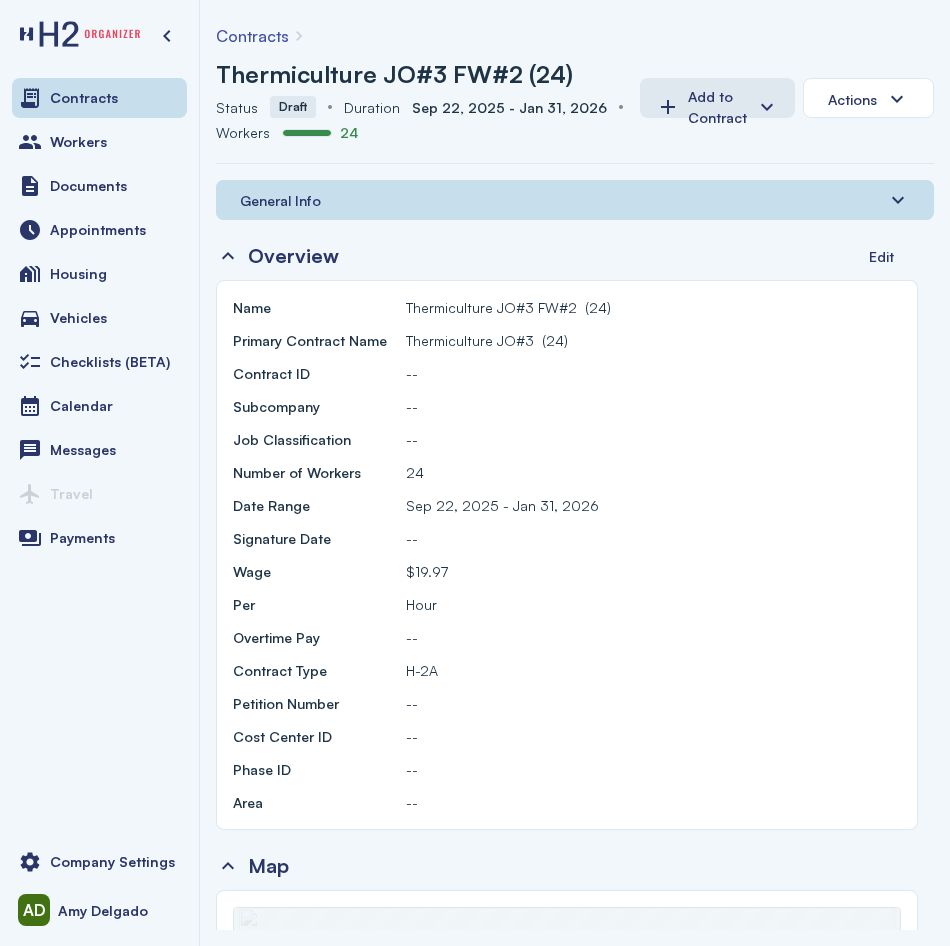 click on "General Info" at bounding box center [280, 200] 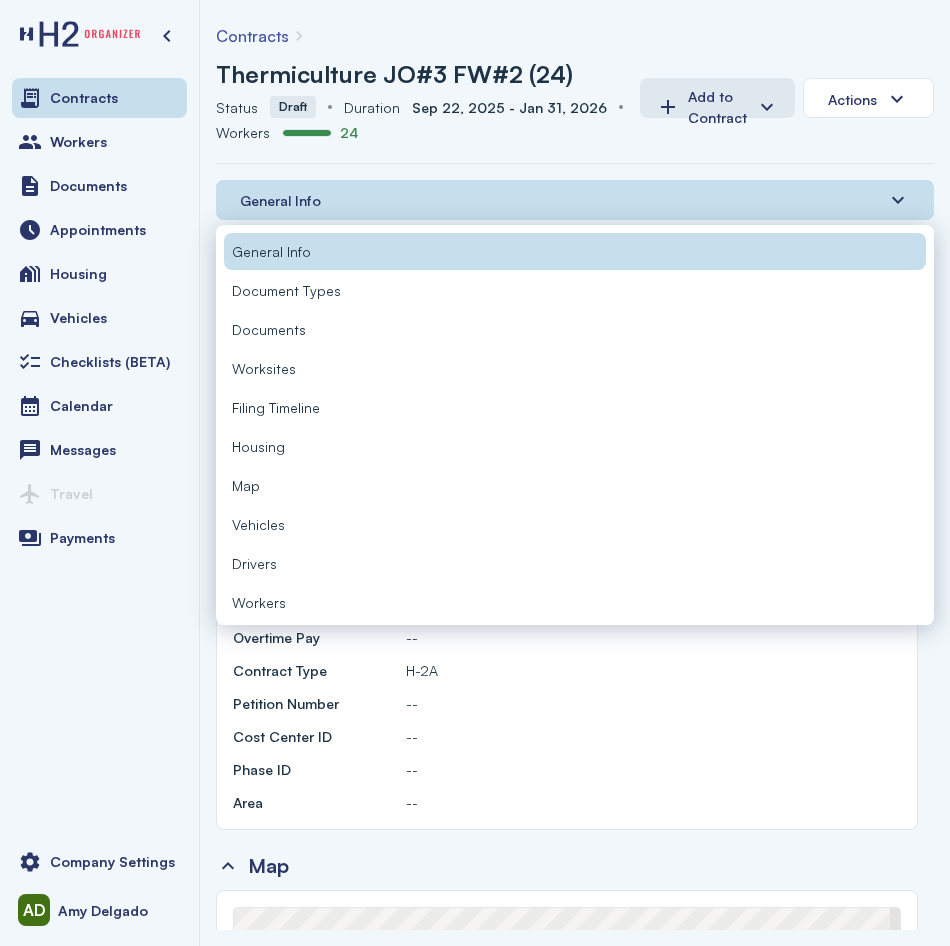 click on "Workers" at bounding box center [575, 602] 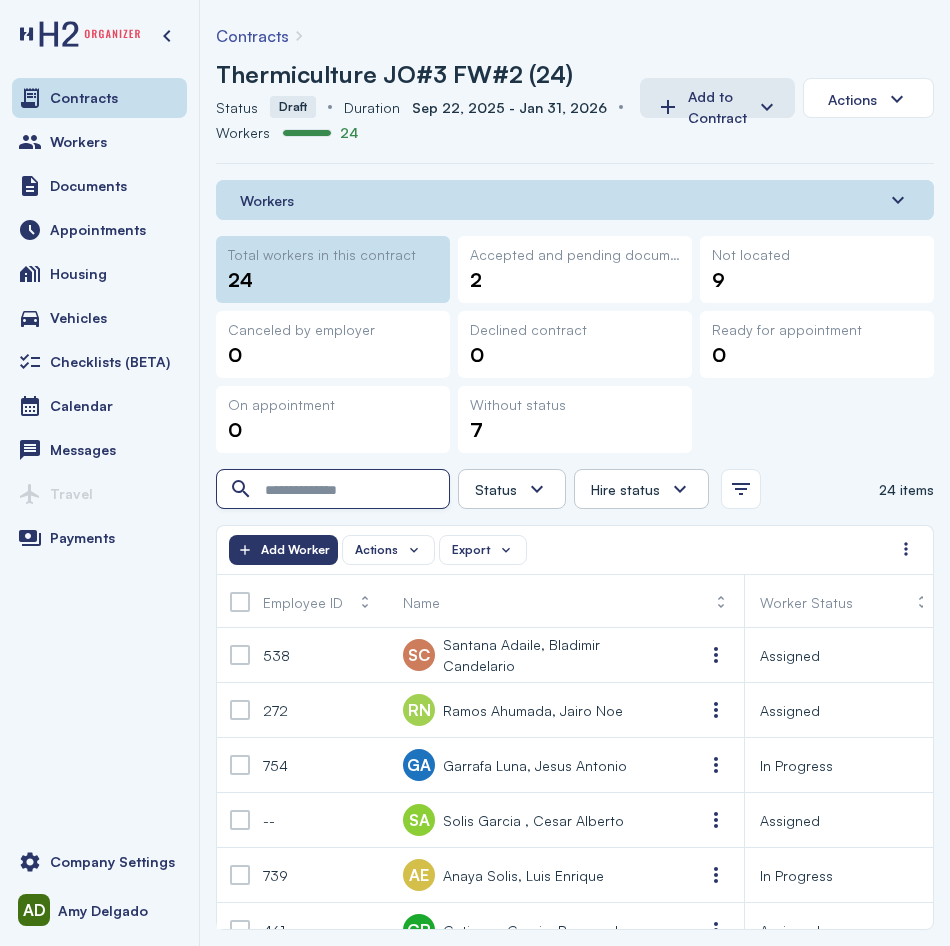 click at bounding box center (335, 490) 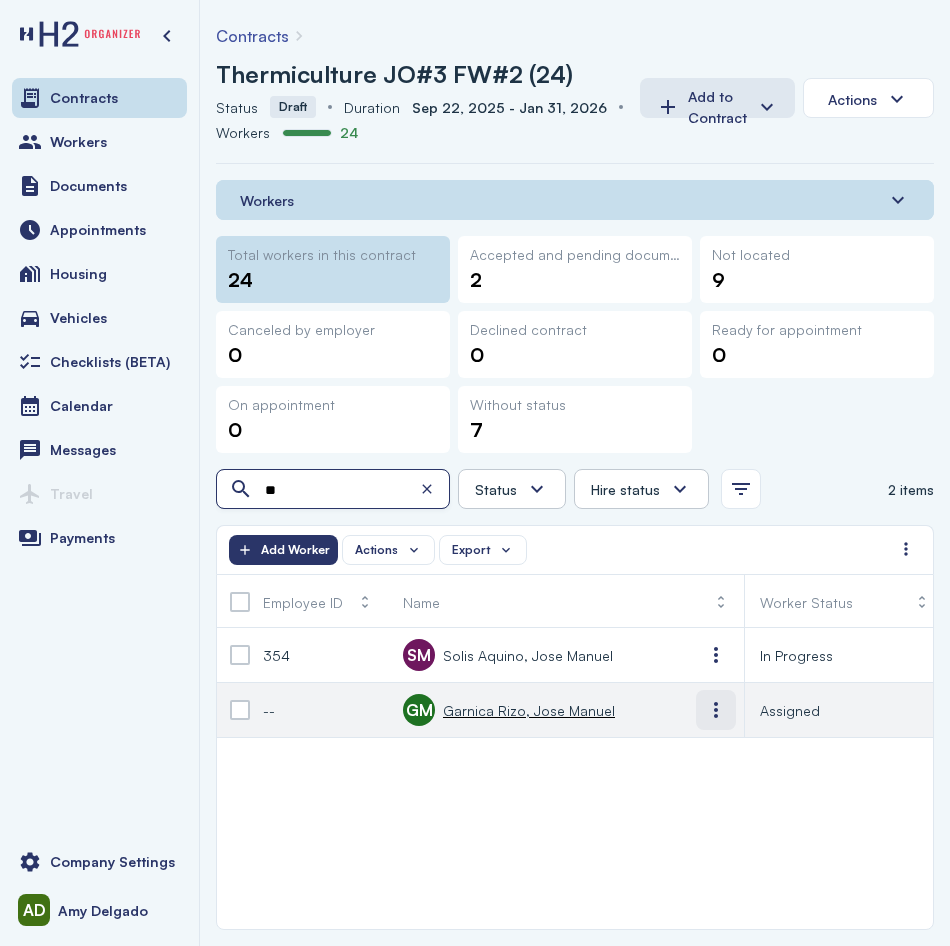 type on "**" 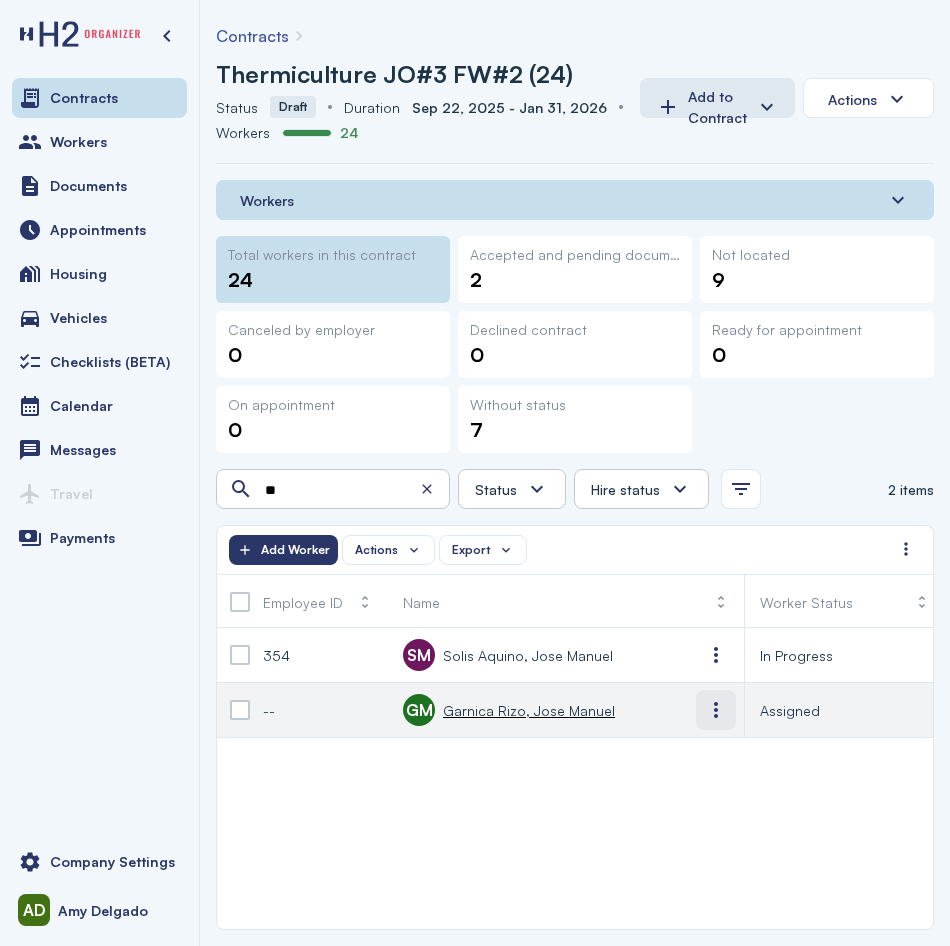click at bounding box center [716, 710] 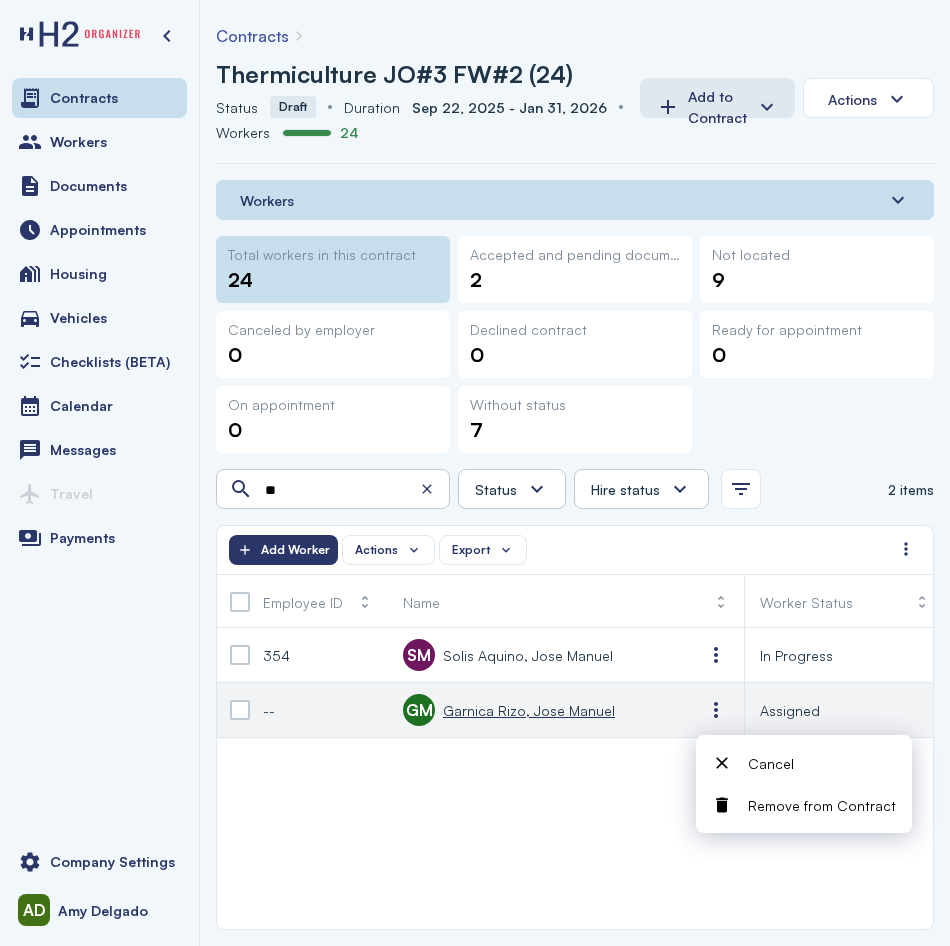 click on "Garnica Rizo, Jose Manuel" at bounding box center [529, 710] 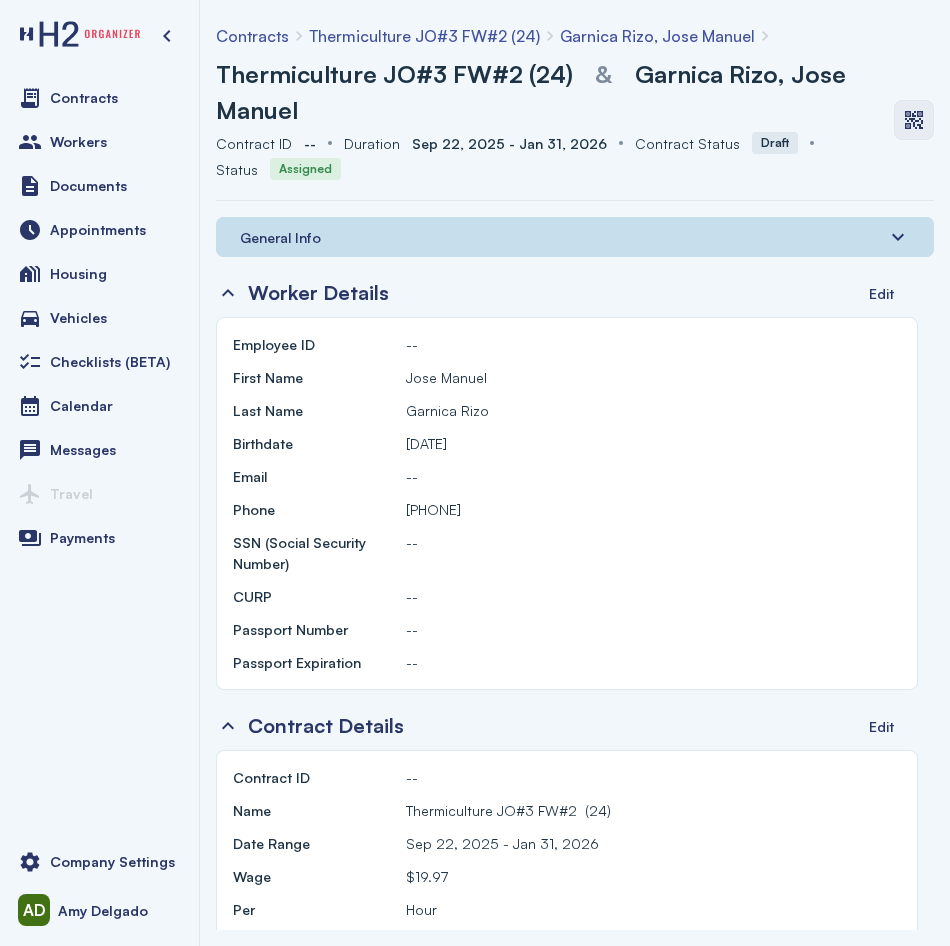 click at bounding box center (914, 120) 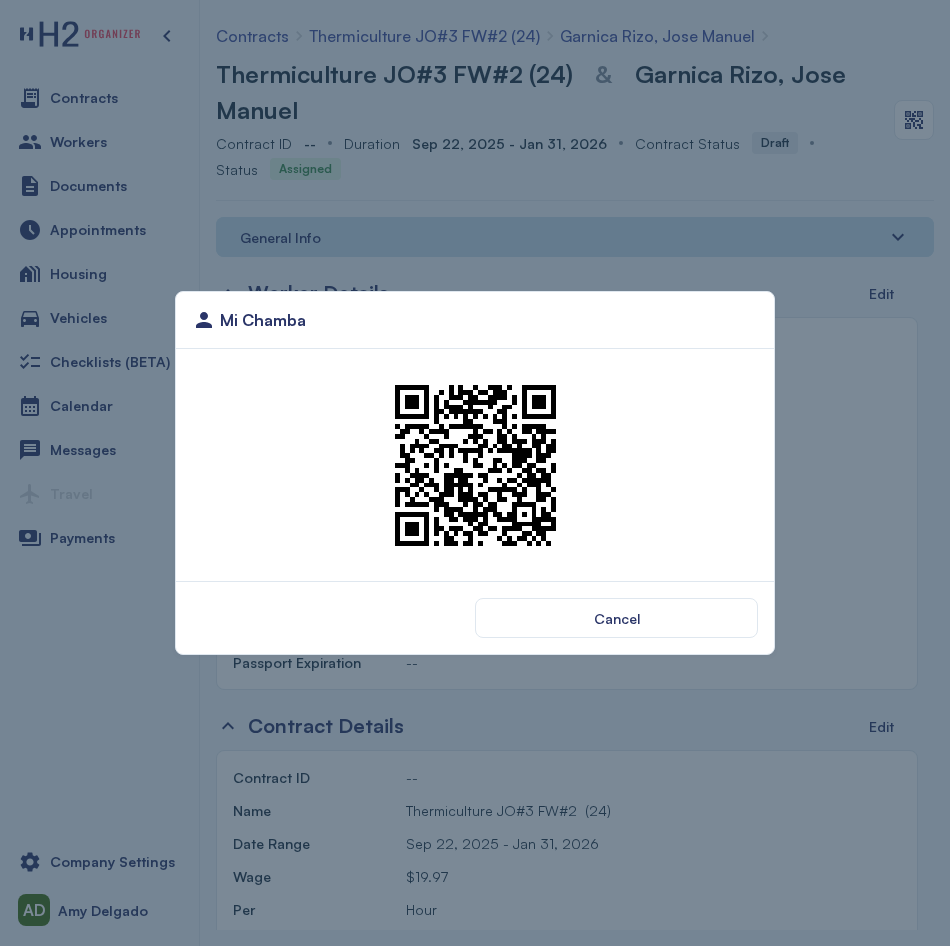 click at bounding box center (475, 465) 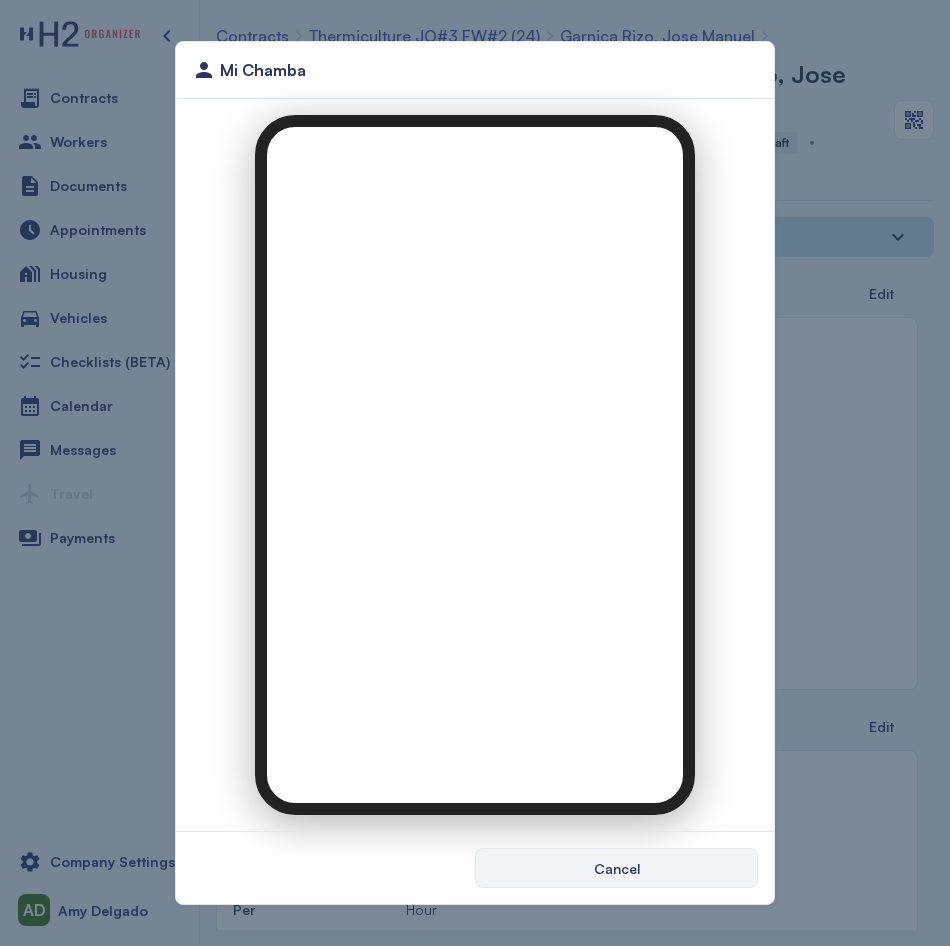 scroll, scrollTop: 0, scrollLeft: 0, axis: both 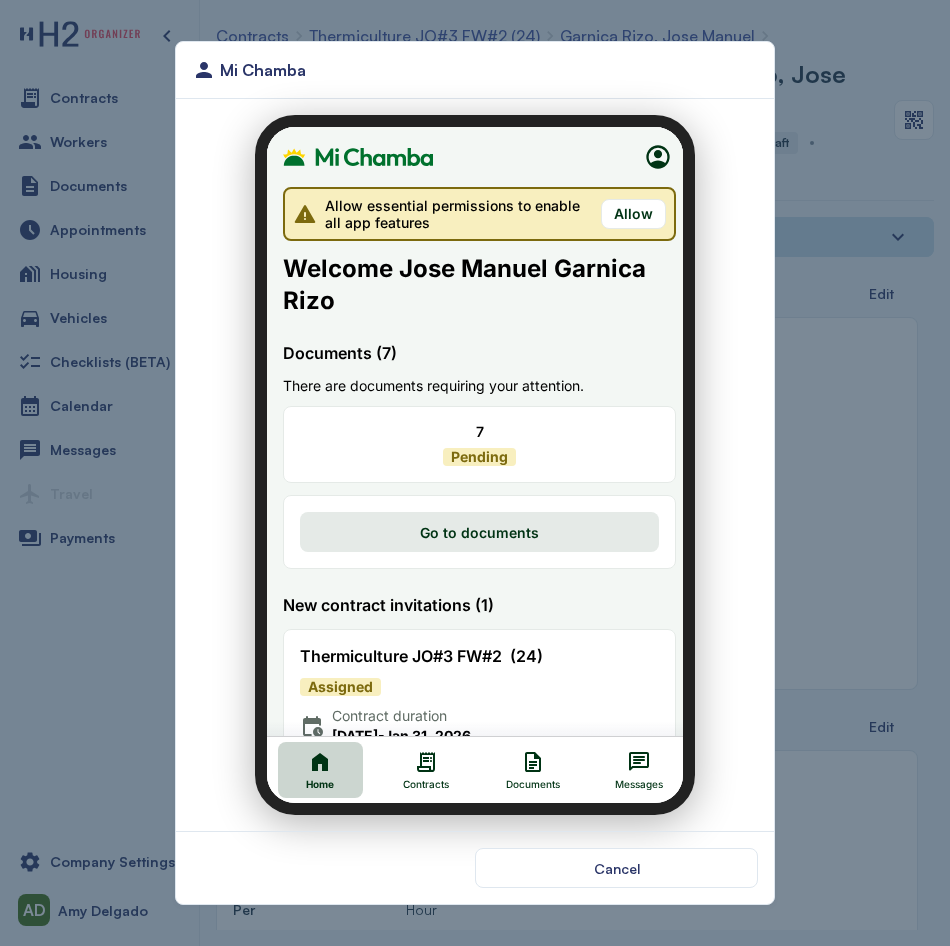 click on "Allow" at bounding box center (621, 202) 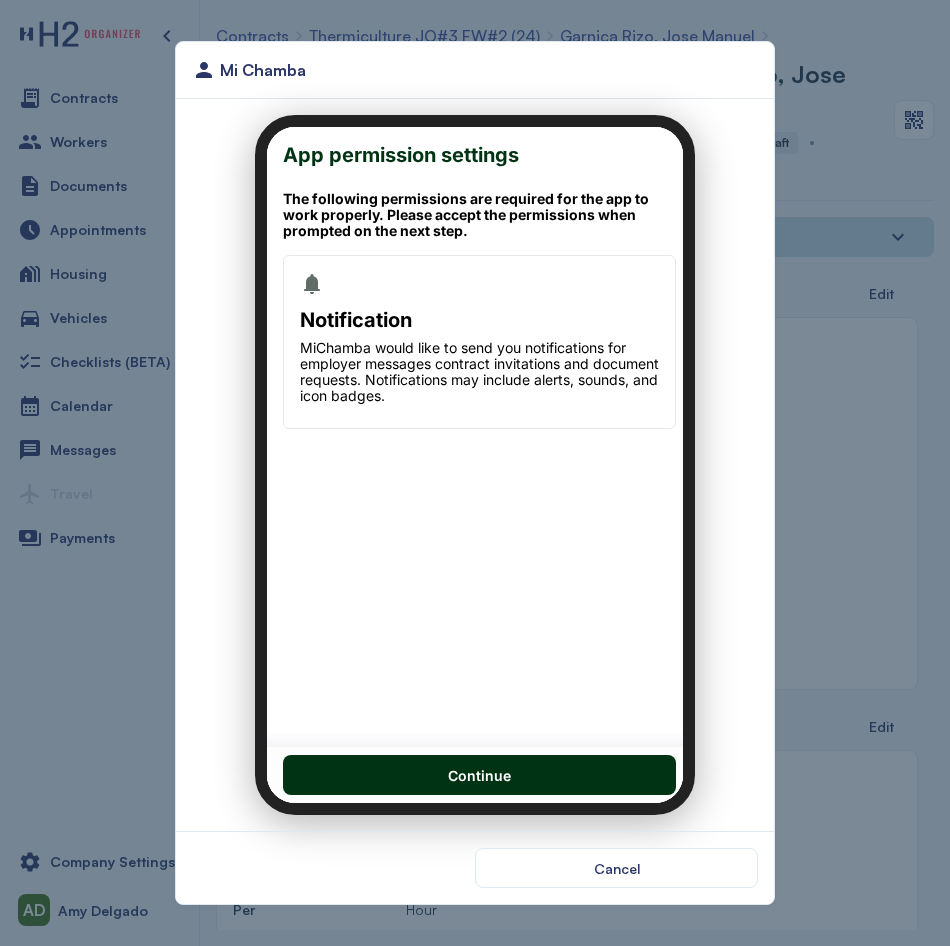 click on "Continue" at bounding box center [467, 763] 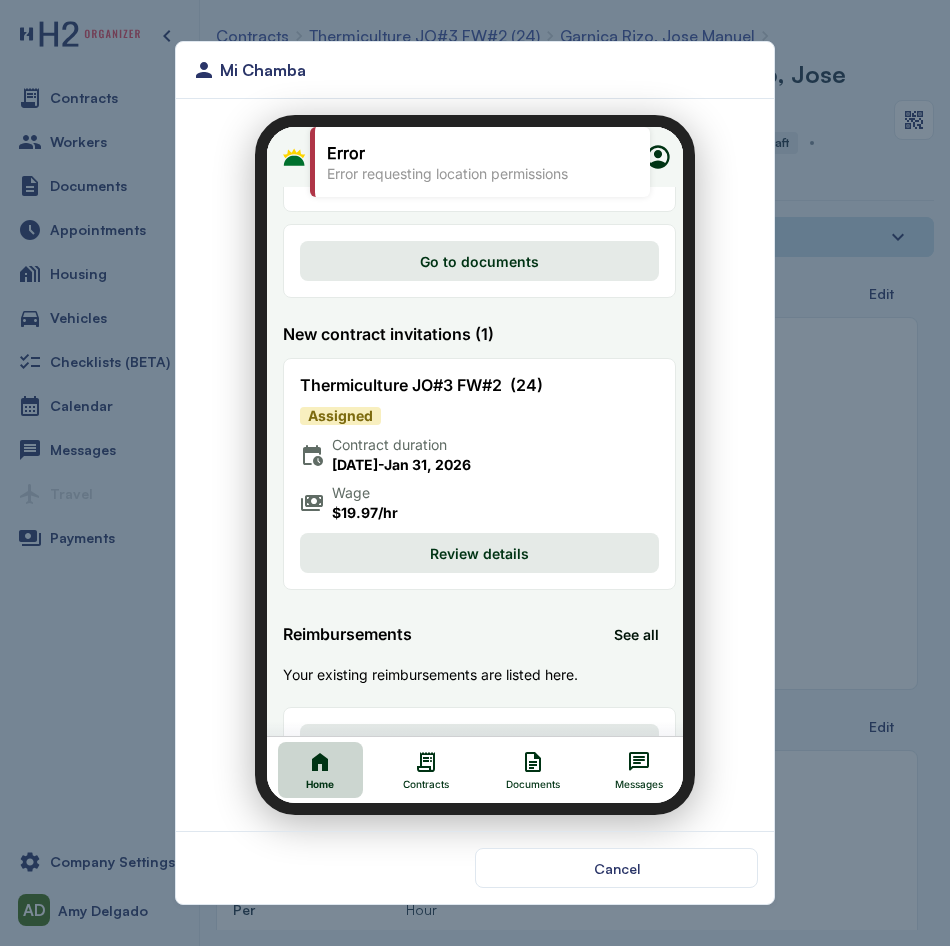 scroll, scrollTop: 300, scrollLeft: 0, axis: vertical 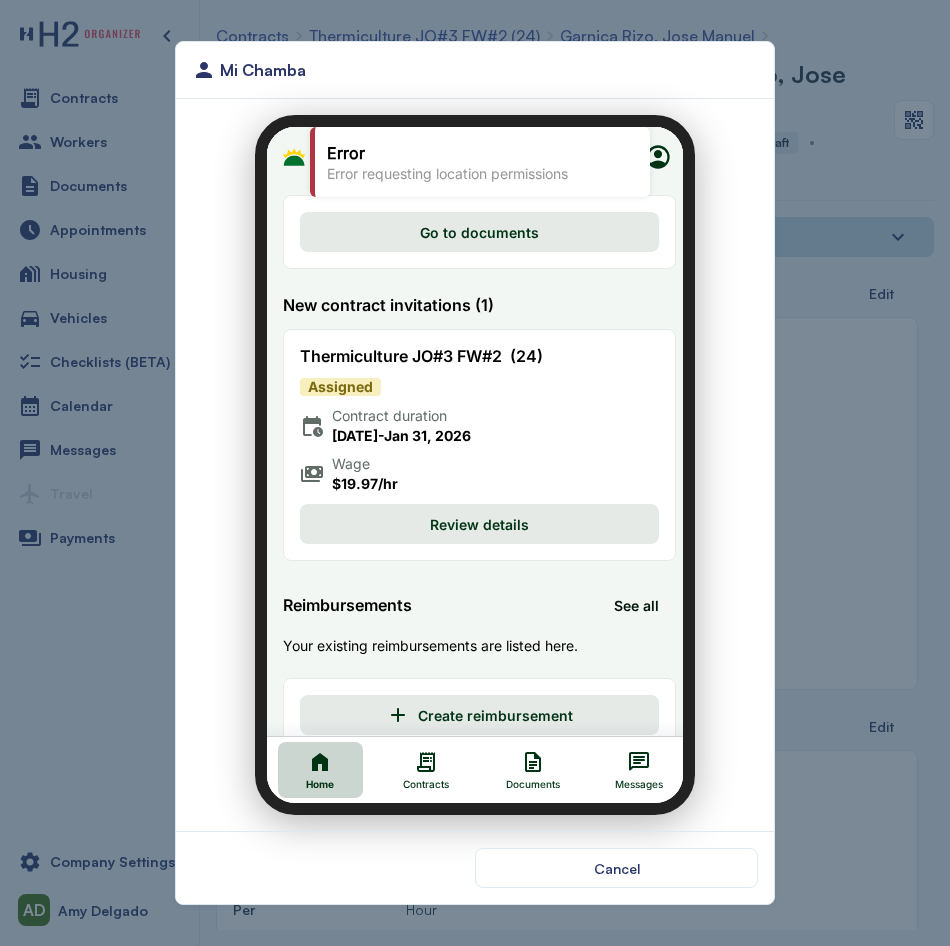 click on "Thermiculture JO#3 FW#2 (24) Assigned Contract duration Sep 22, 2025 - Jan 31, 2026 Wage $ 19.97 /hr Review details" at bounding box center (467, 433) 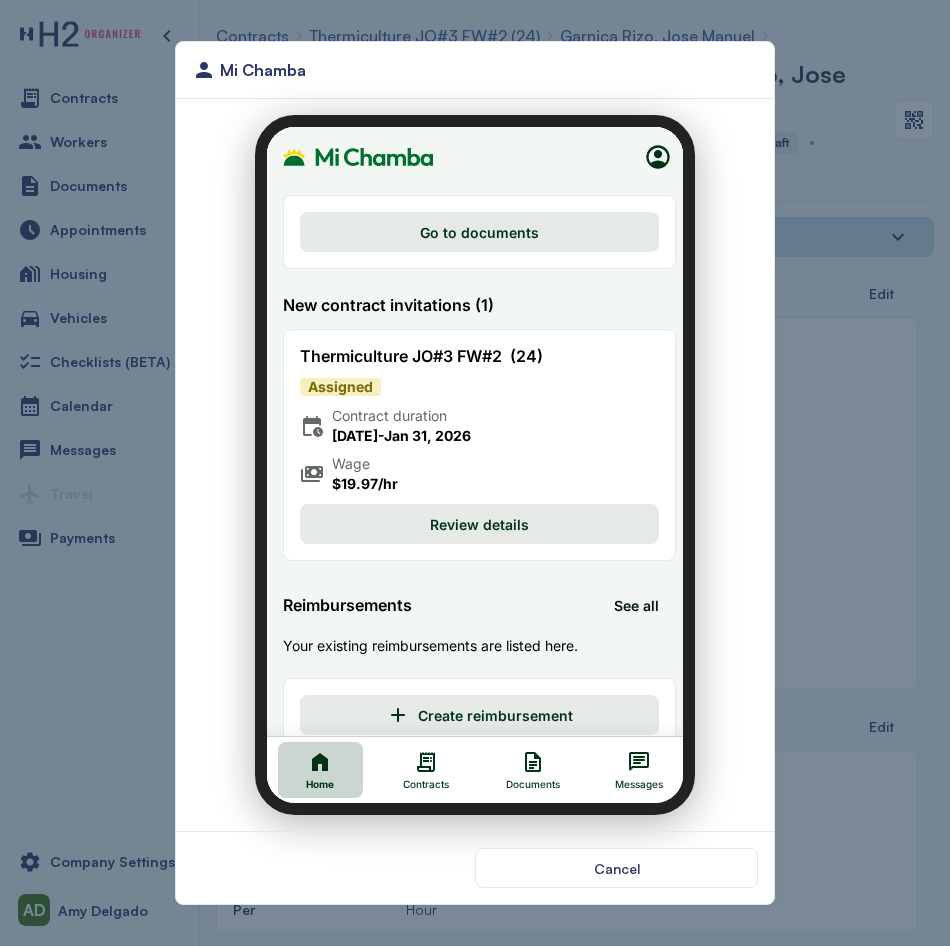 click on "Review details" at bounding box center (467, 512) 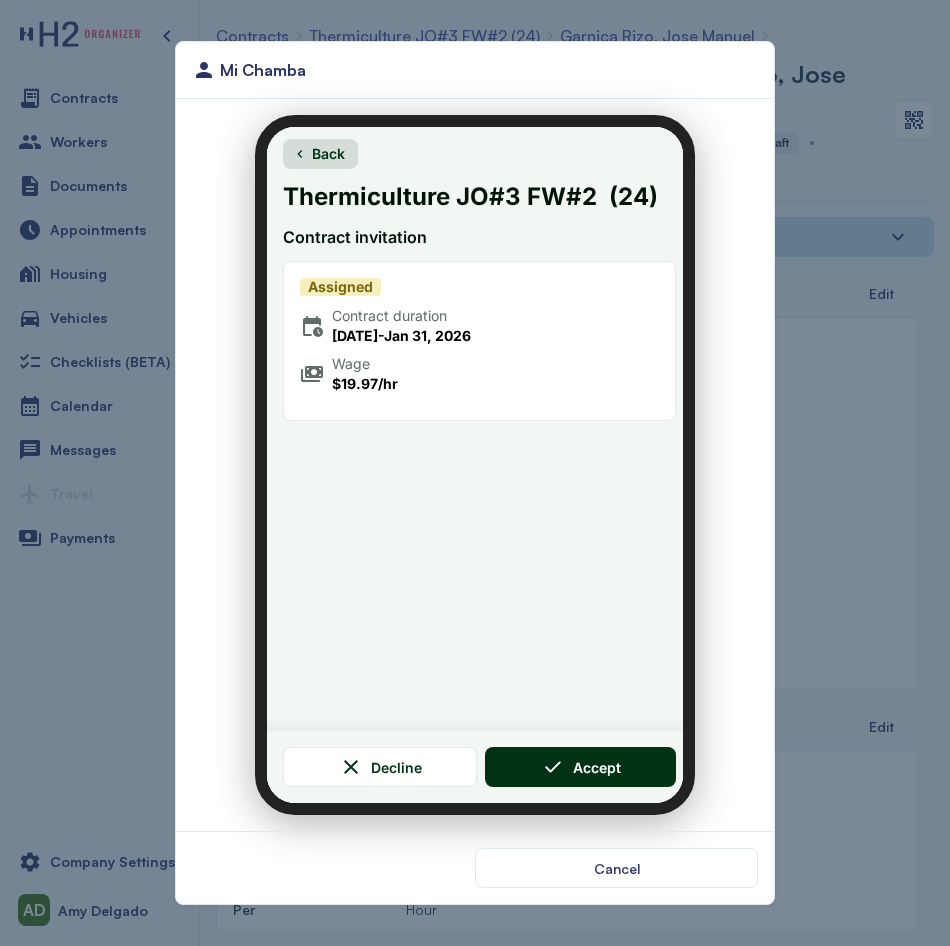 click on "Back" at bounding box center (318, 142) 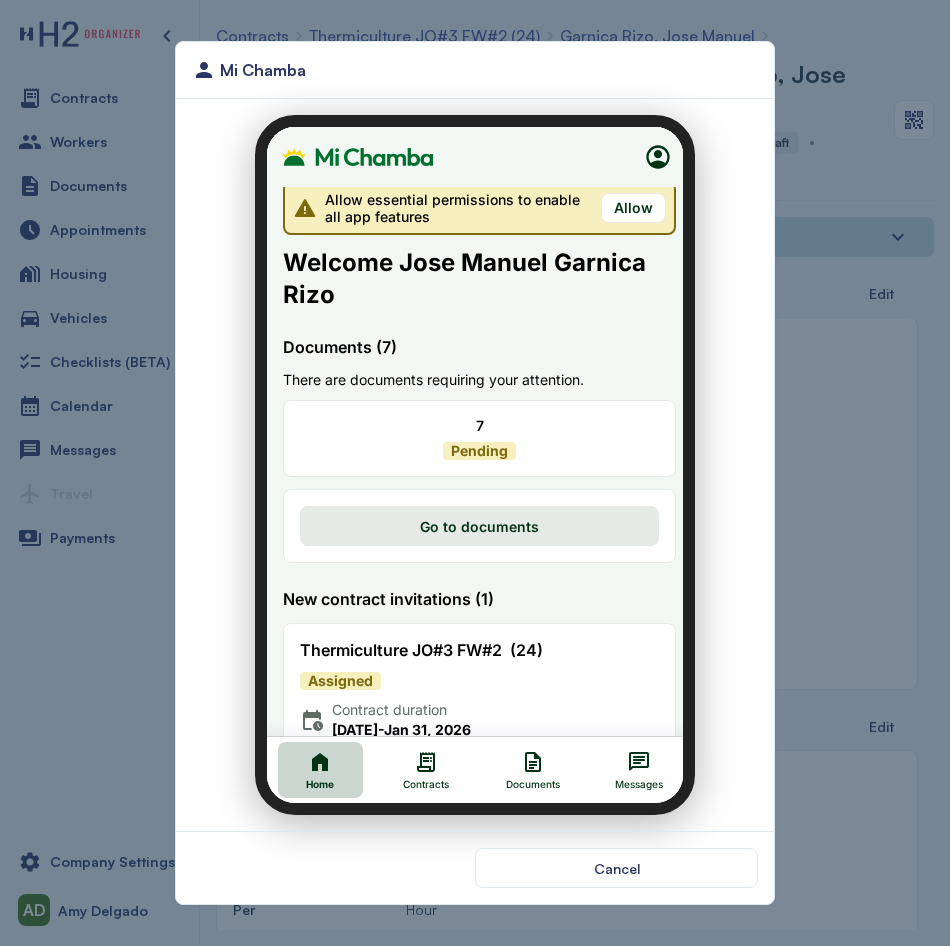 scroll, scrollTop: 0, scrollLeft: 0, axis: both 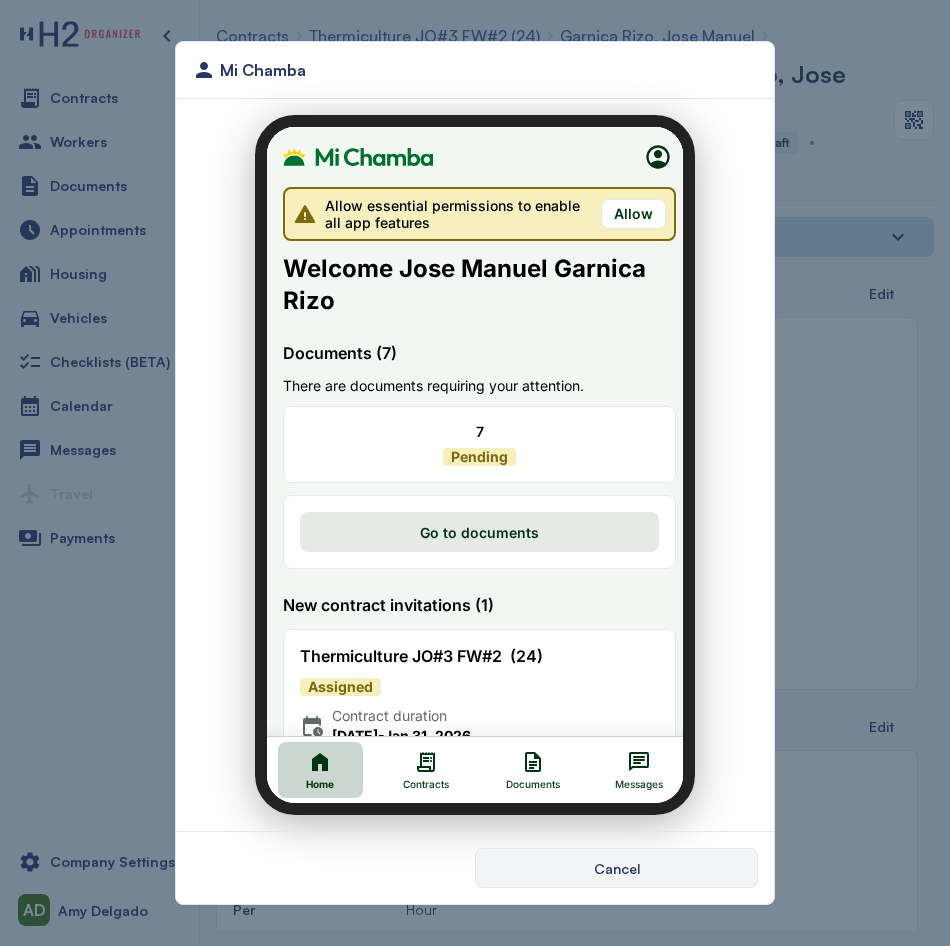 click on "Cancel" at bounding box center [616, 868] 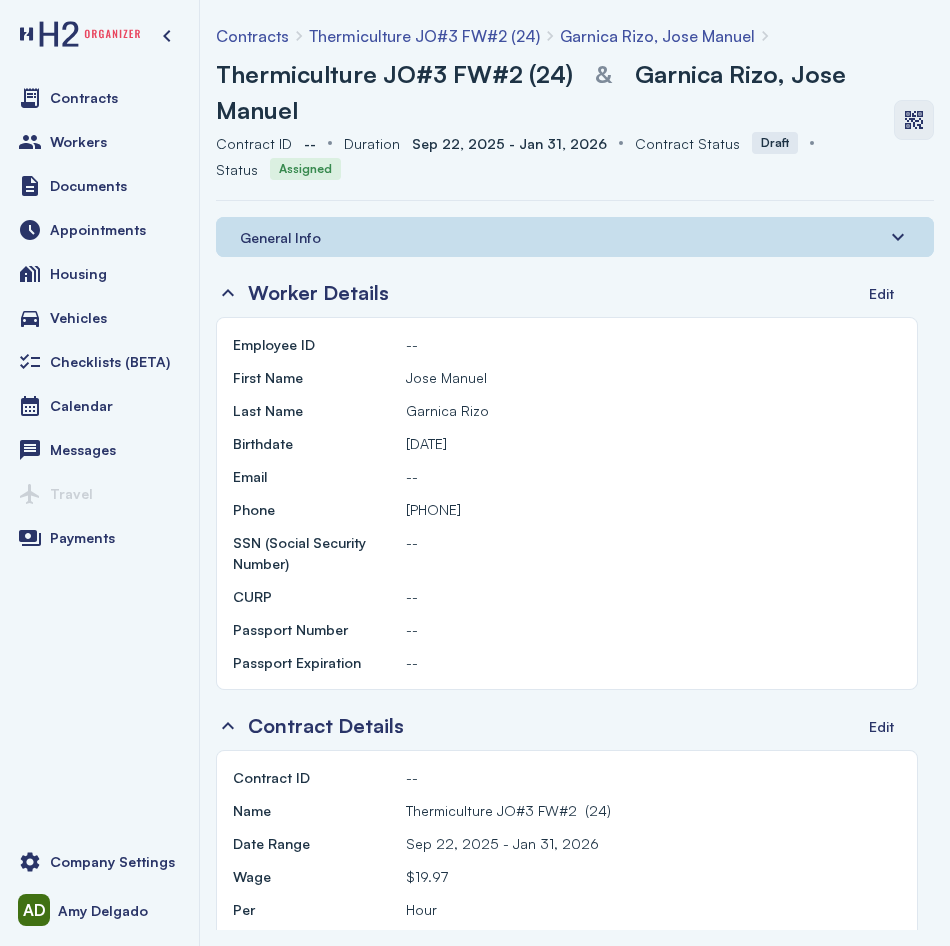 click at bounding box center [914, 120] 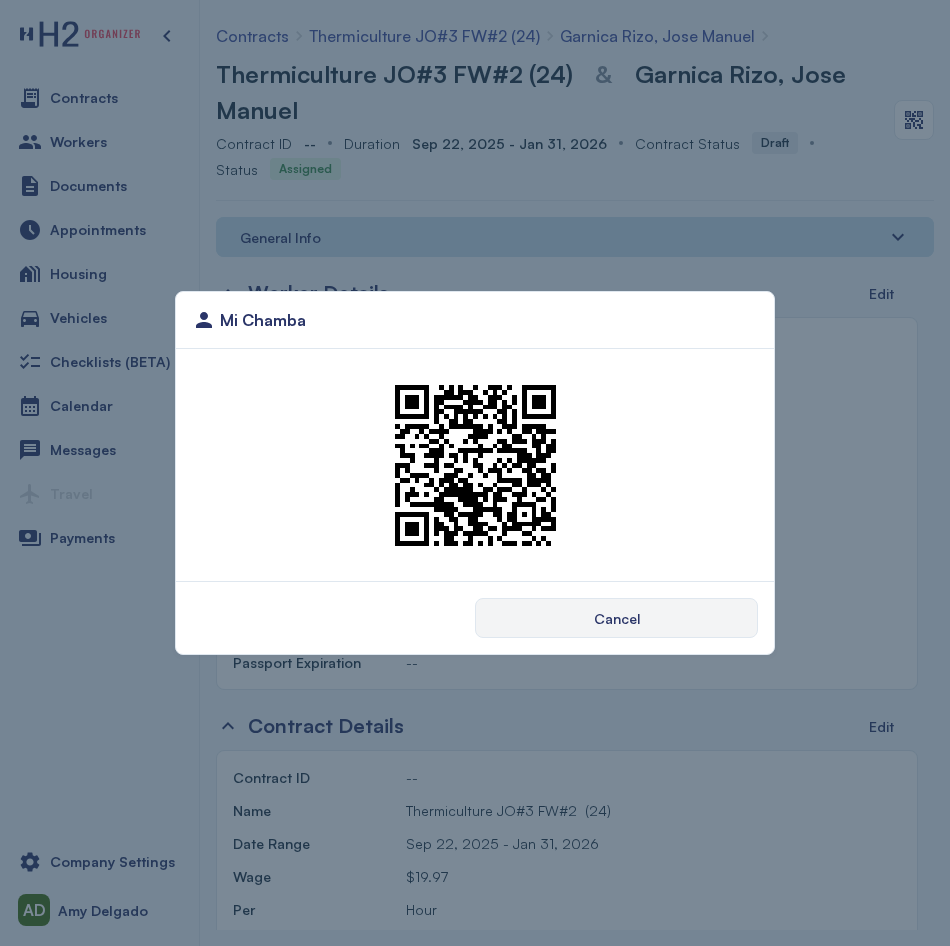 click on "Mi Chamba       Cancel" at bounding box center (475, 473) 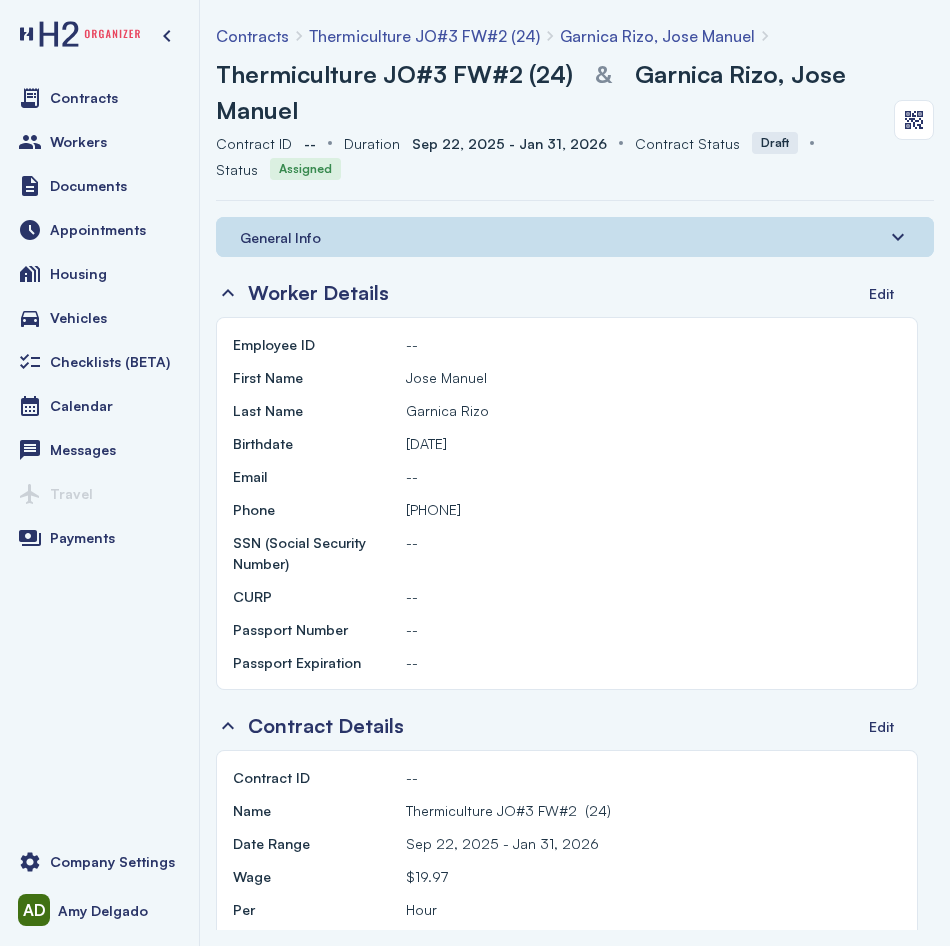 click on "Thermiculture JO#3 FW#2  (24)" at bounding box center [394, 74] 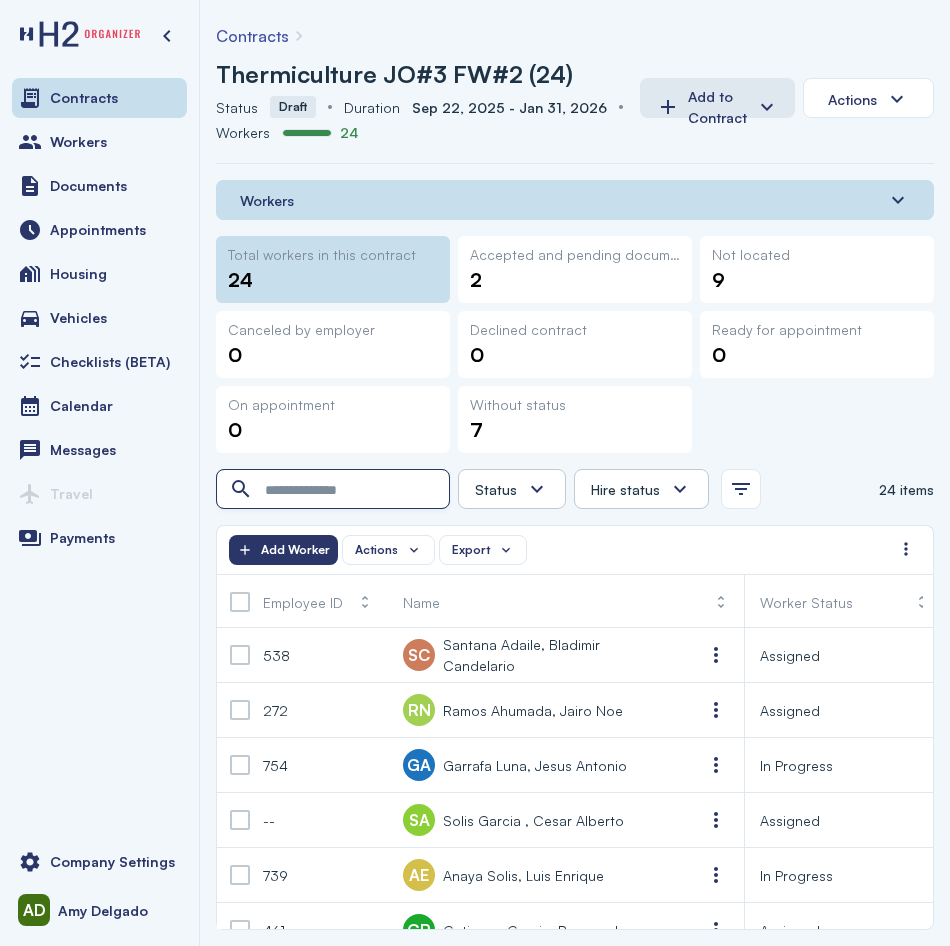 click at bounding box center (335, 490) 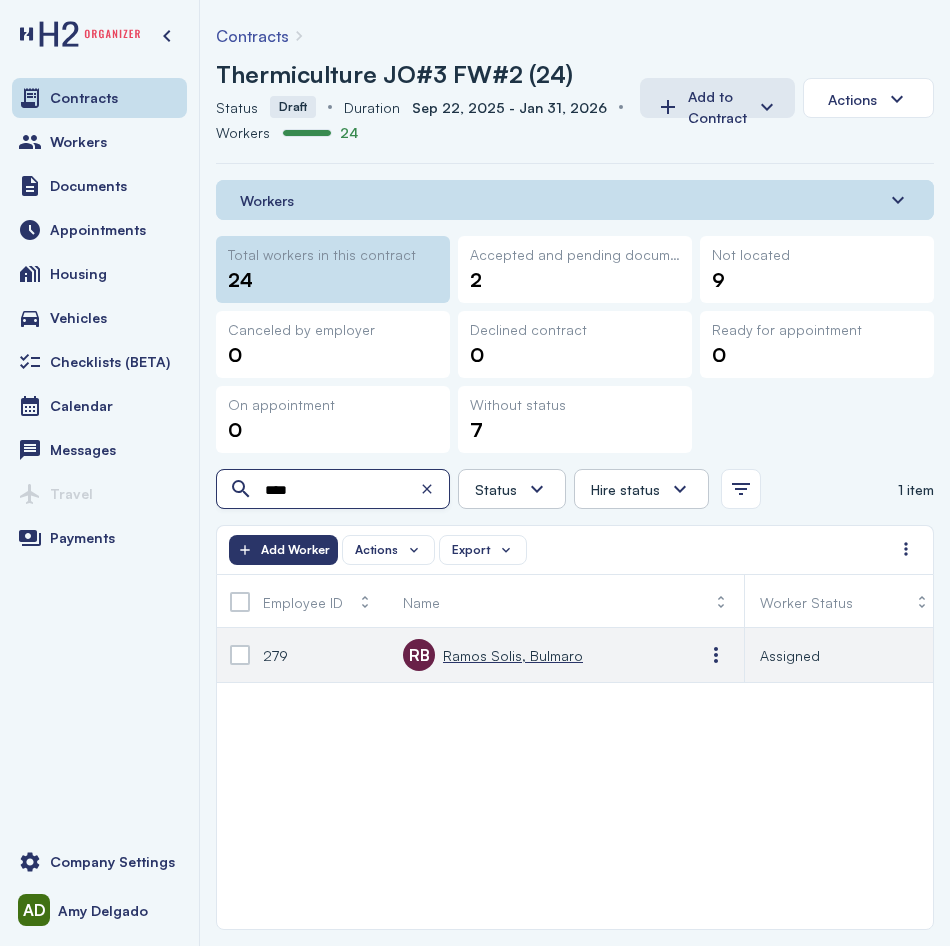 type on "****" 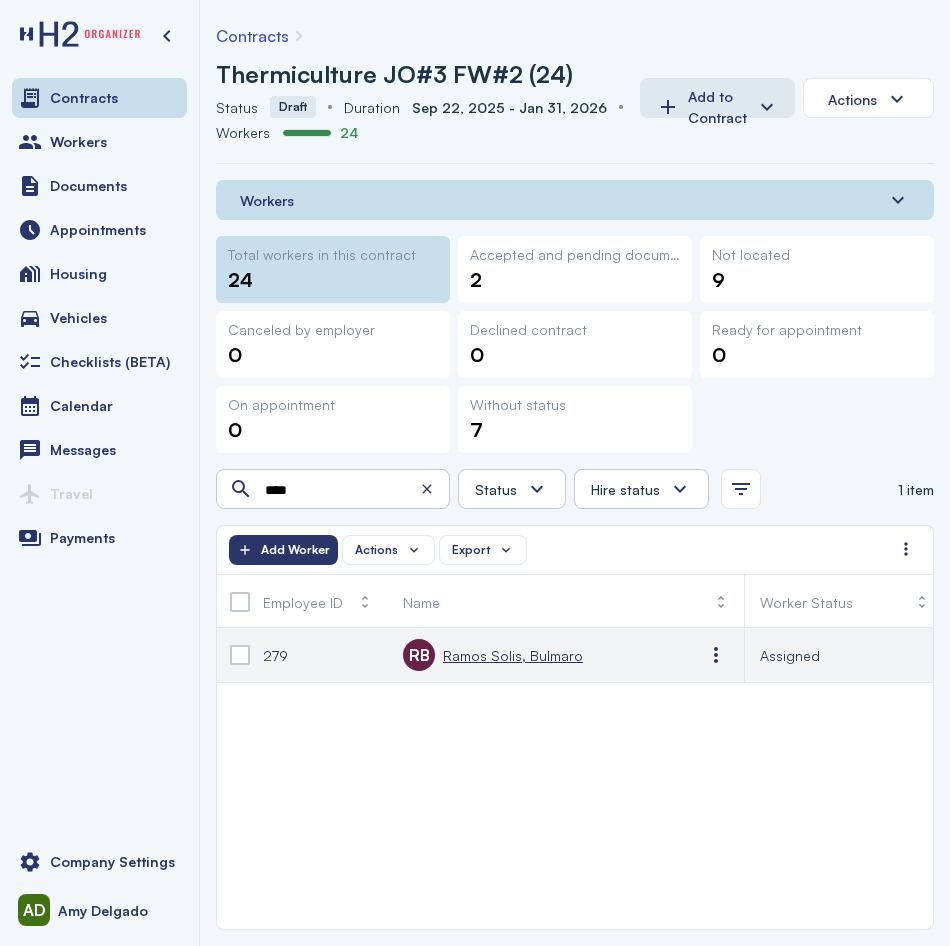 click on "Ramos Solis, Bulmaro" at bounding box center (513, 655) 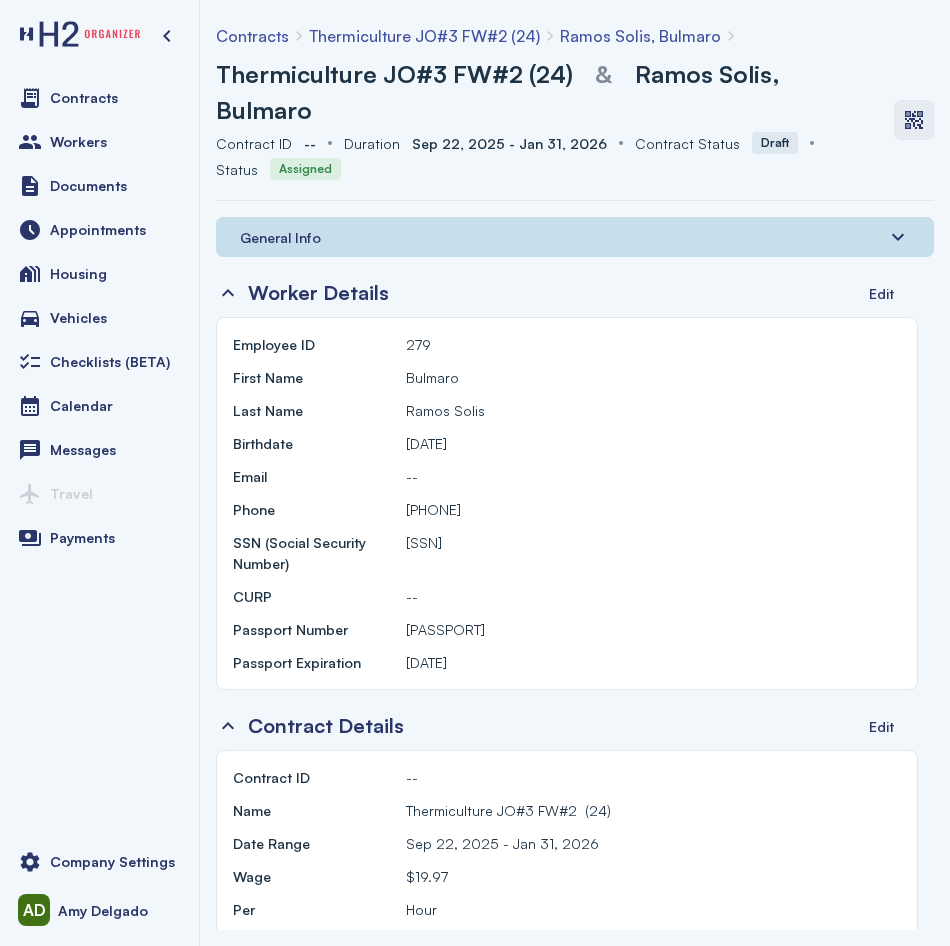 click at bounding box center (914, 120) 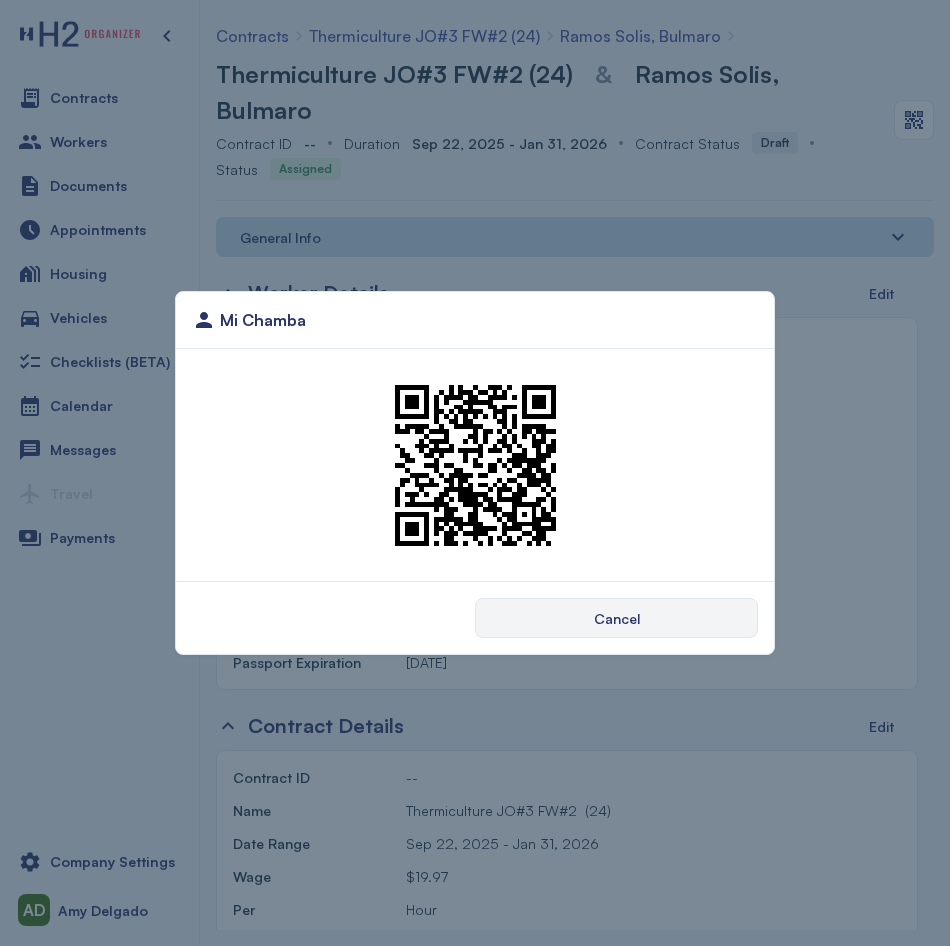 click on "Cancel" at bounding box center [616, 618] 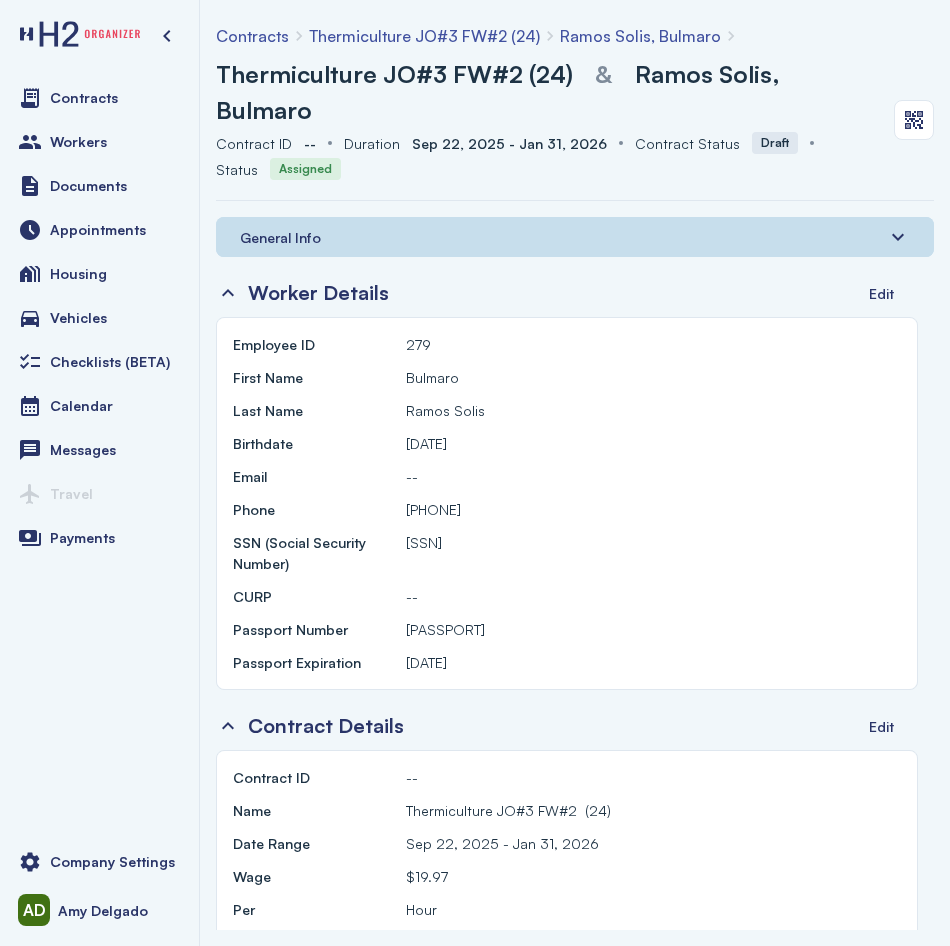 click on "Thermiculture JO#3 FW#2  (24)" at bounding box center (394, 74) 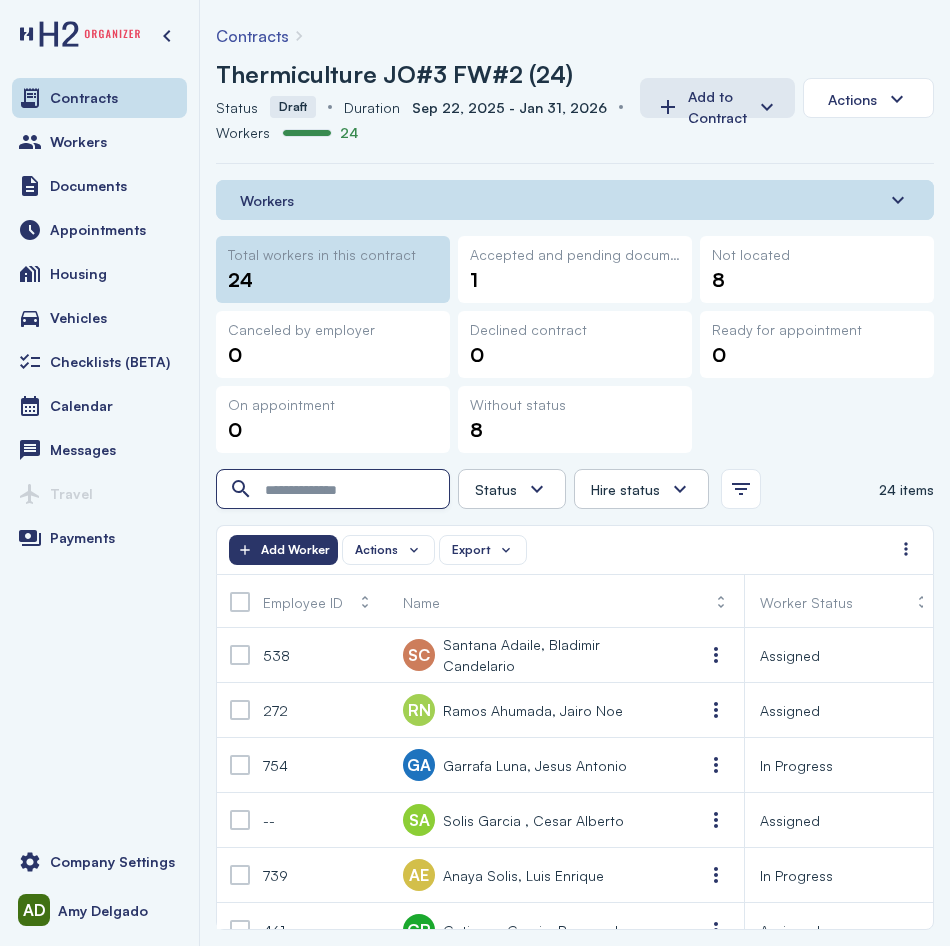 click at bounding box center (335, 490) 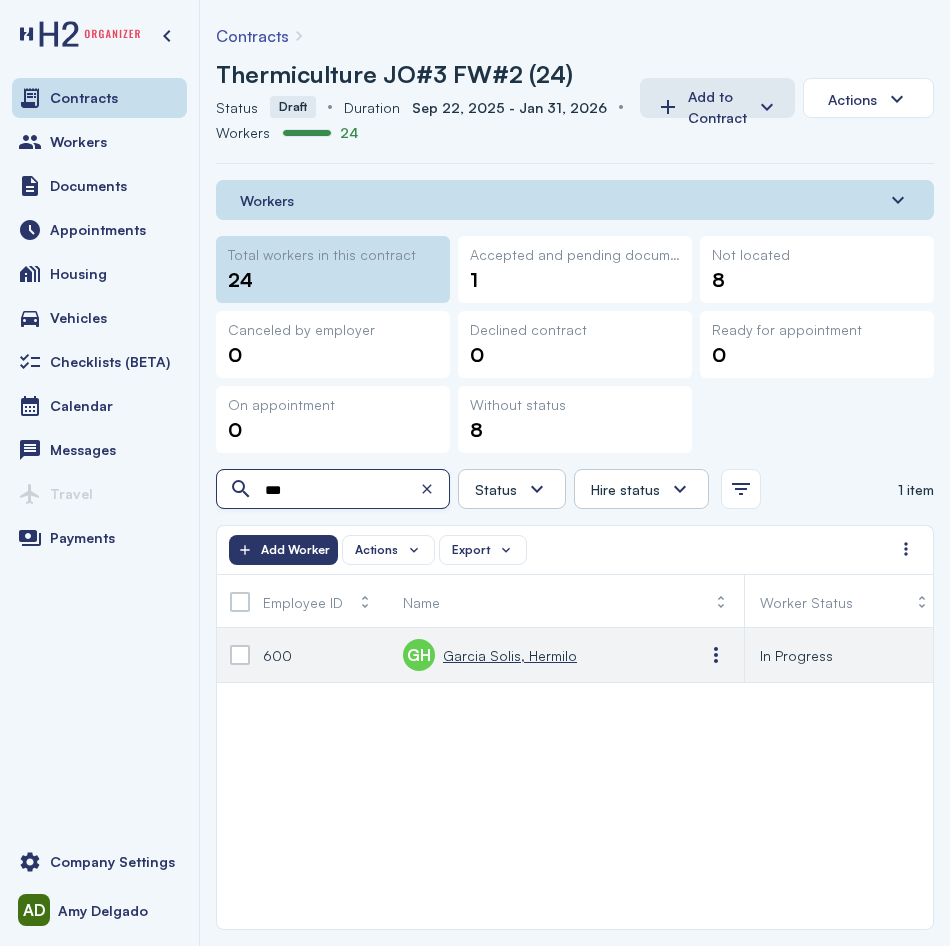 type on "***" 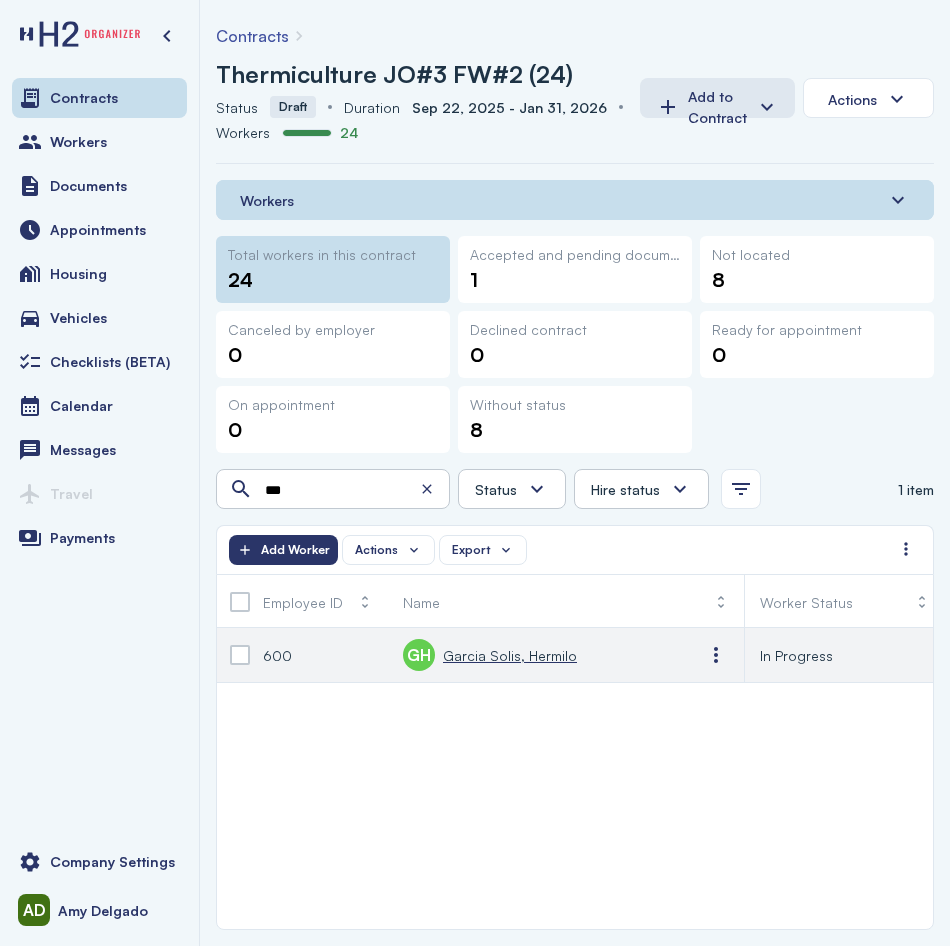 click on "Garcia Solis, Hermilo" at bounding box center (510, 655) 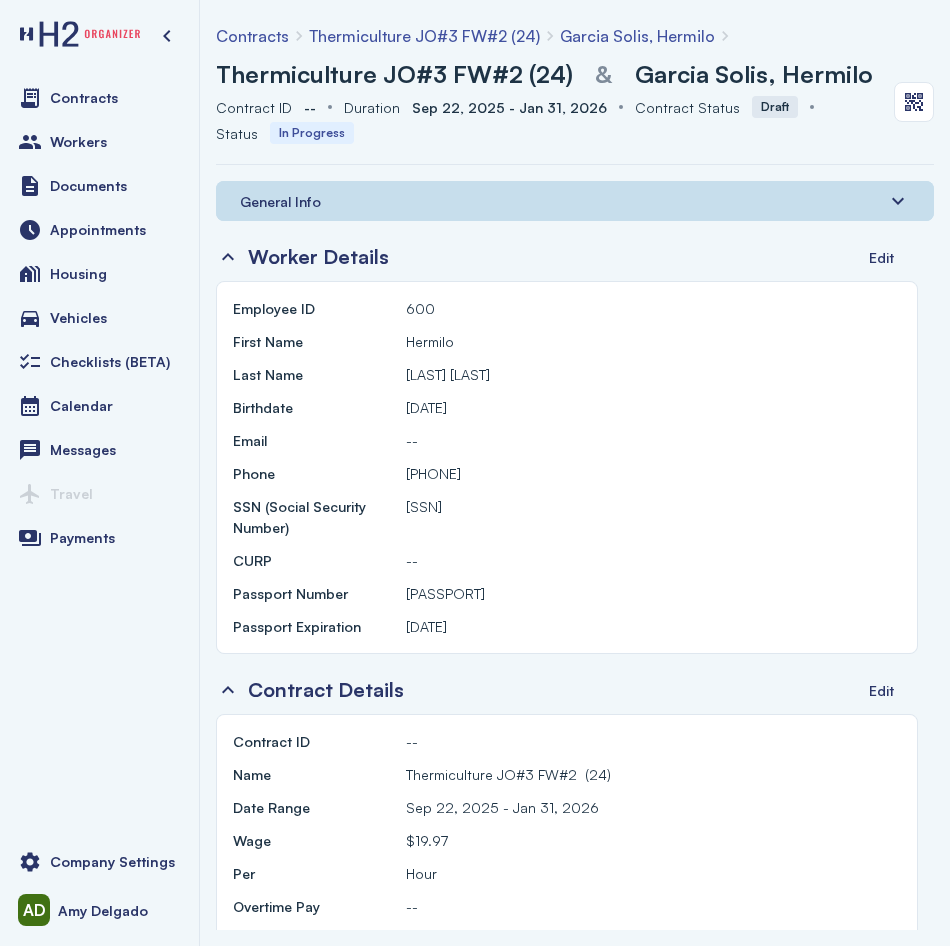 click on "General Info" at bounding box center [280, 201] 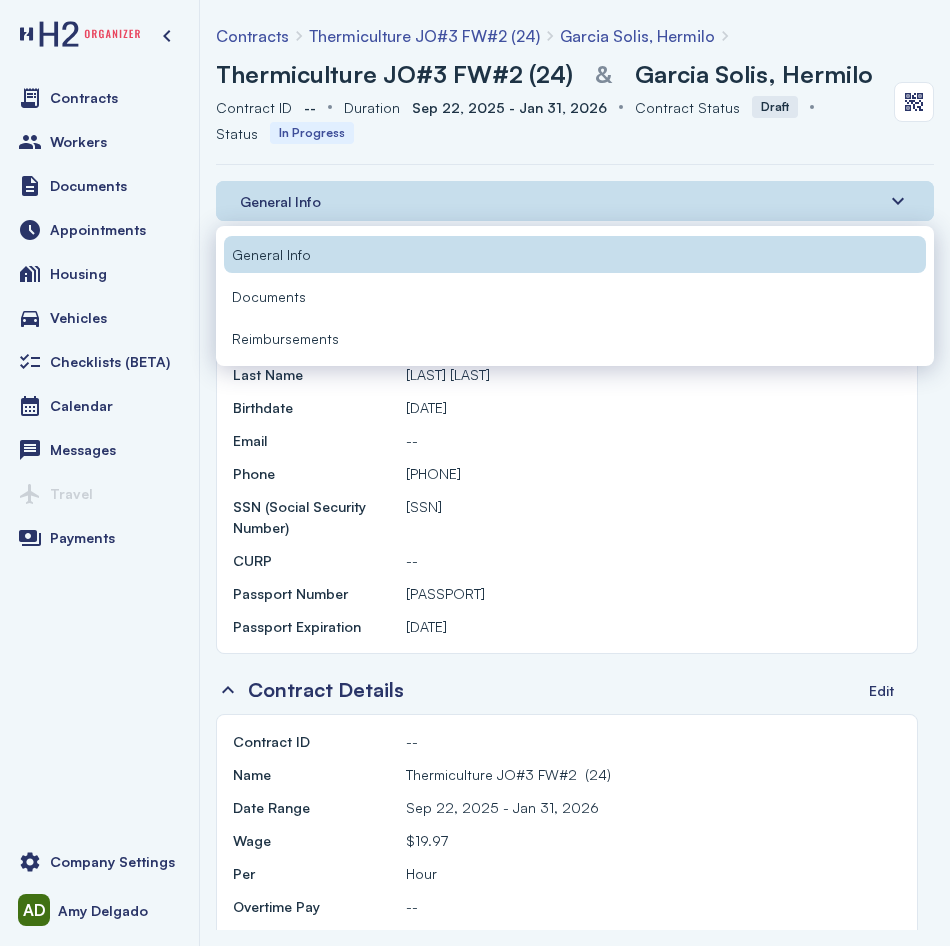 click on "Documents" at bounding box center [269, 296] 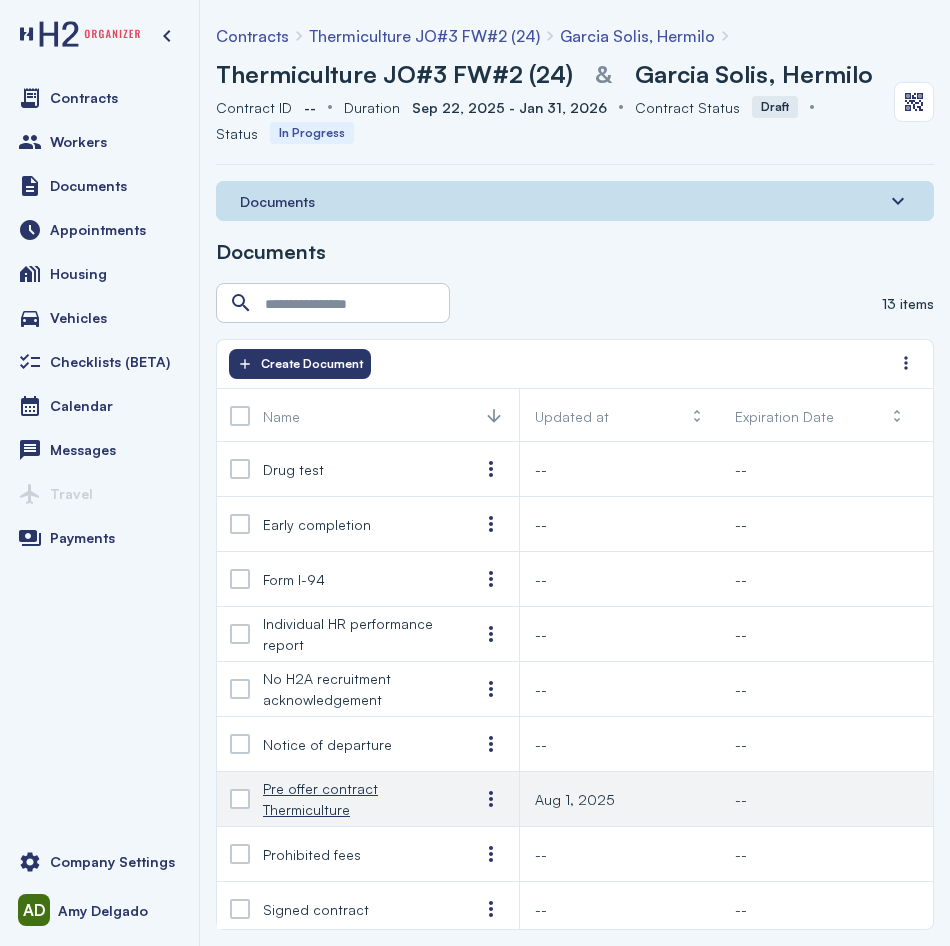 click on "Pre offer contract Thermiculture" at bounding box center [355, 799] 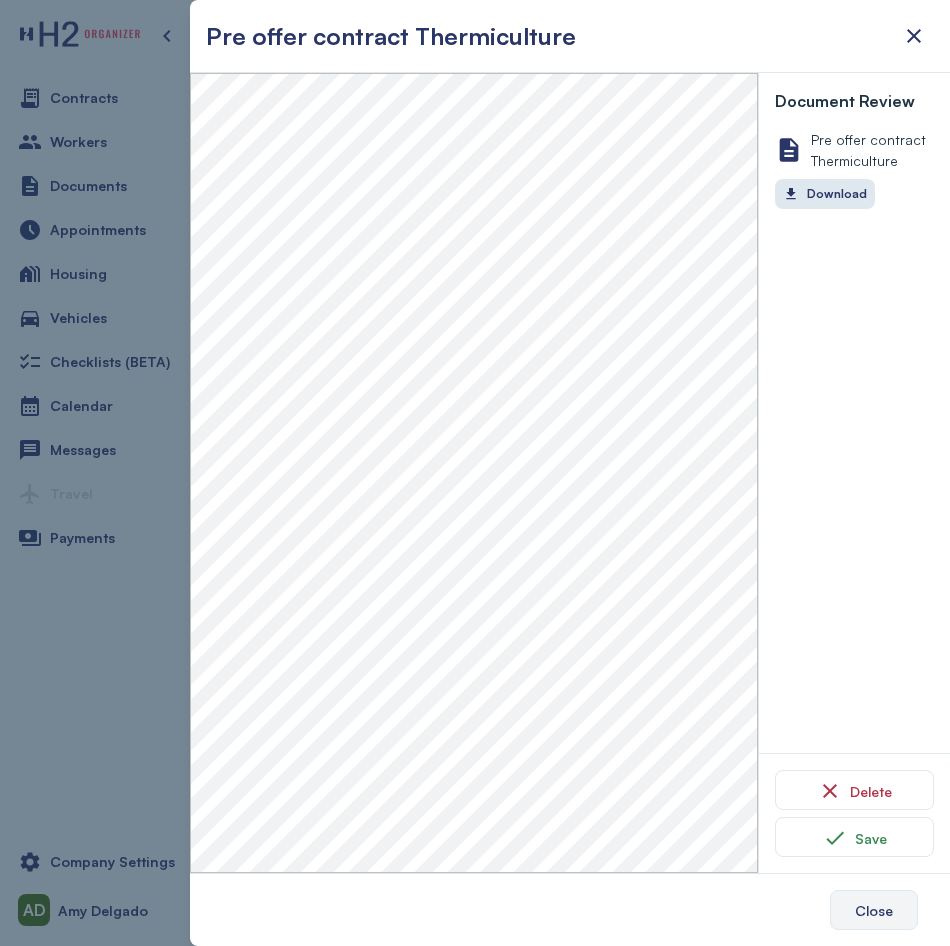 click on "Close" at bounding box center (874, 910) 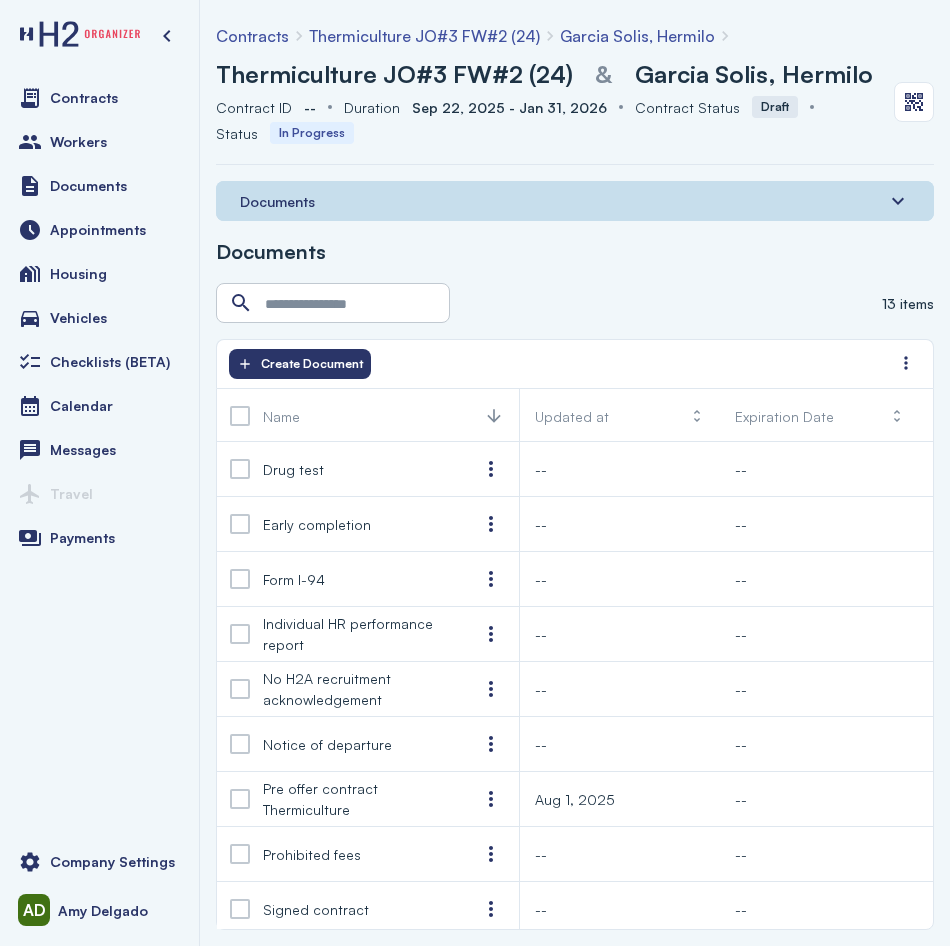 click on "Thermiculture JO#3 FW#2  (24)" at bounding box center (394, 74) 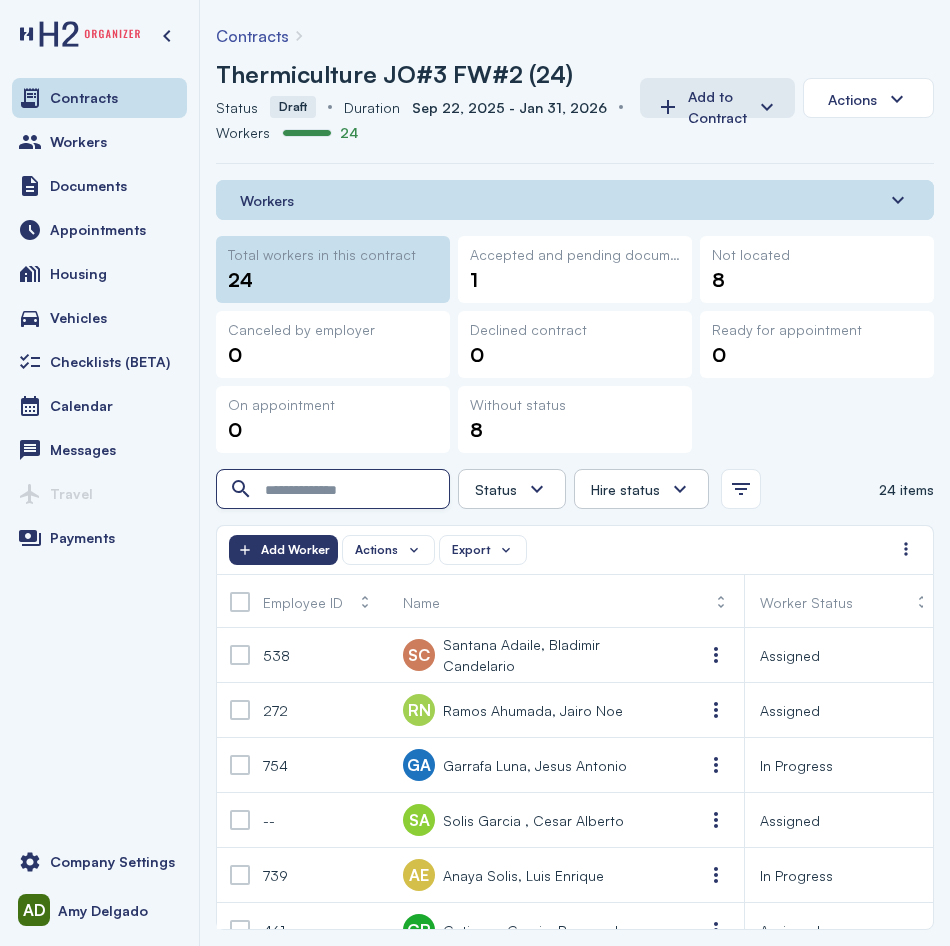 click at bounding box center (335, 490) 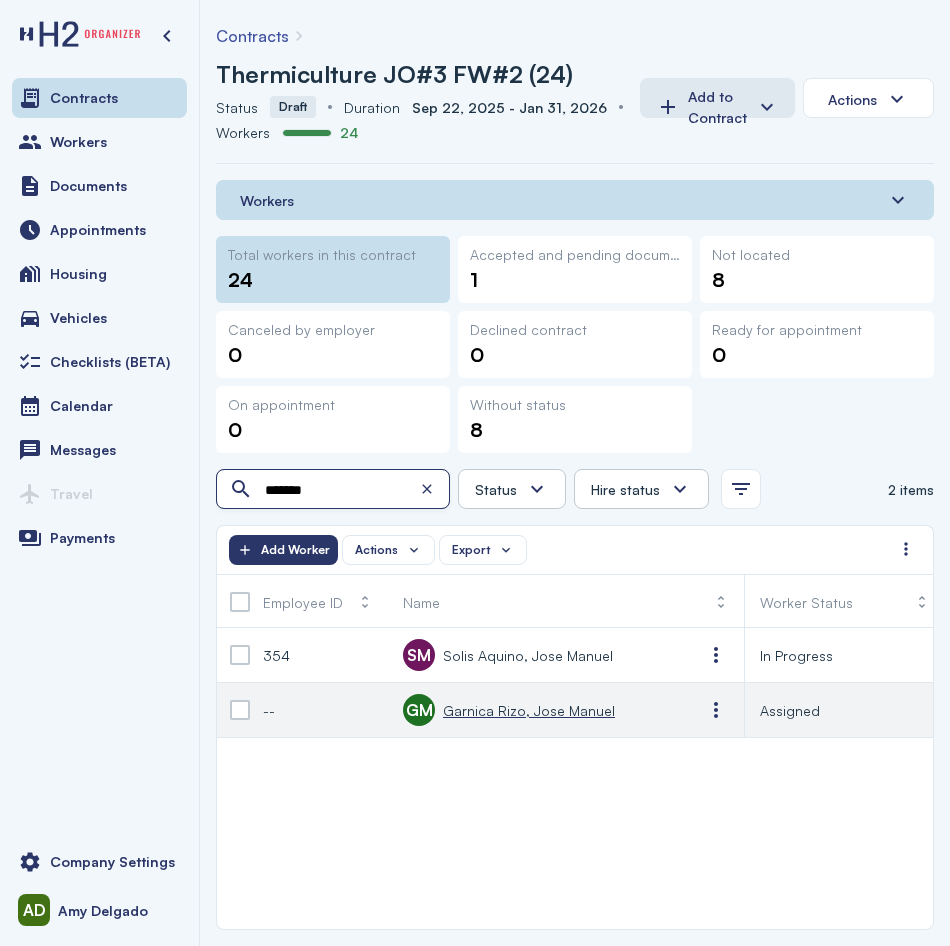 type on "*******" 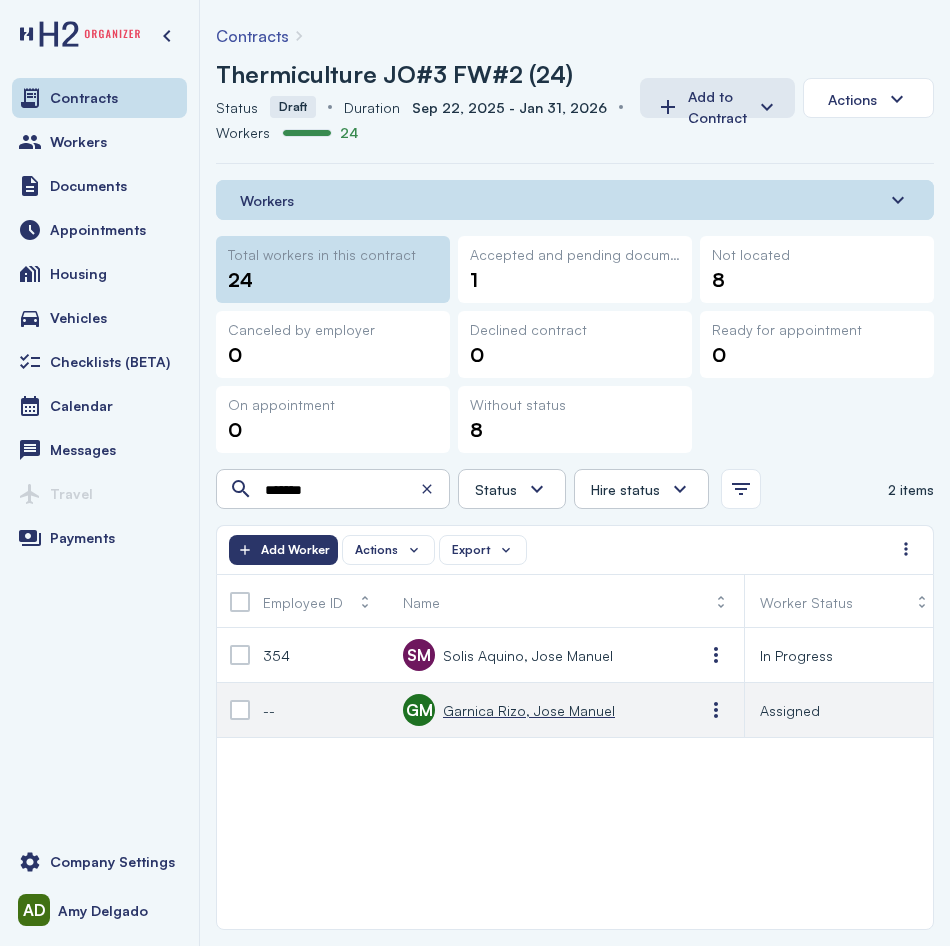 click on "Garnica Rizo, Jose Manuel" at bounding box center (529, 710) 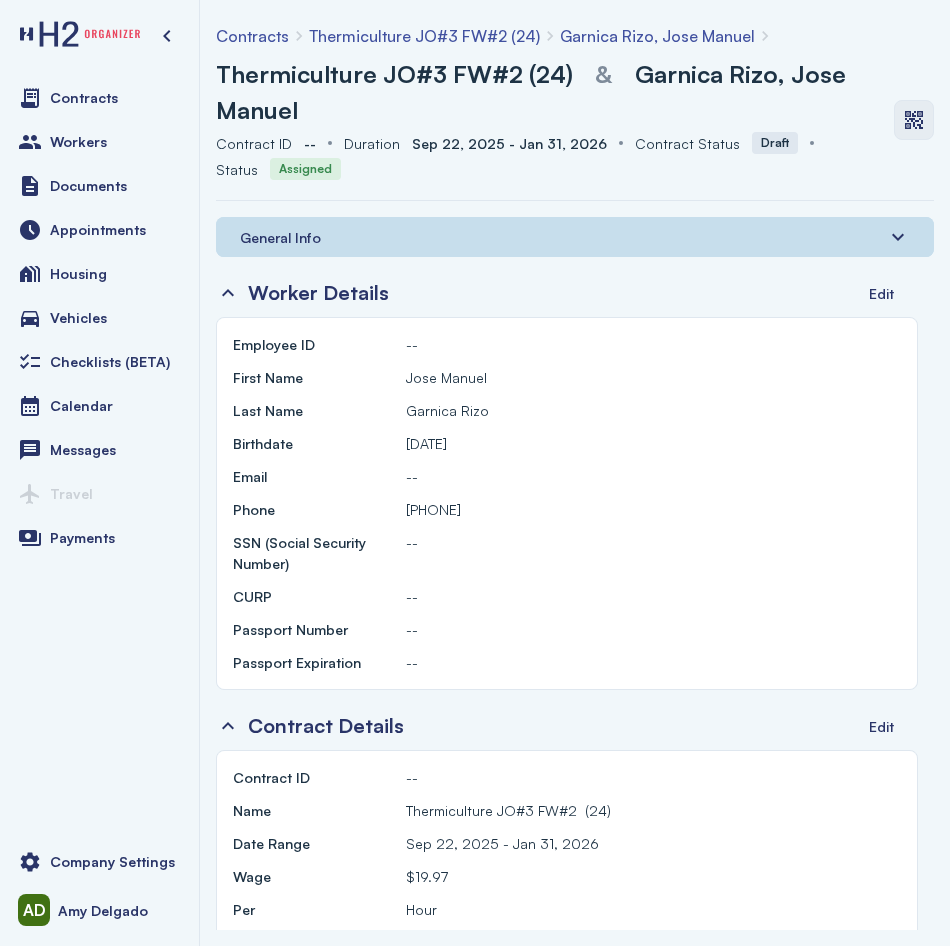click at bounding box center [914, 120] 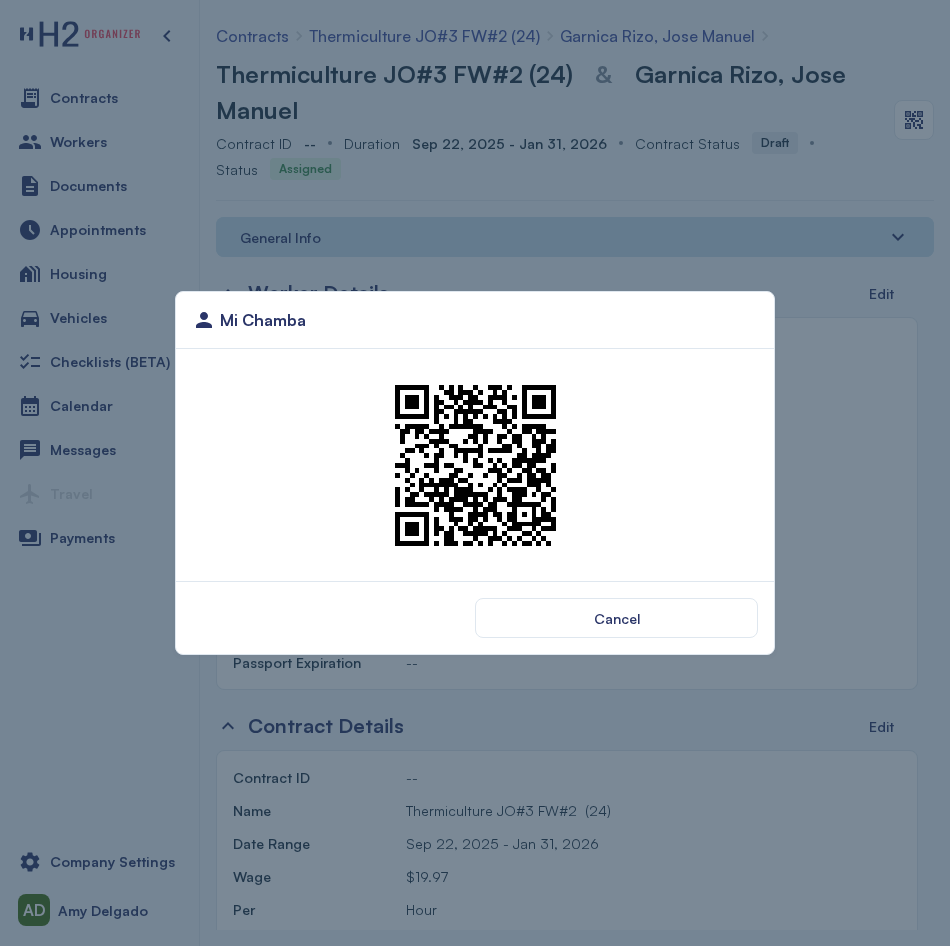 click at bounding box center (475, 465) 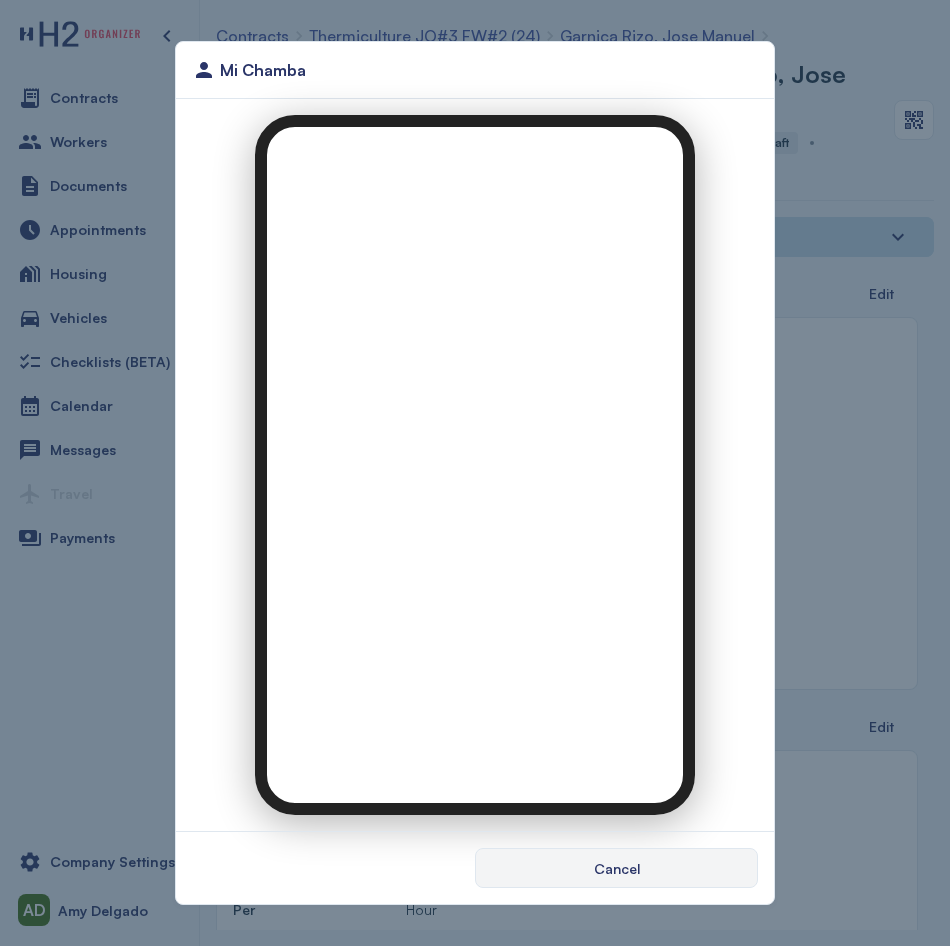 scroll, scrollTop: 0, scrollLeft: 0, axis: both 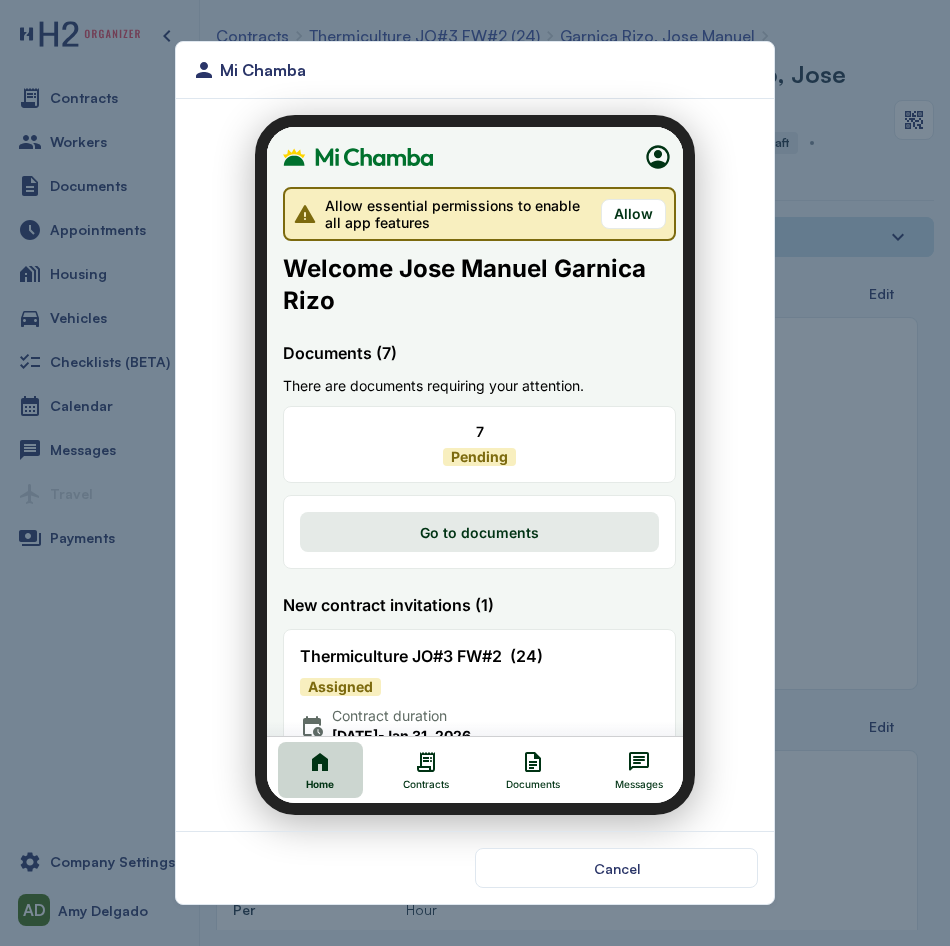 click 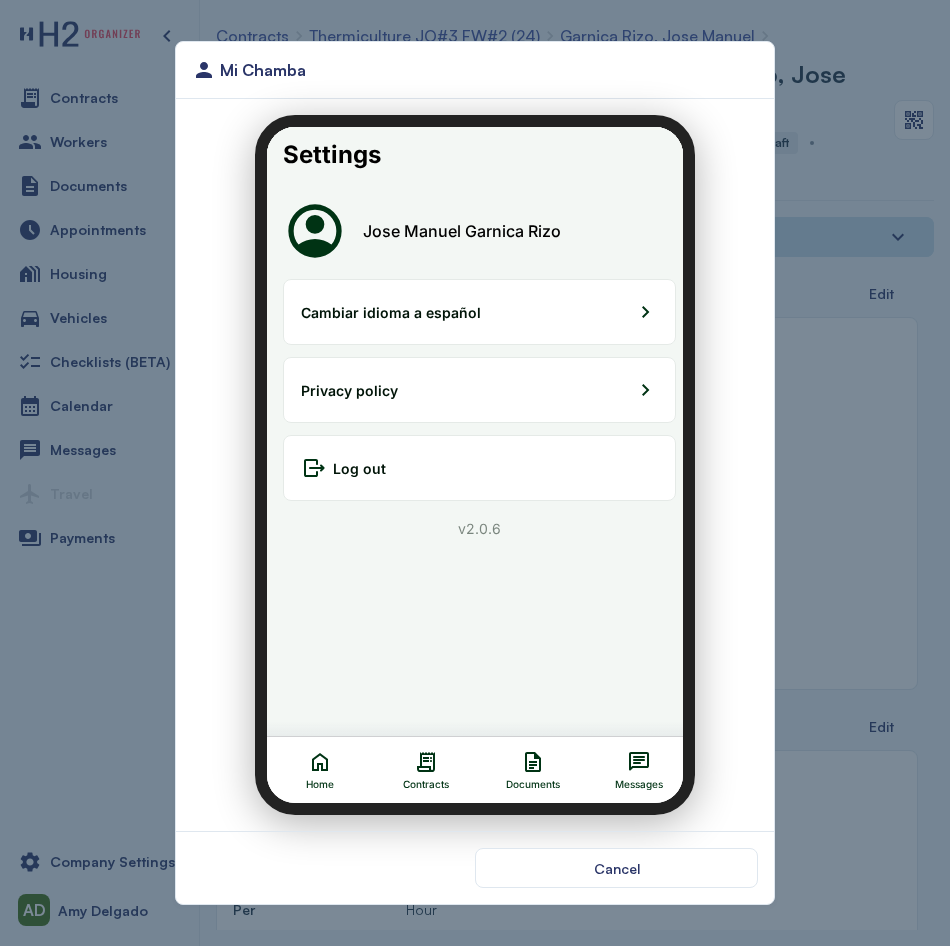 click on "Cambiar idioma a español" at bounding box center (467, 300) 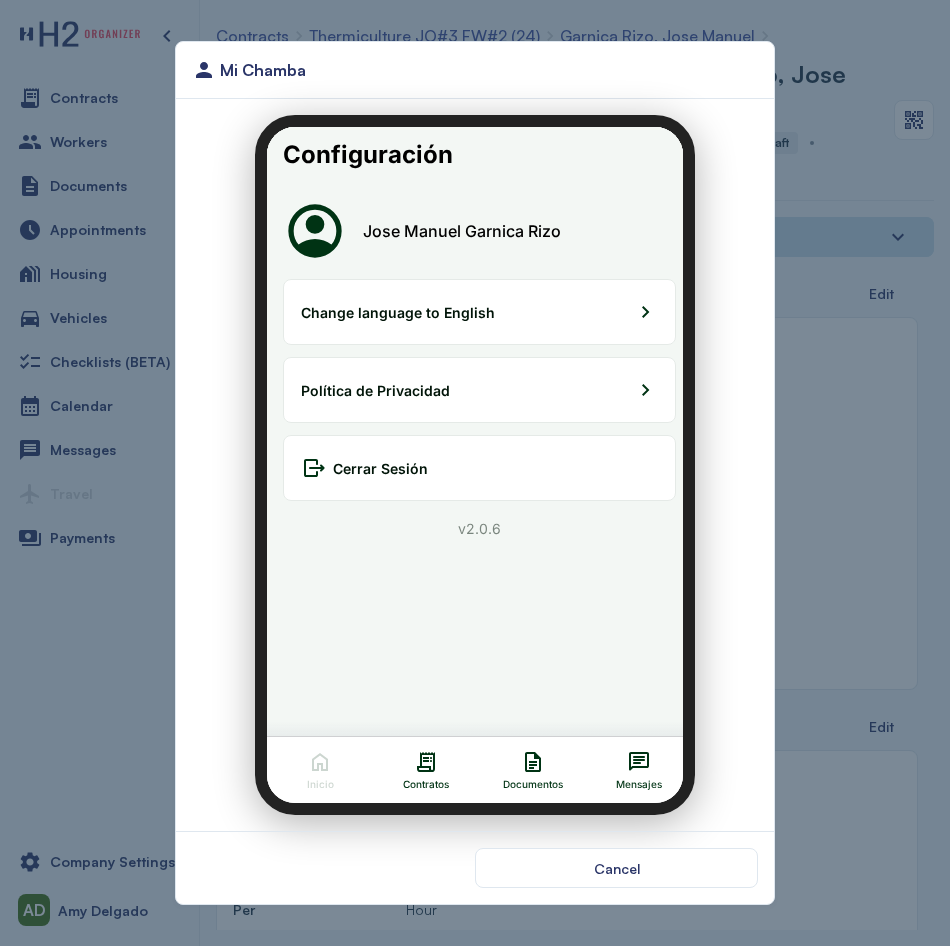 click on "Inicio" at bounding box center (308, 772) 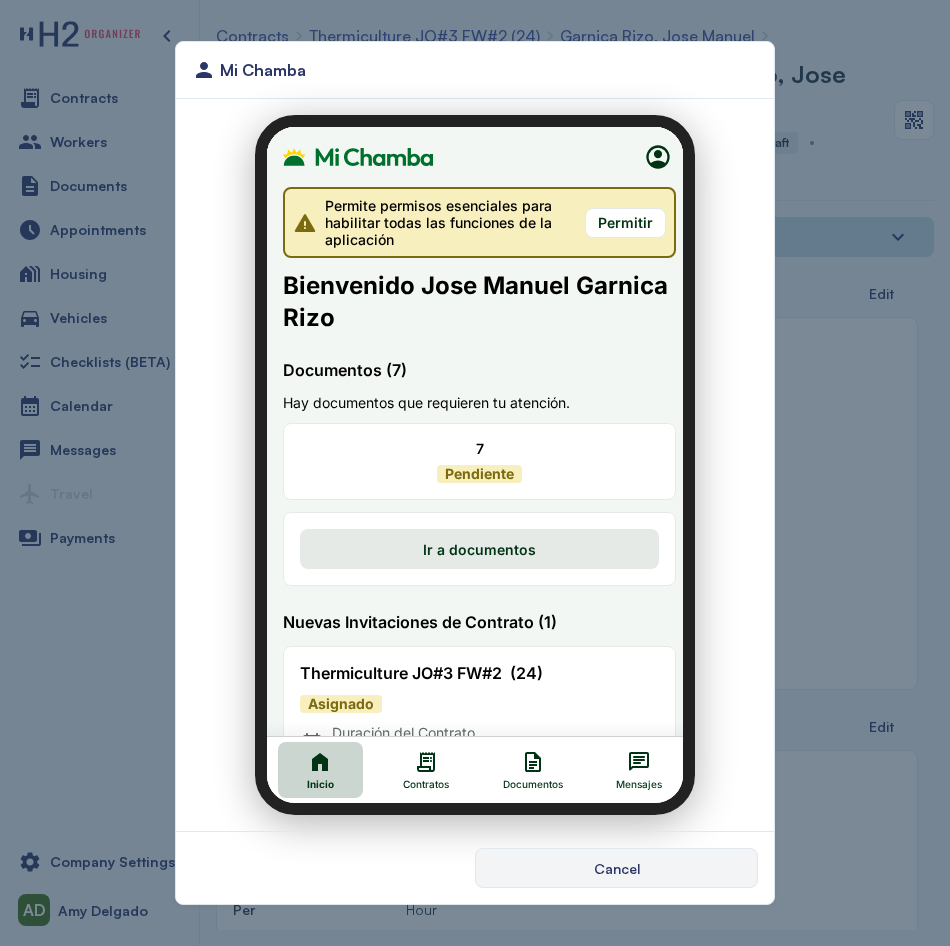 click on "Cancel" at bounding box center (616, 868) 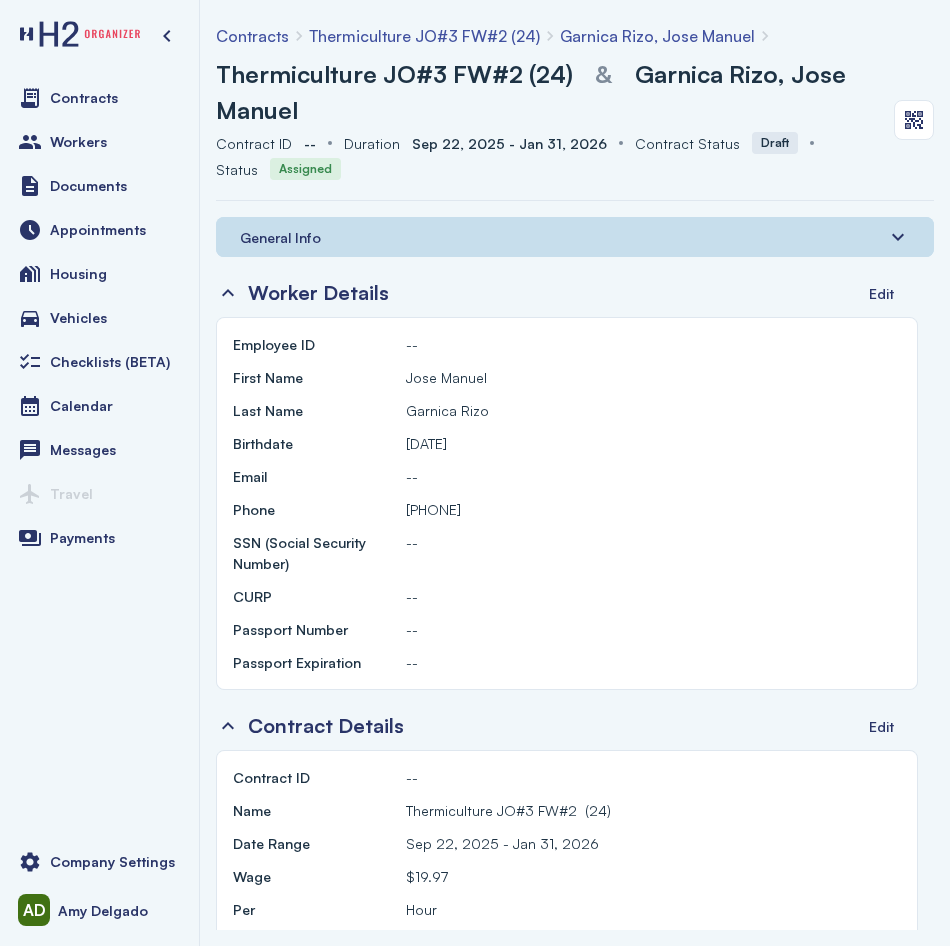 drag, startPoint x: 277, startPoint y: 243, endPoint x: 273, endPoint y: 259, distance: 16.492422 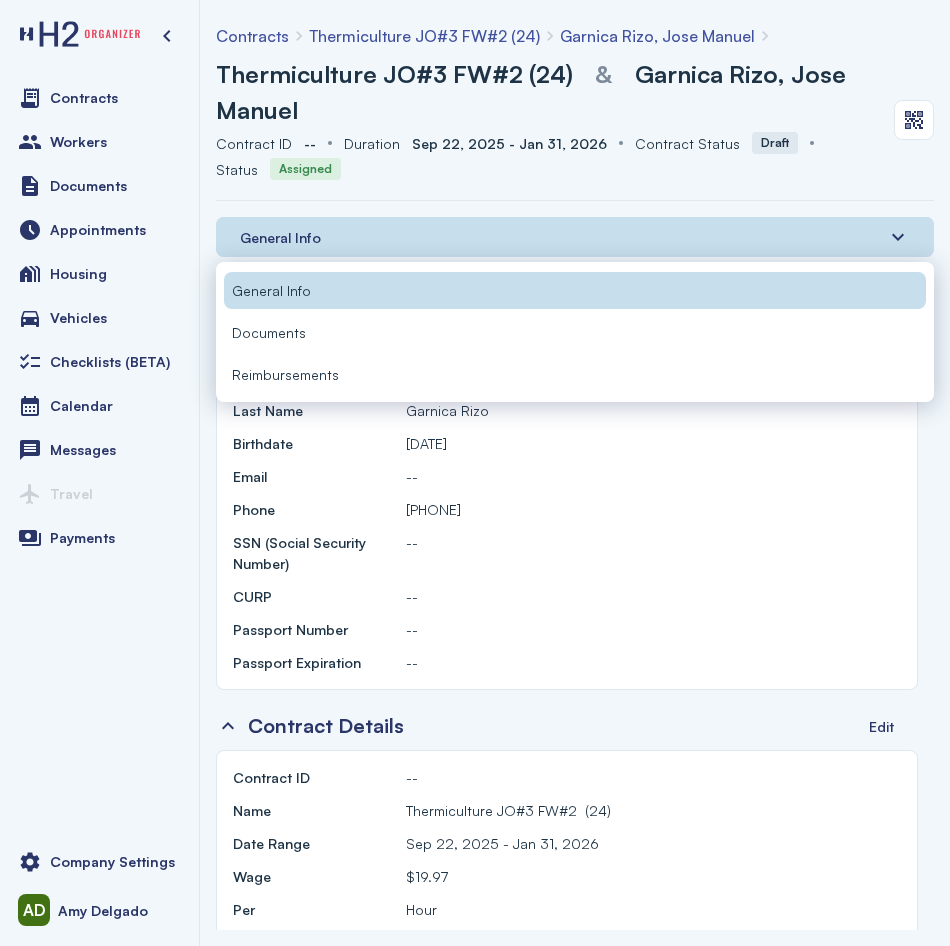 click on "Documents" at bounding box center (269, 332) 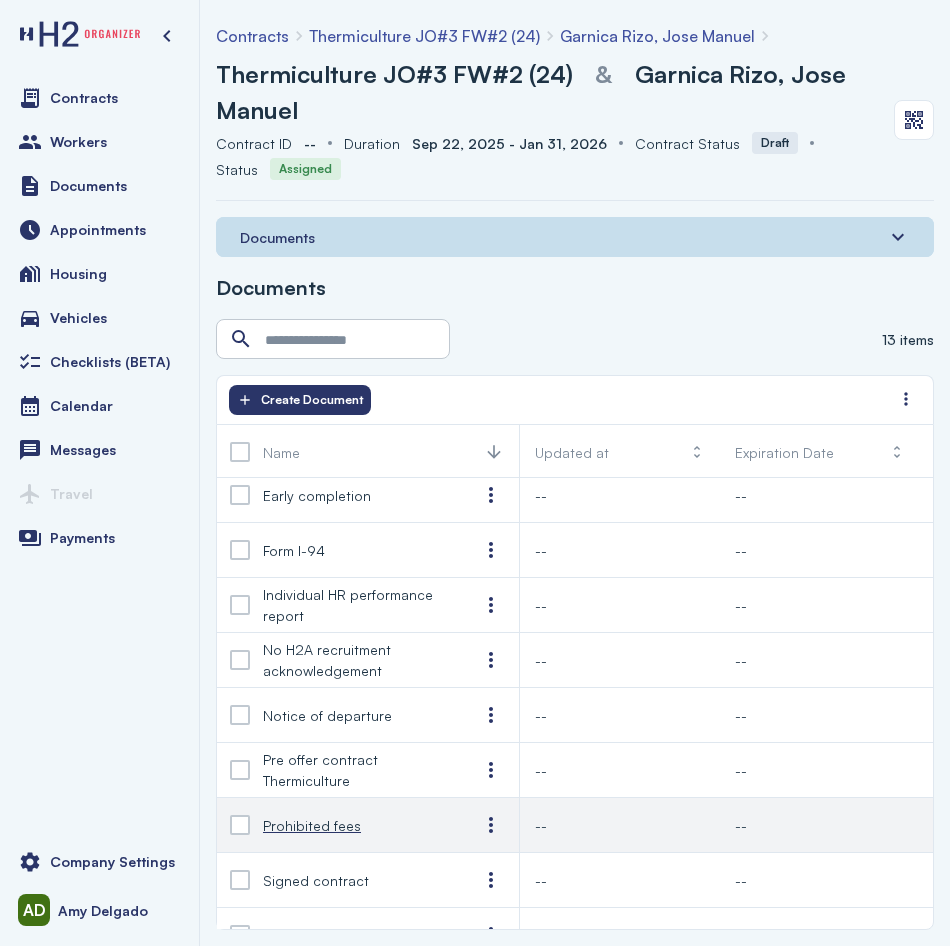 scroll, scrollTop: 100, scrollLeft: 0, axis: vertical 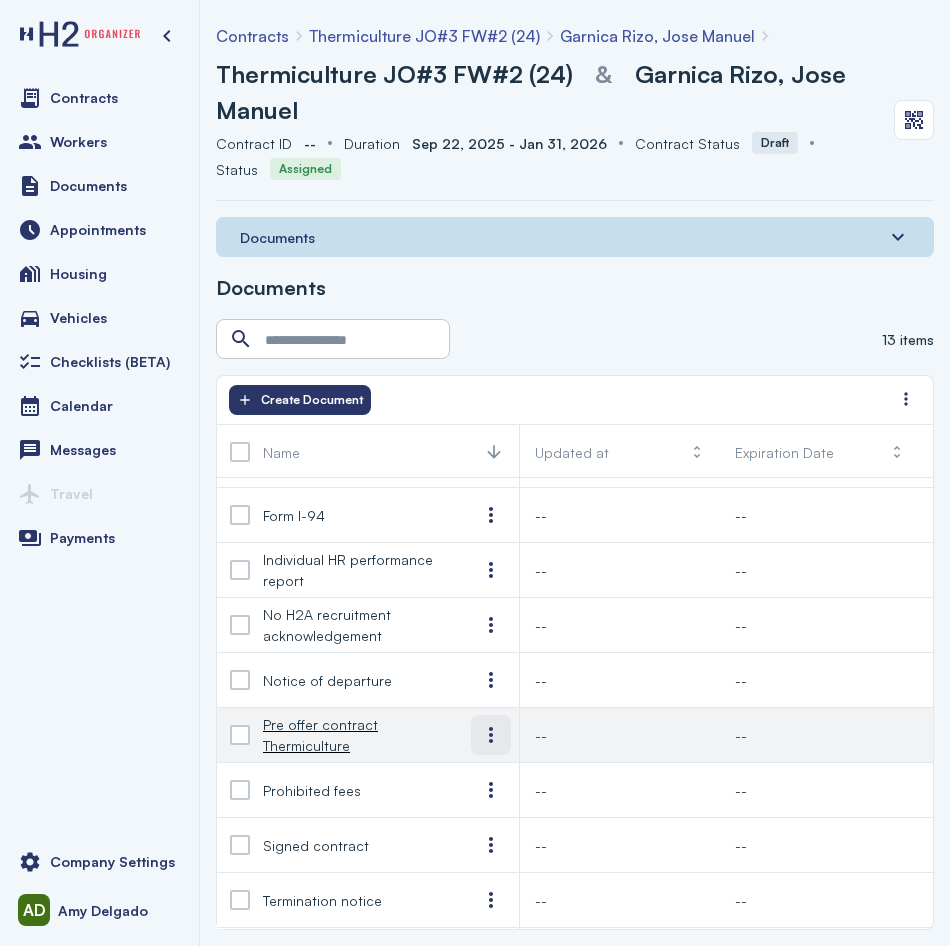 click at bounding box center (491, 735) 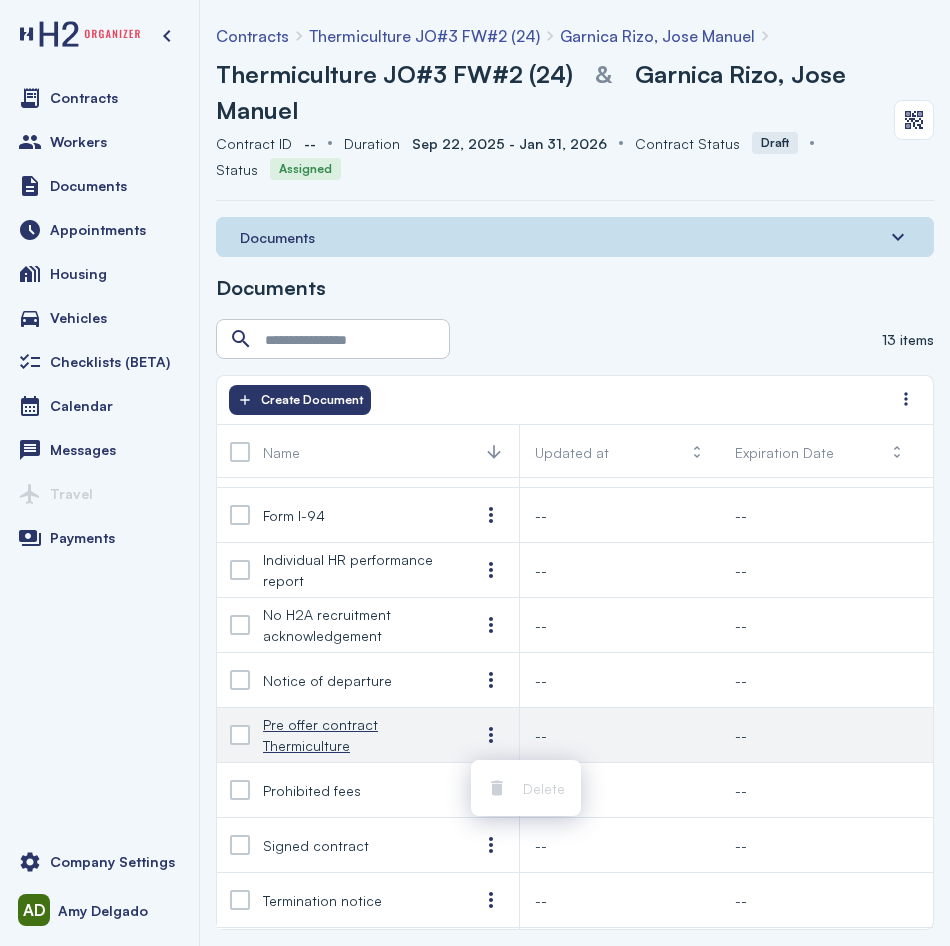 click on "Pre offer contract Thermiculture" at bounding box center (355, 735) 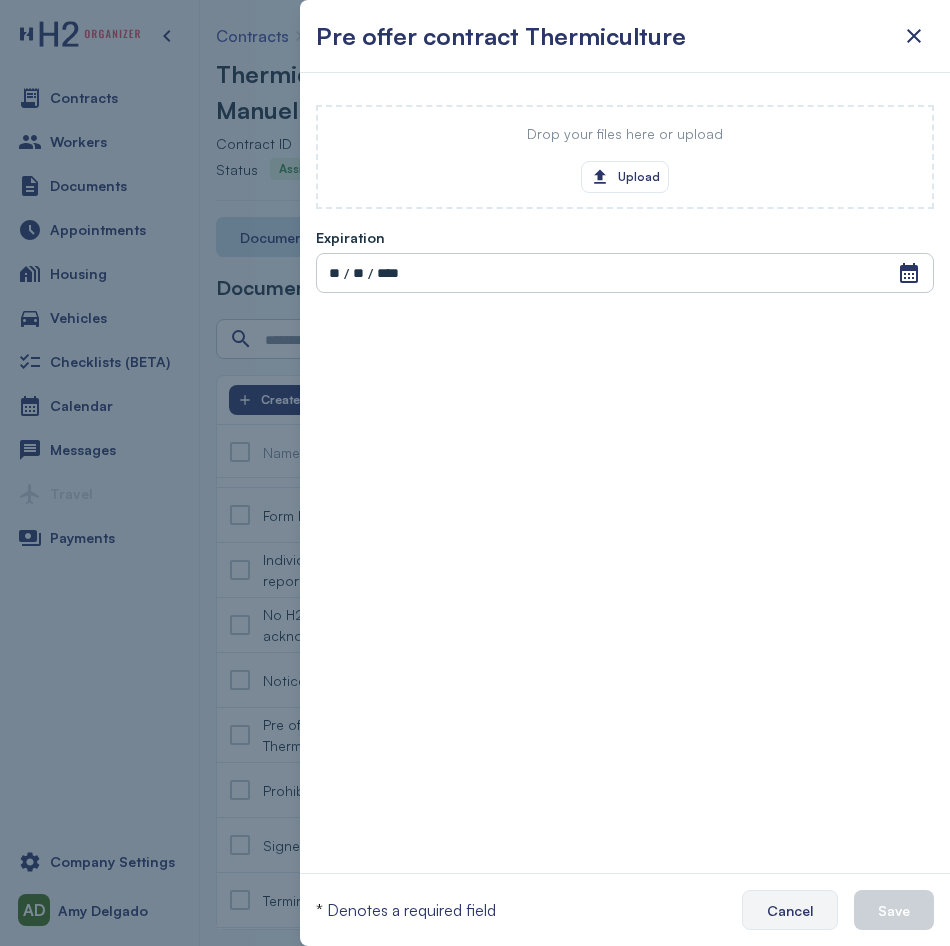 click on "Cancel" at bounding box center (790, 910) 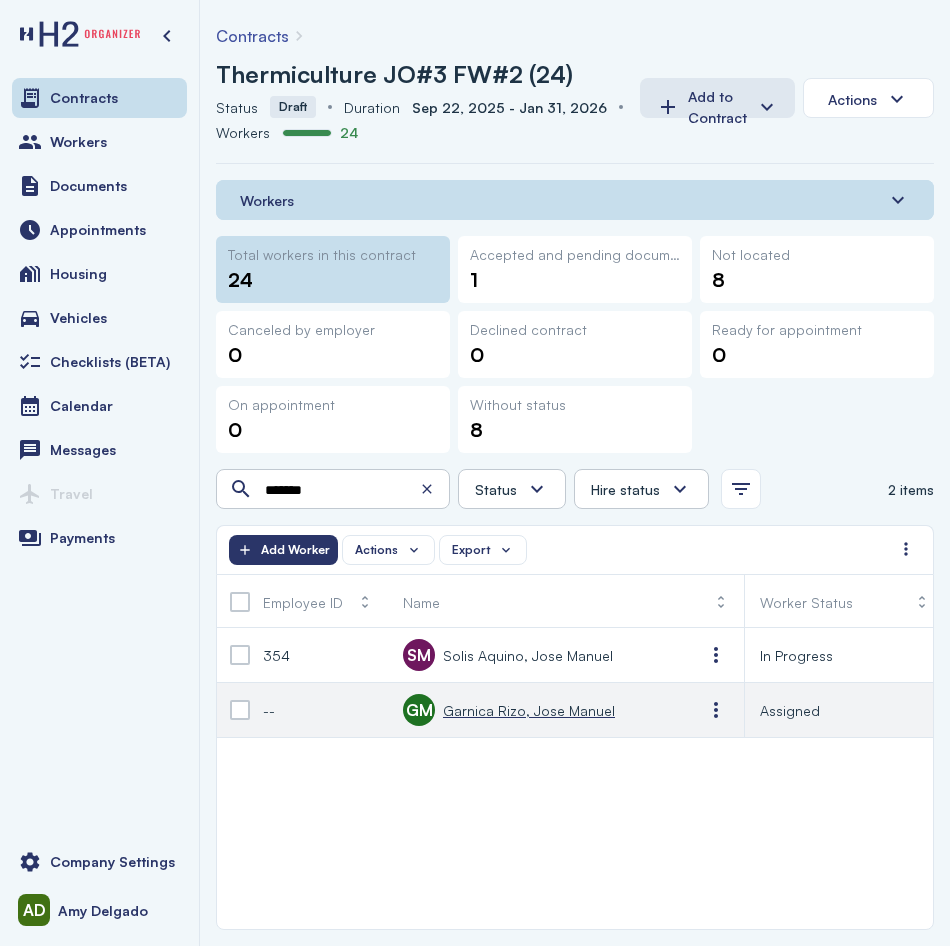 click on "Garnica Rizo, Jose Manuel" at bounding box center [529, 710] 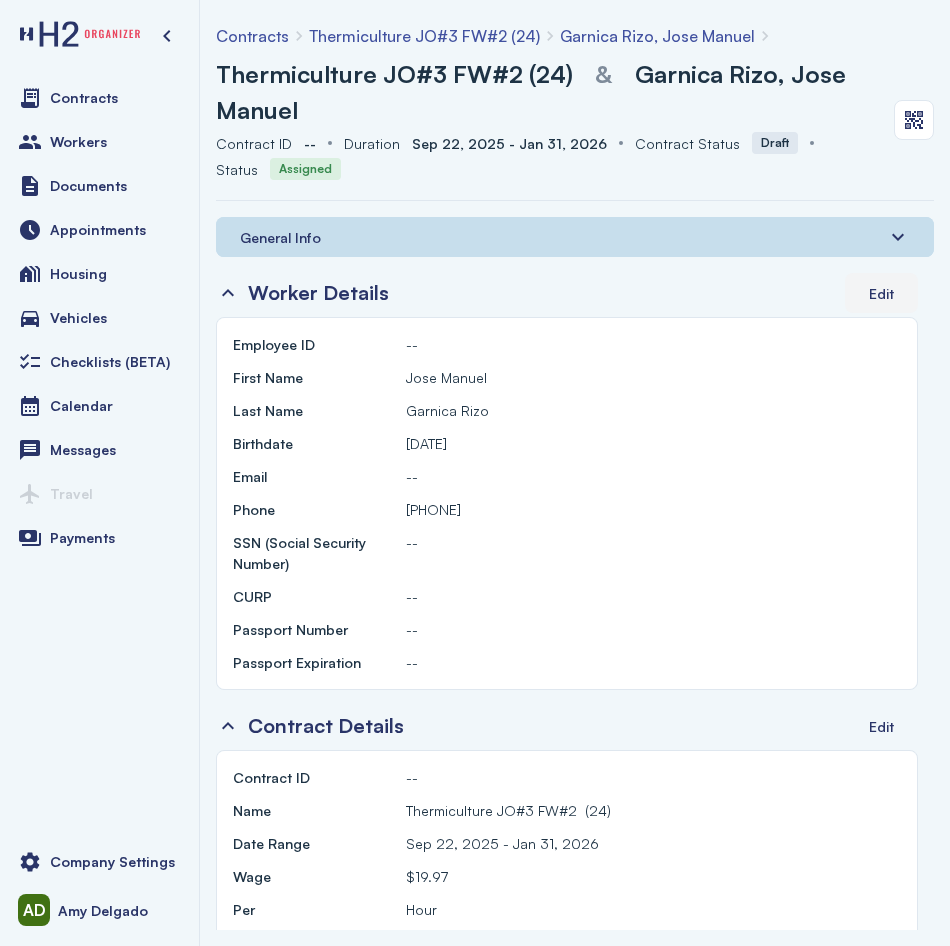 click on "Edit" at bounding box center [881, 293] 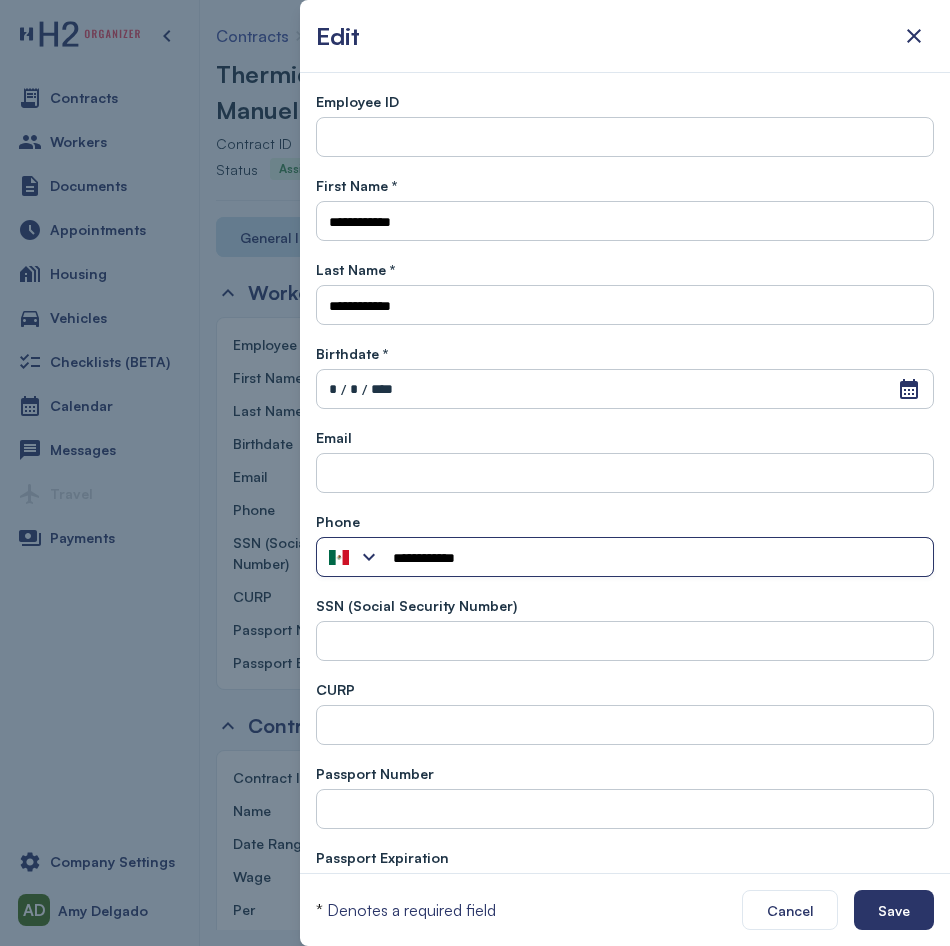 click on "**********" at bounding box center [657, 558] 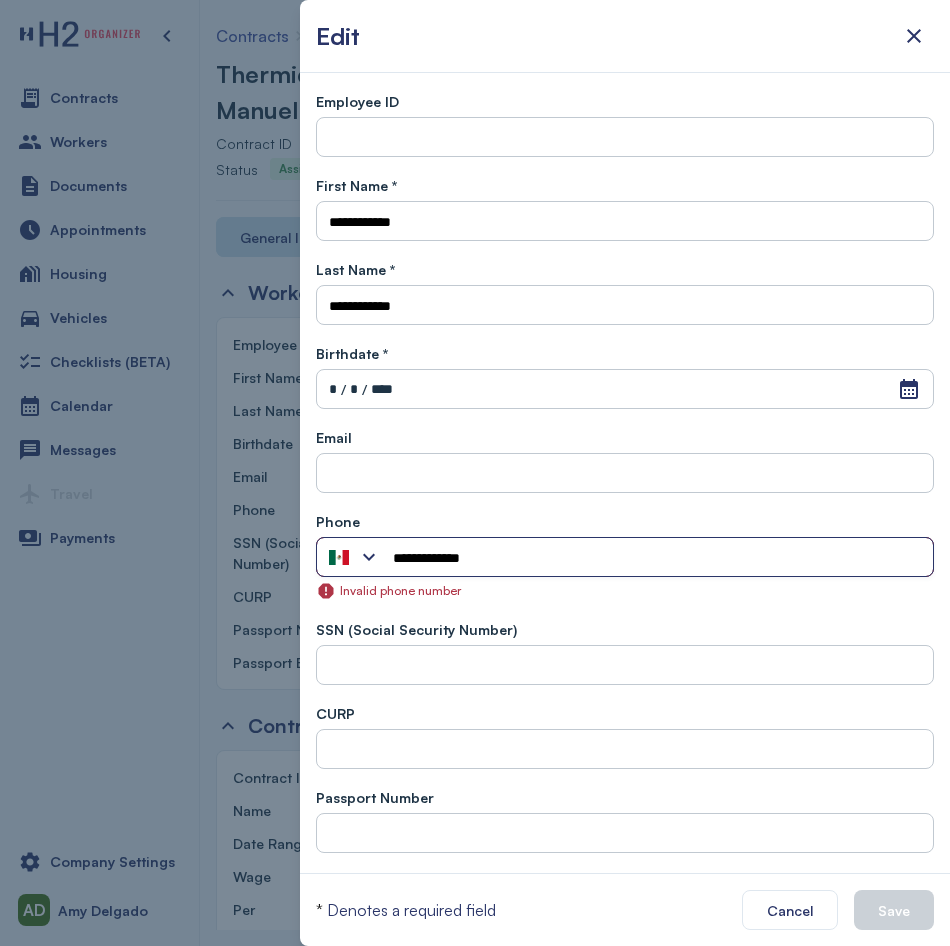 drag, startPoint x: 444, startPoint y: 564, endPoint x: 337, endPoint y: 581, distance: 108.34205 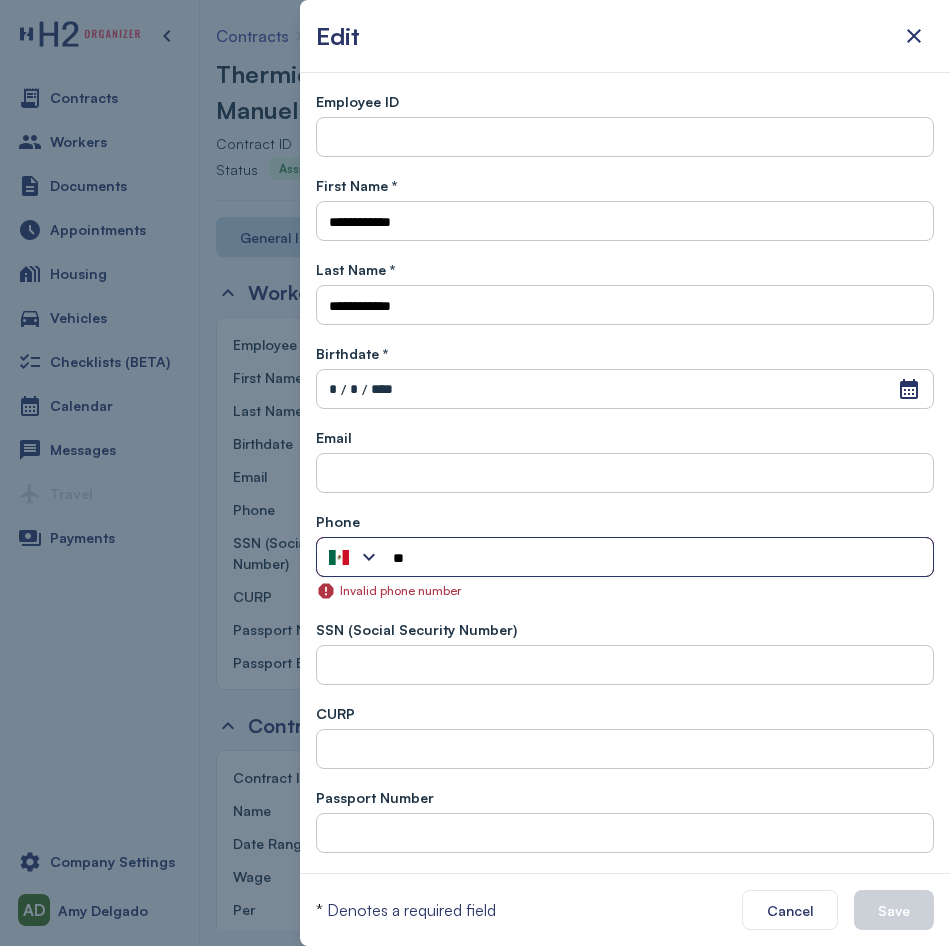 type on "*" 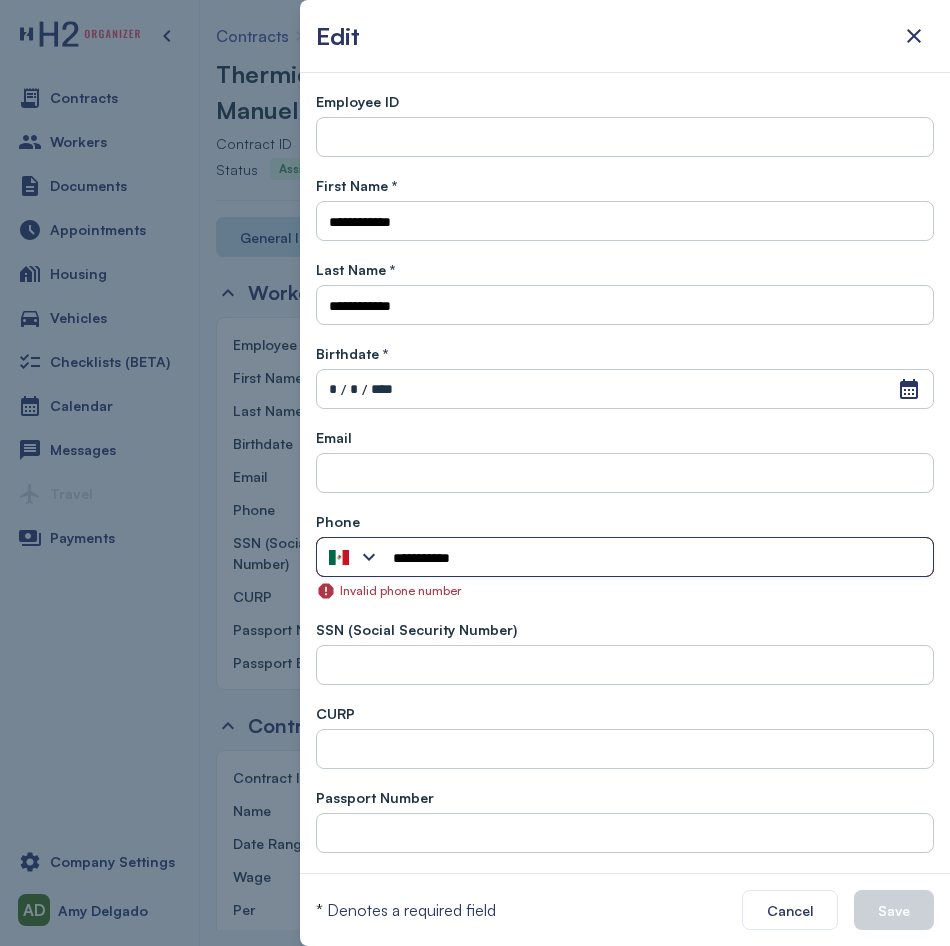 type on "**********" 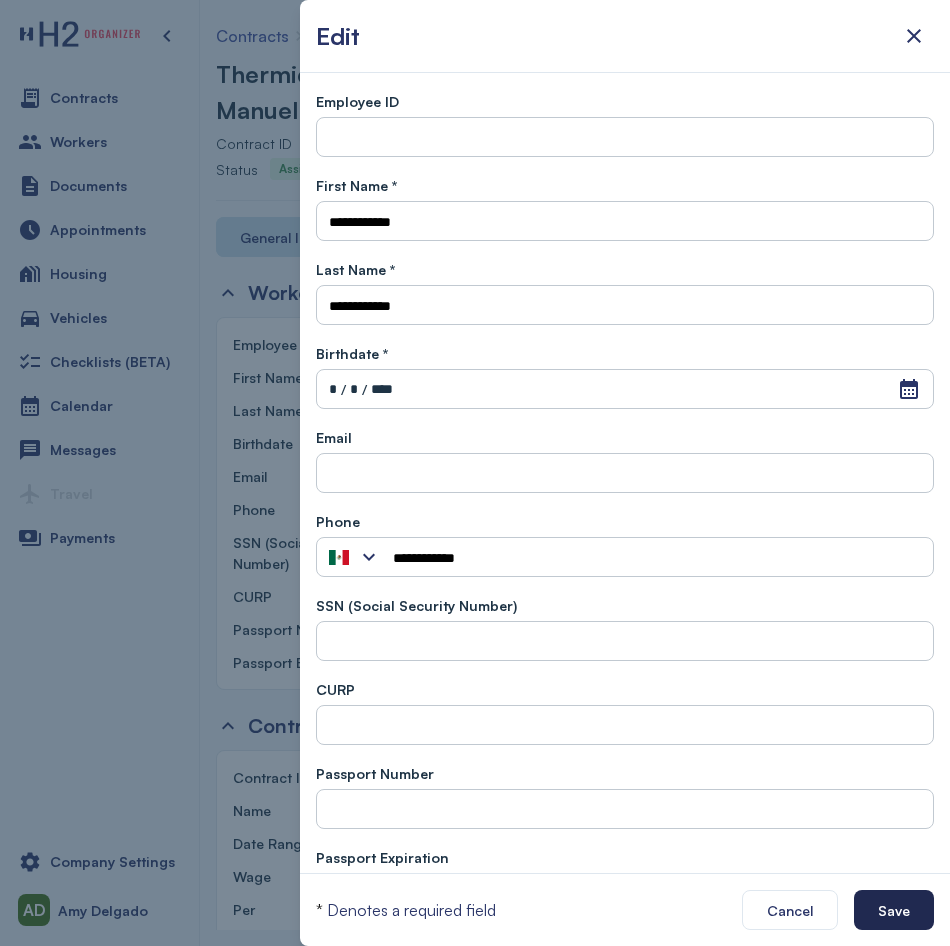 click on "Save" at bounding box center (894, 910) 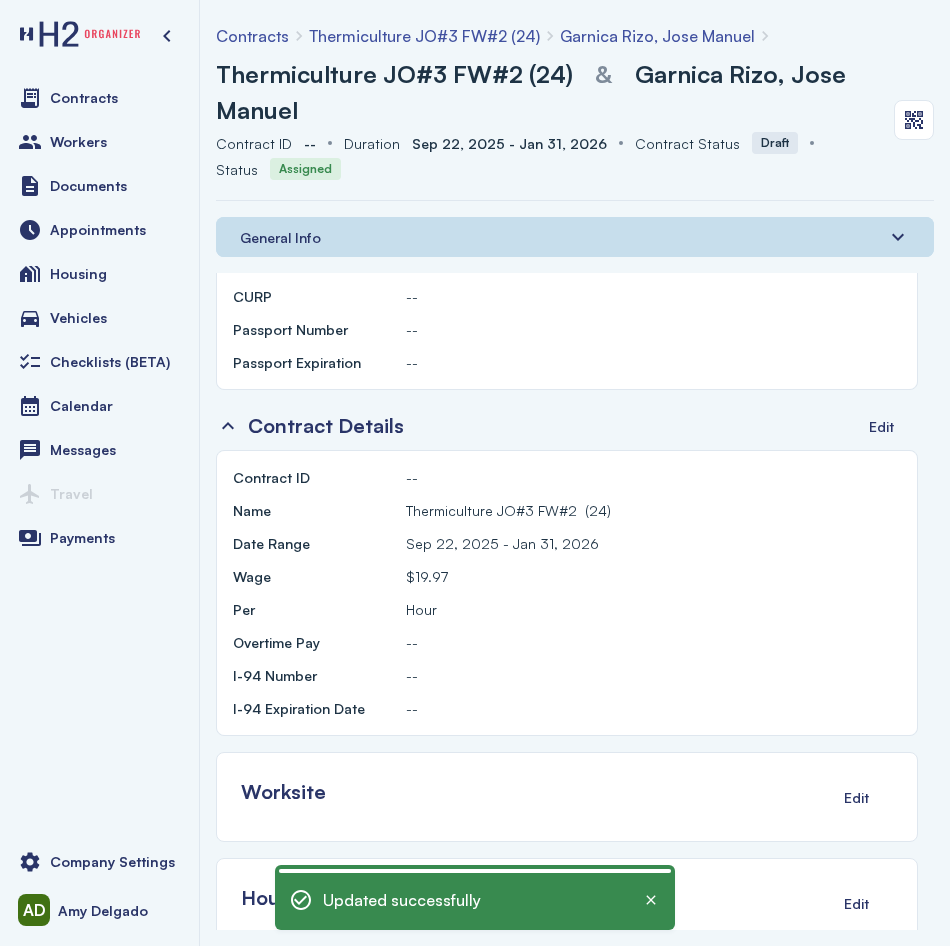 scroll, scrollTop: 0, scrollLeft: 0, axis: both 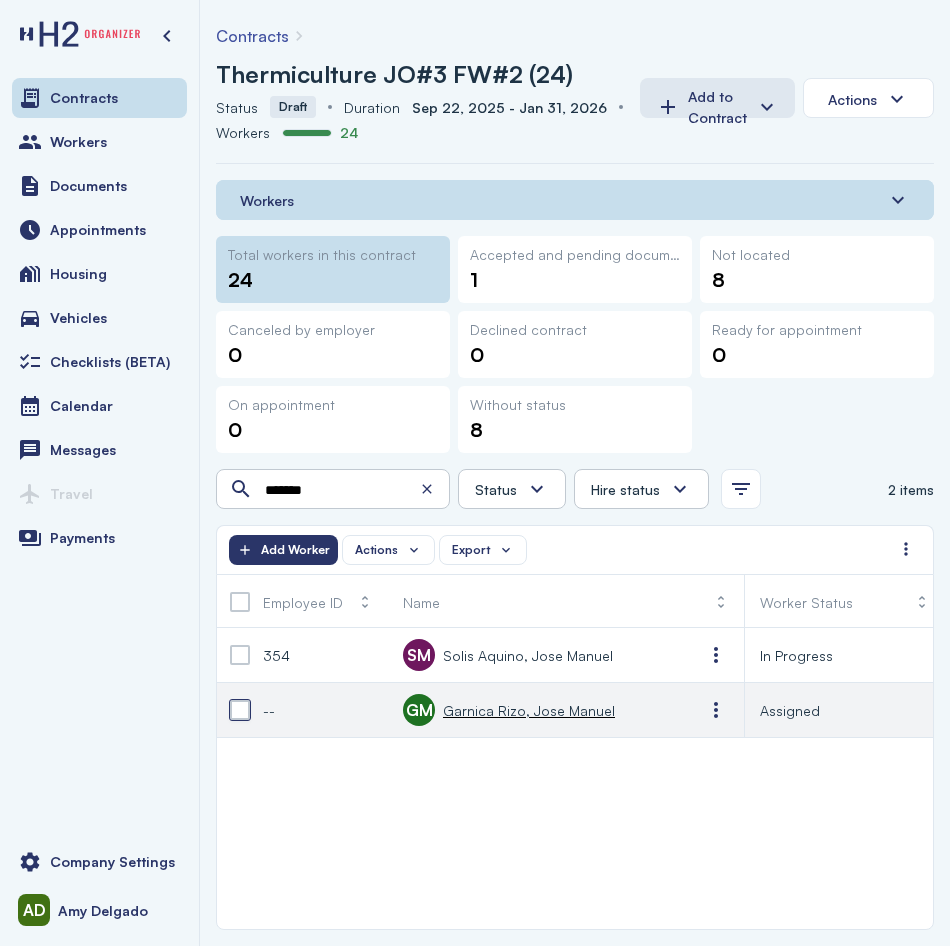 click at bounding box center (240, 710) 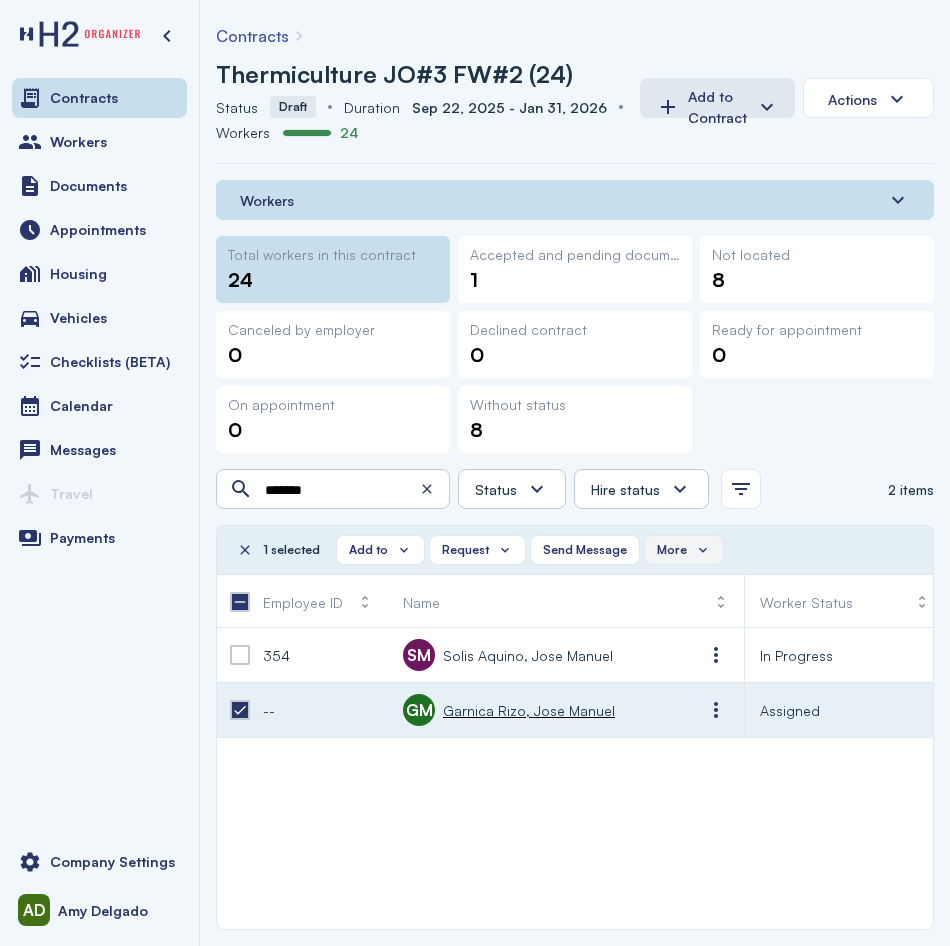click on "More" at bounding box center [684, 550] 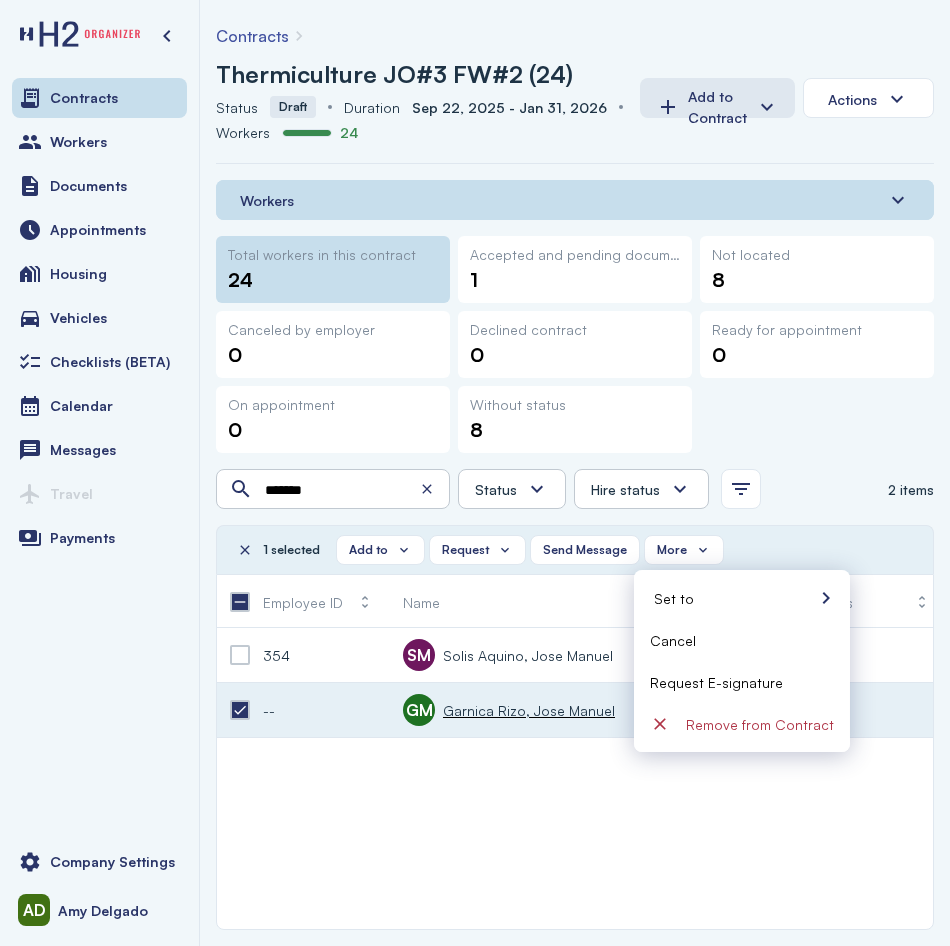 click on "Request E-signature" at bounding box center (716, 682) 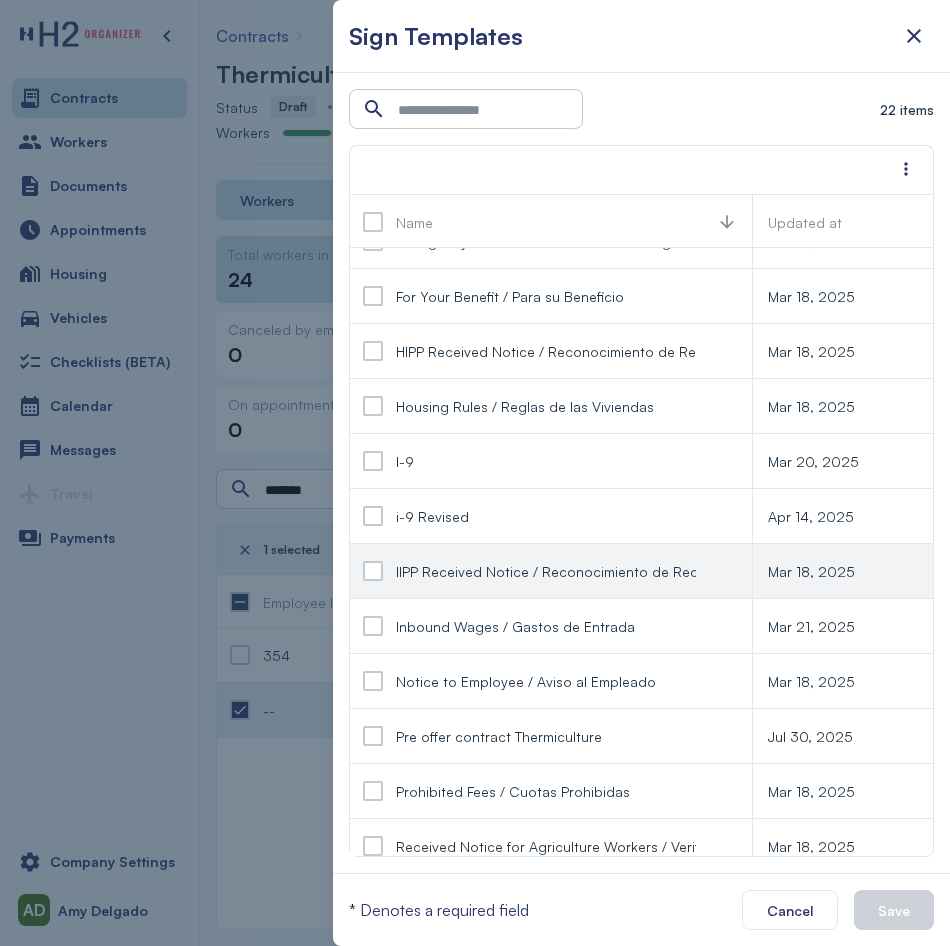 scroll, scrollTop: 200, scrollLeft: 0, axis: vertical 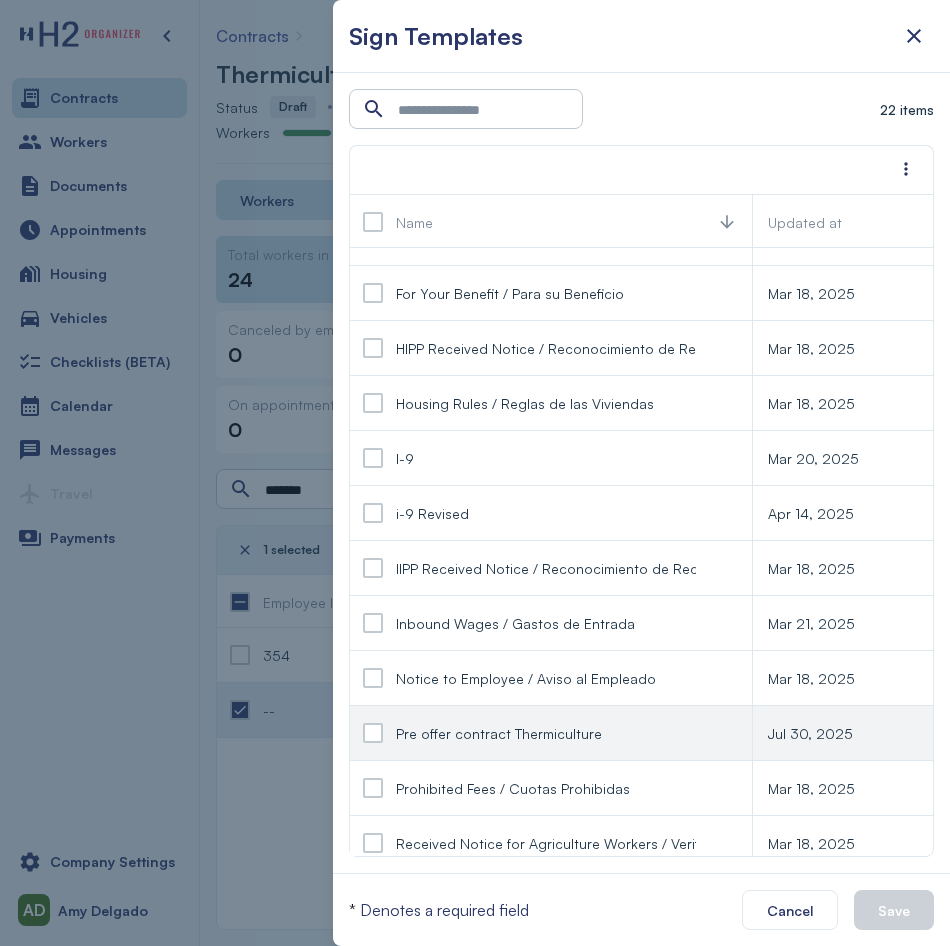 click at bounding box center (373, 733) 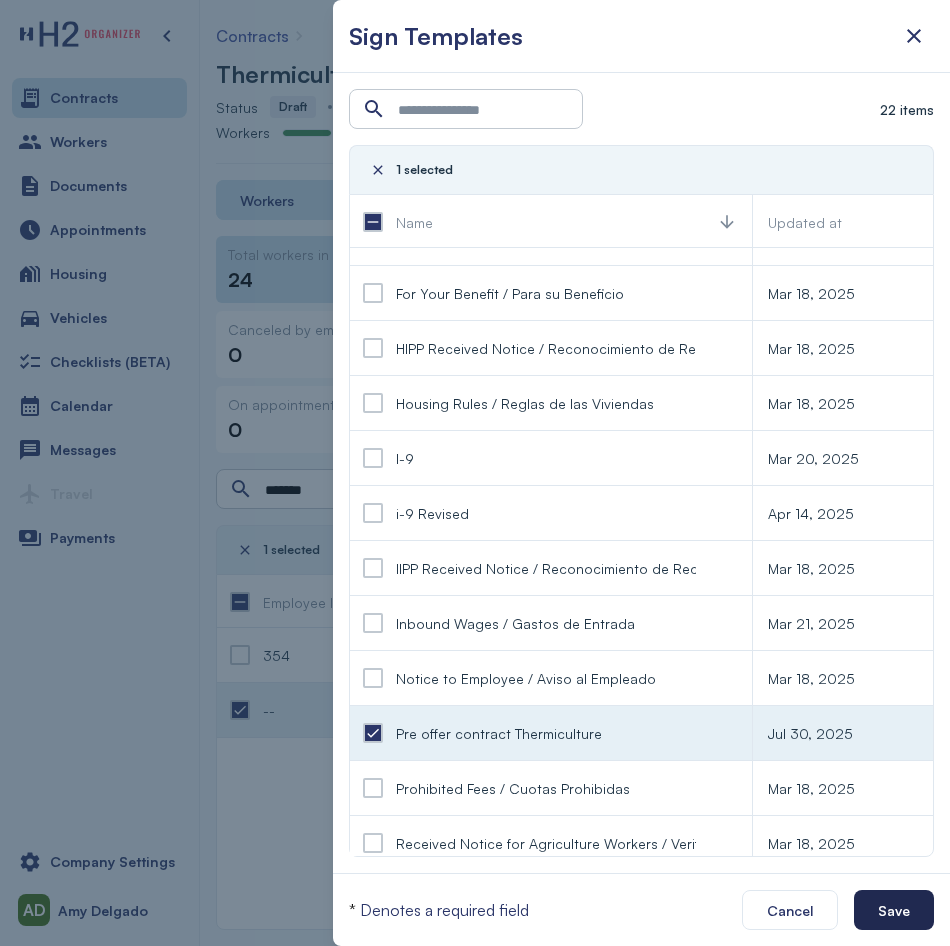 click on "Save" at bounding box center [894, 910] 